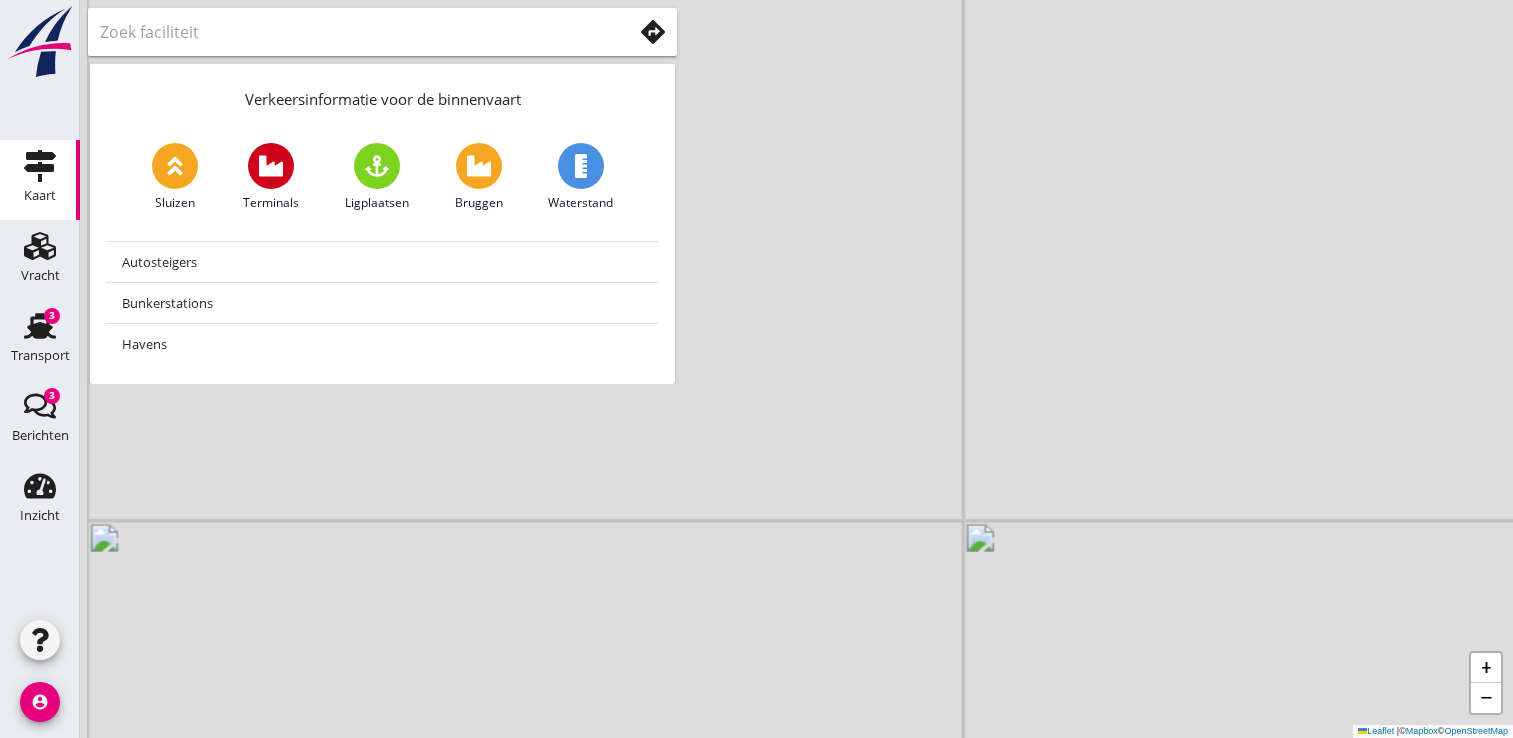 scroll, scrollTop: 0, scrollLeft: 0, axis: both 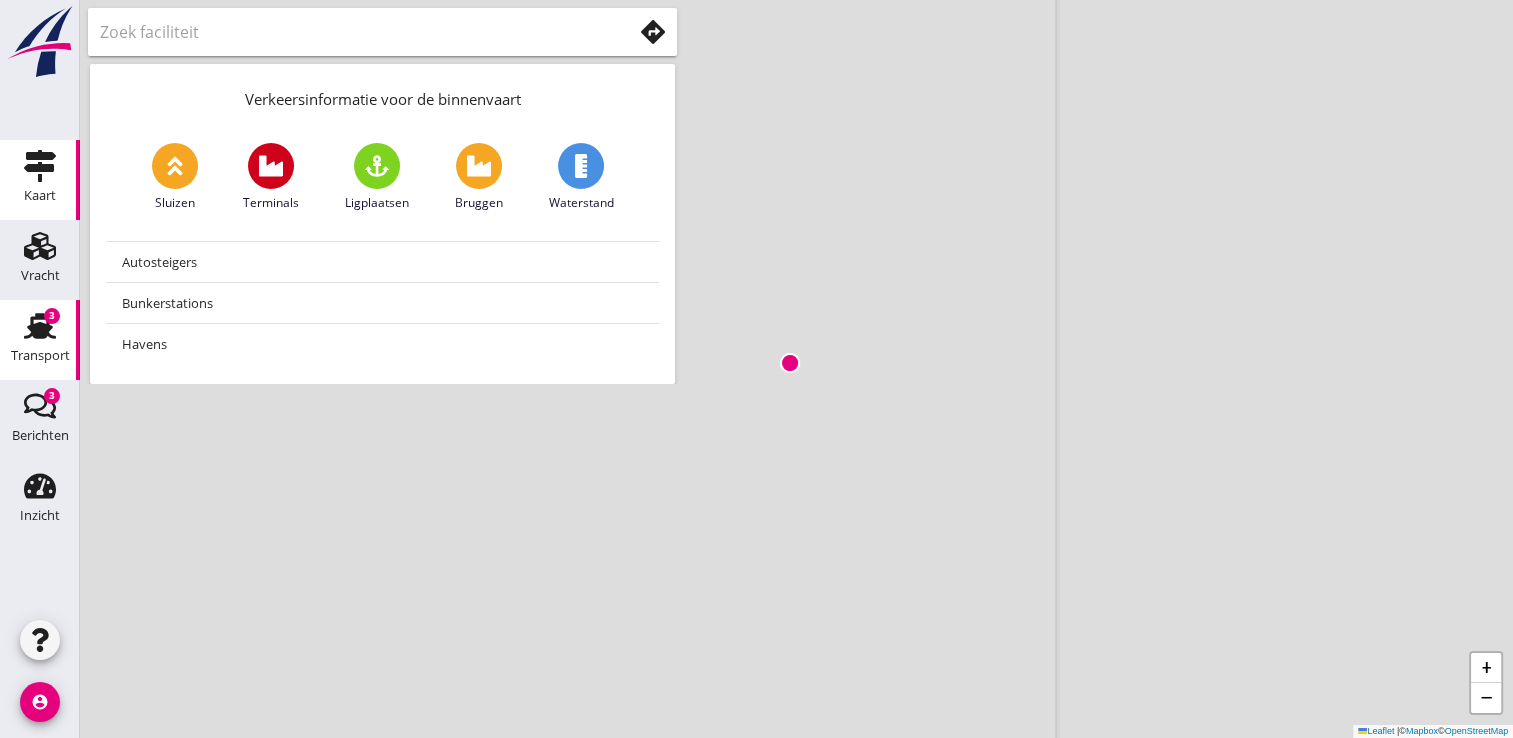 click on "Transport" at bounding box center [40, 326] 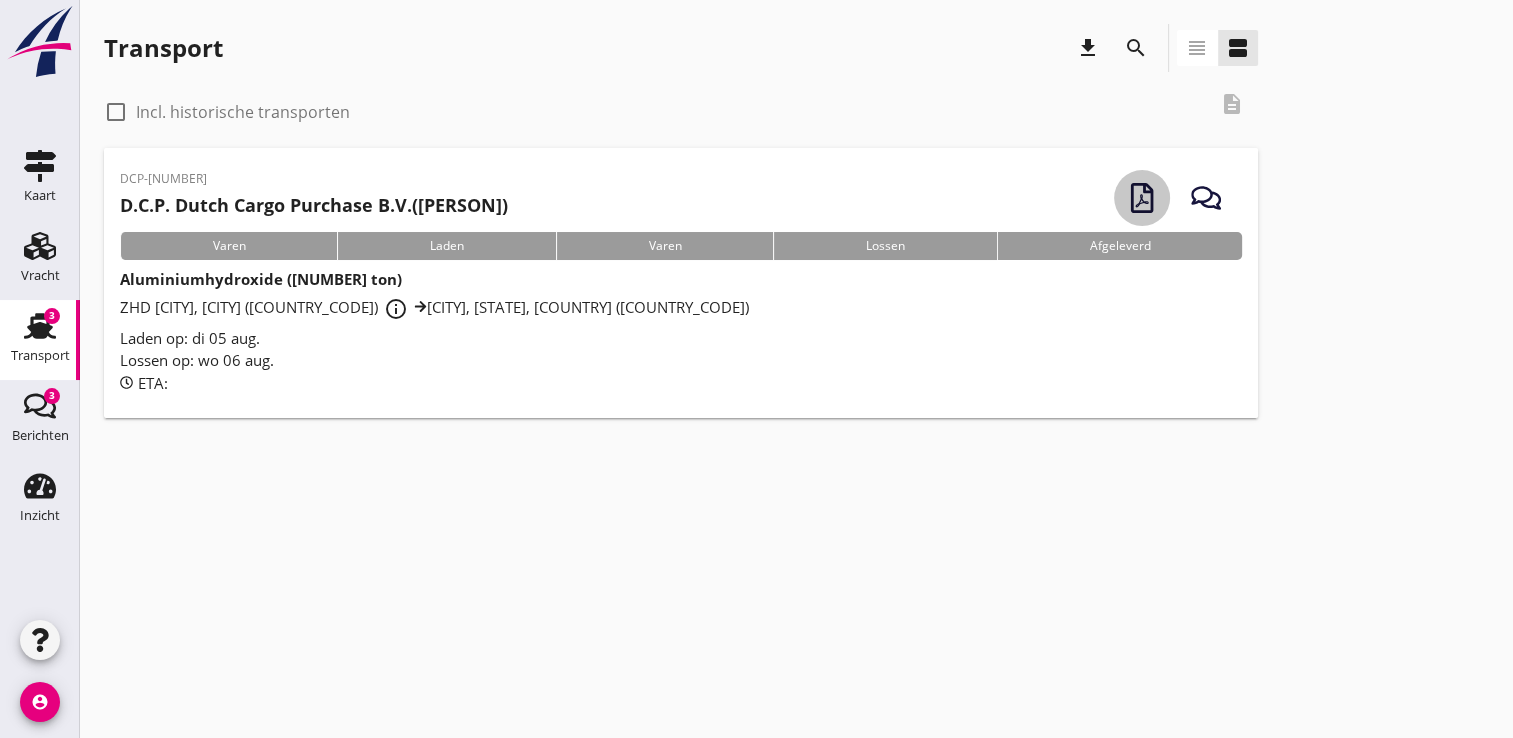 click 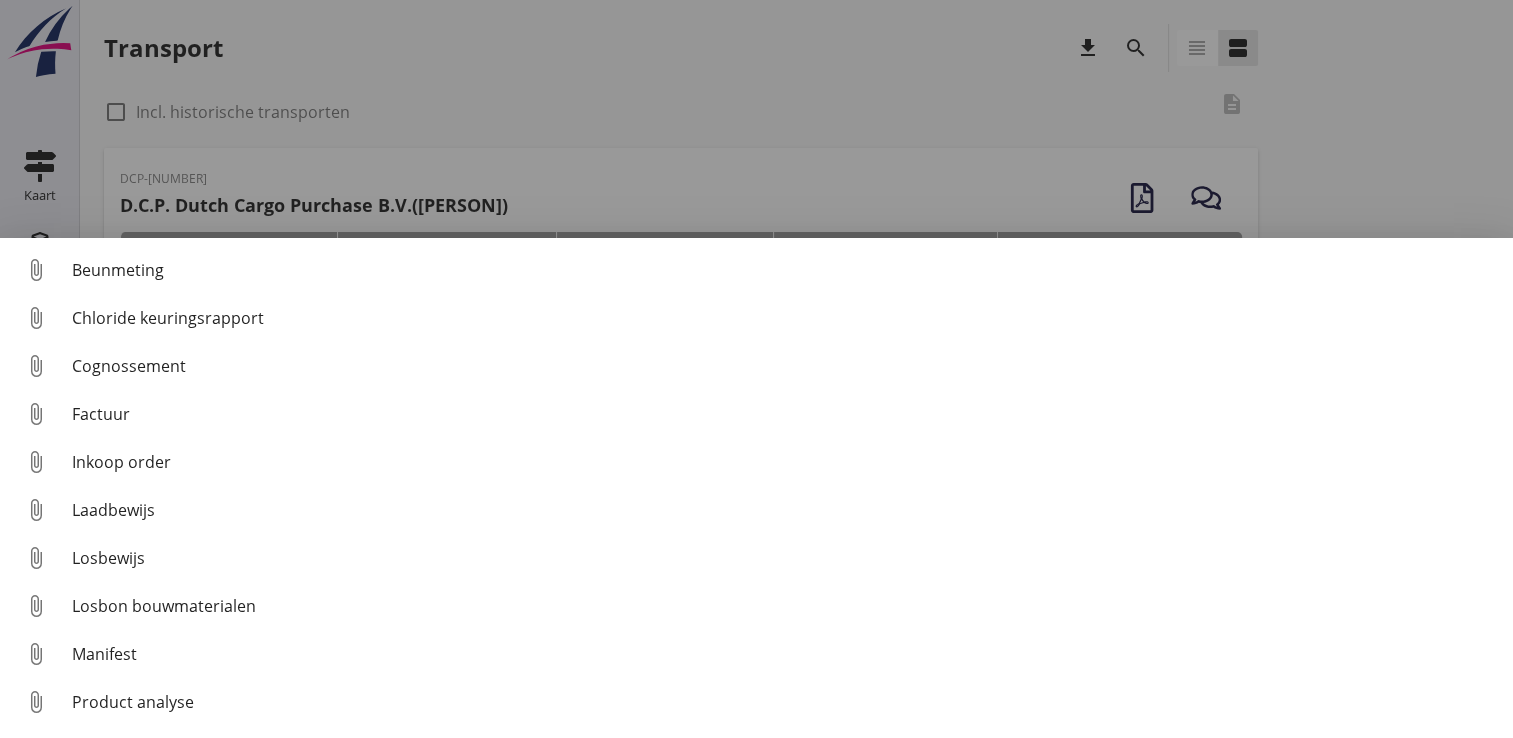 click at bounding box center (756, 369) 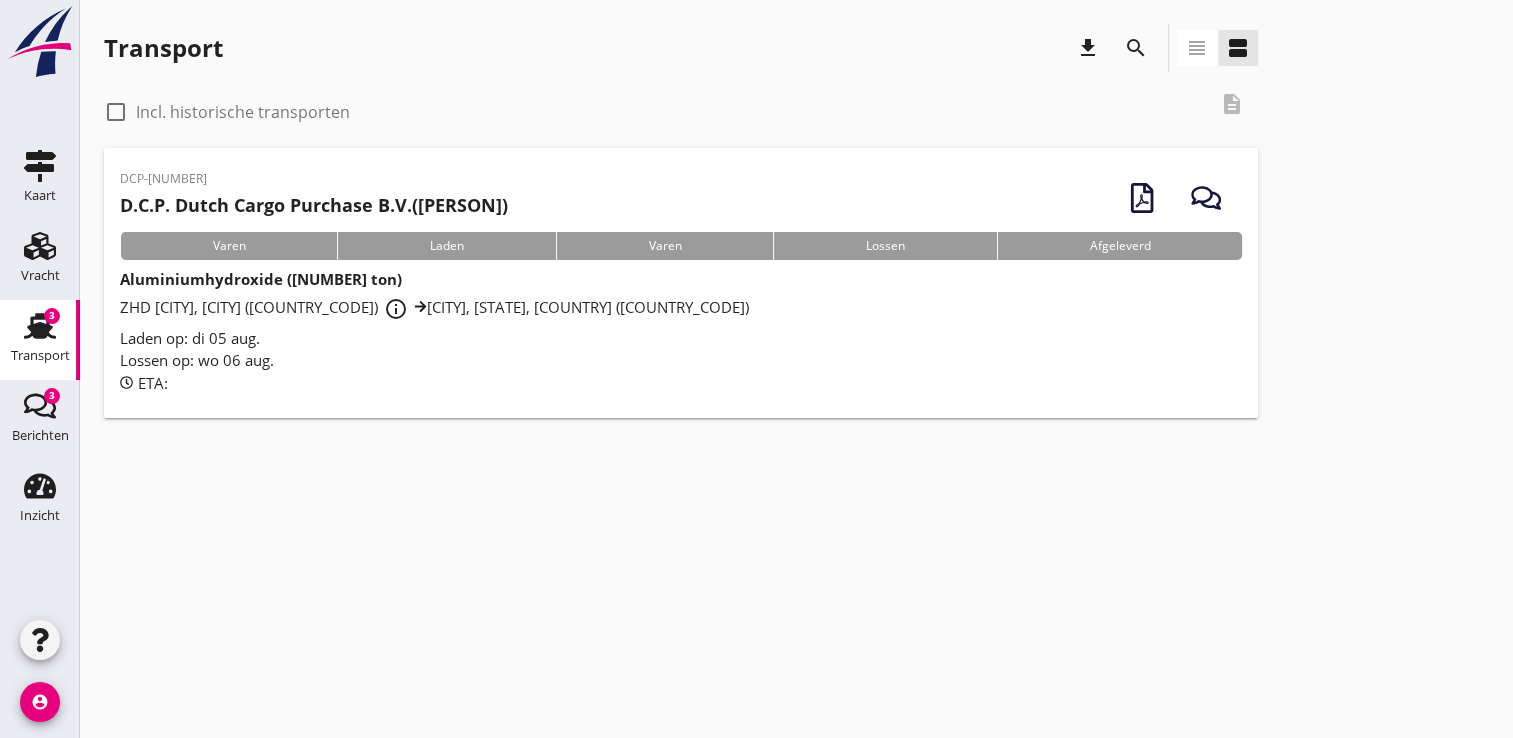 click on "ZHD [CITY], [CITY] ([COUNTRY_CODE])  info_outline  [CITY], [STATE], [COUNTRY] ([COUNTRY_CODE])" at bounding box center [434, 307] 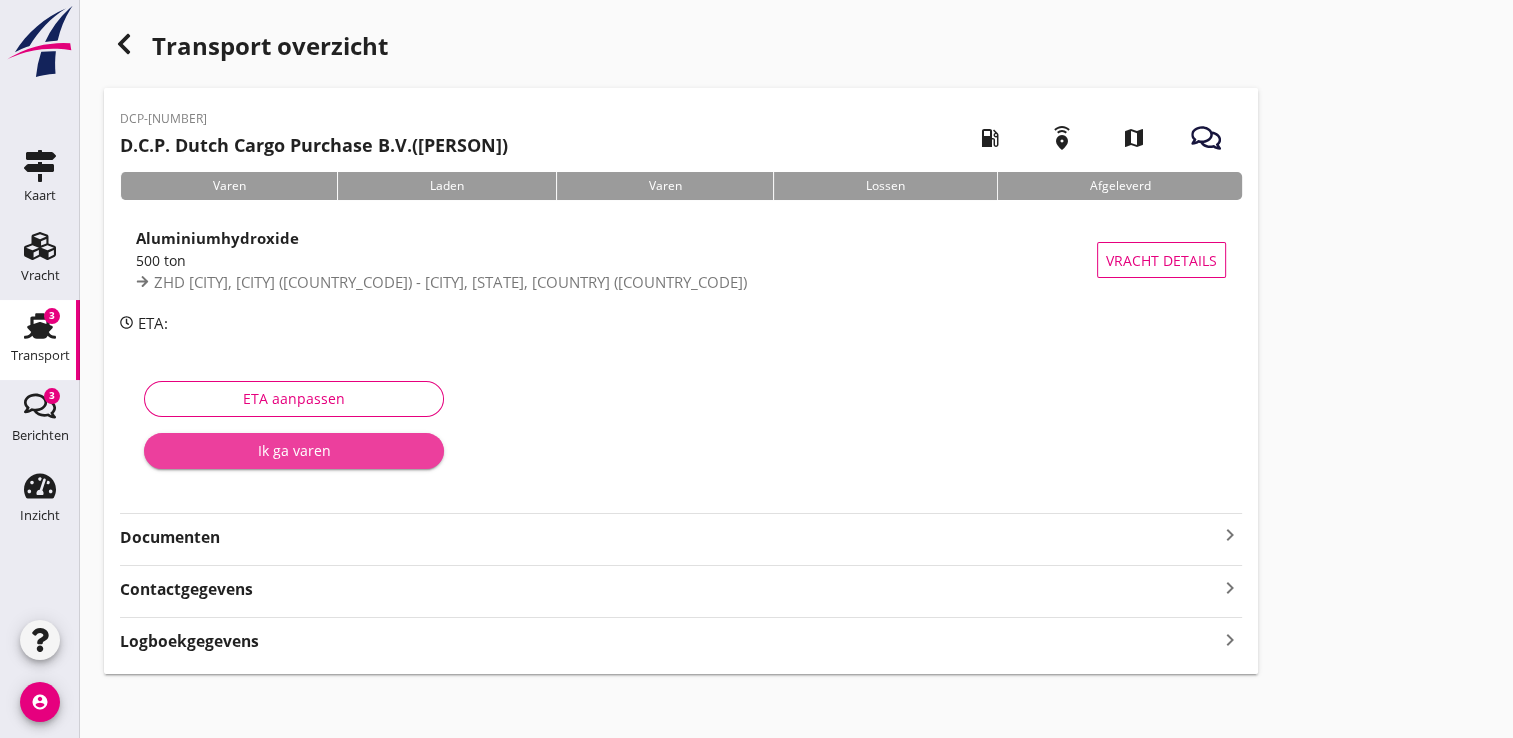 click on "Ik ga varen" at bounding box center (294, 450) 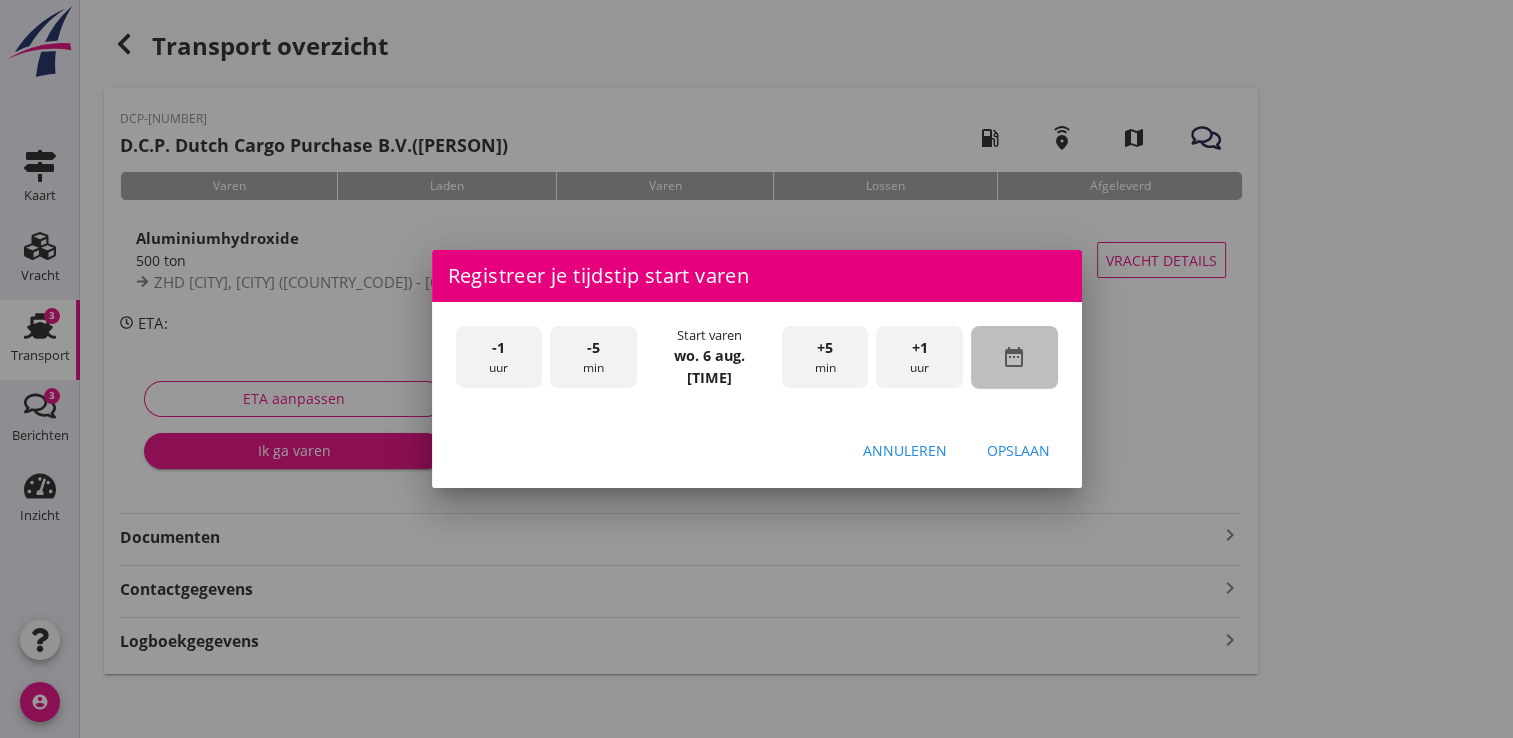 click on "date_range" at bounding box center (1014, 357) 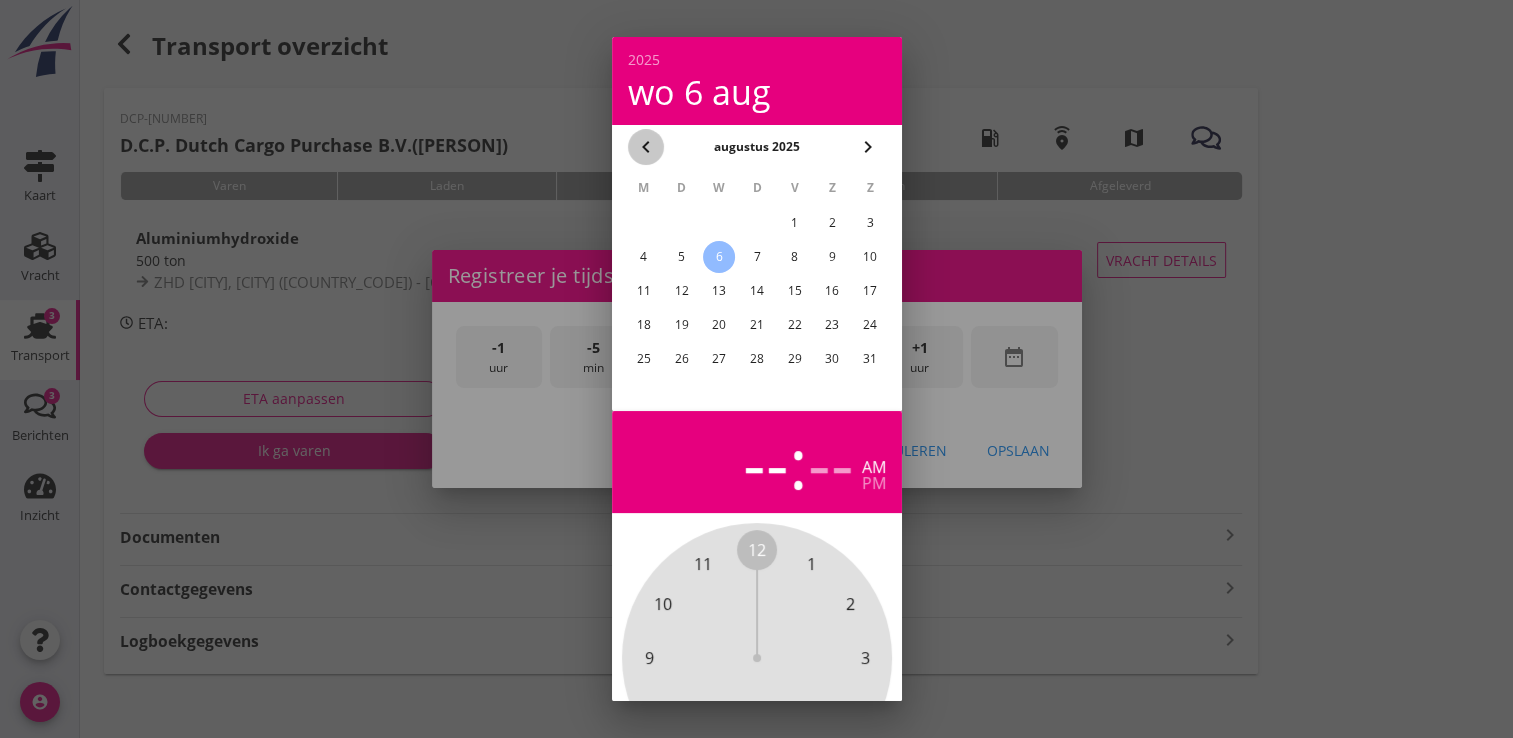 click on "chevron_left" at bounding box center [646, 147] 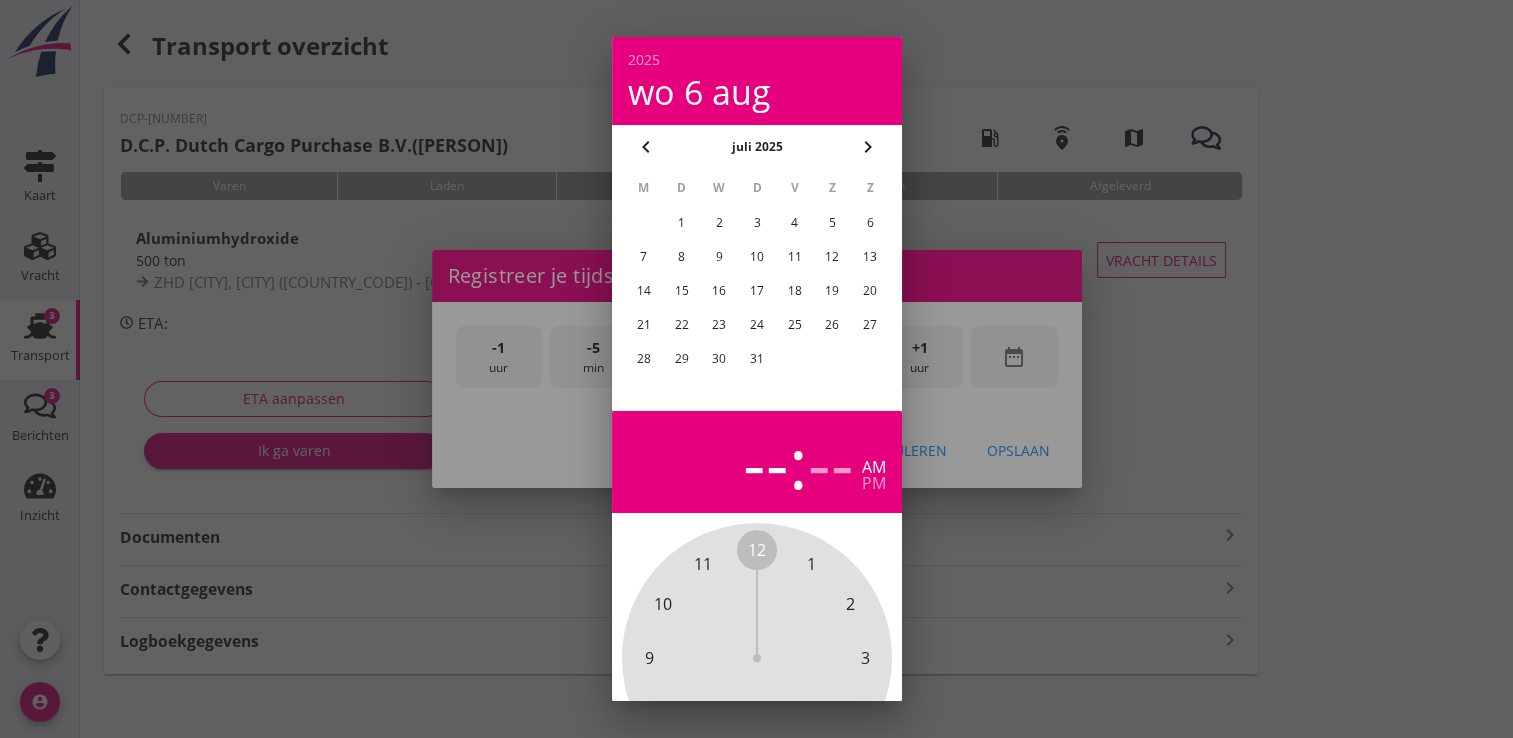 click on "31" at bounding box center [756, 359] 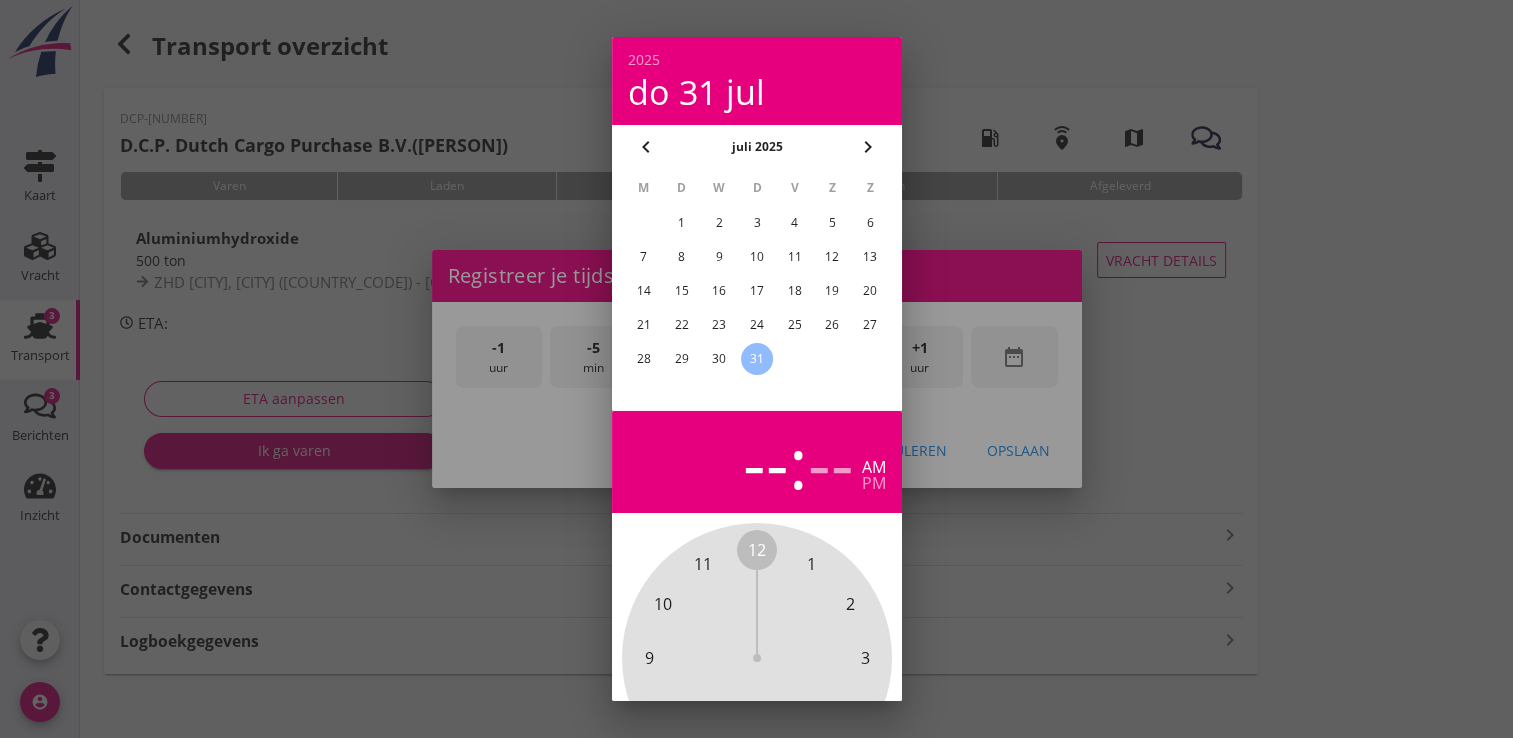 click at bounding box center [756, 369] 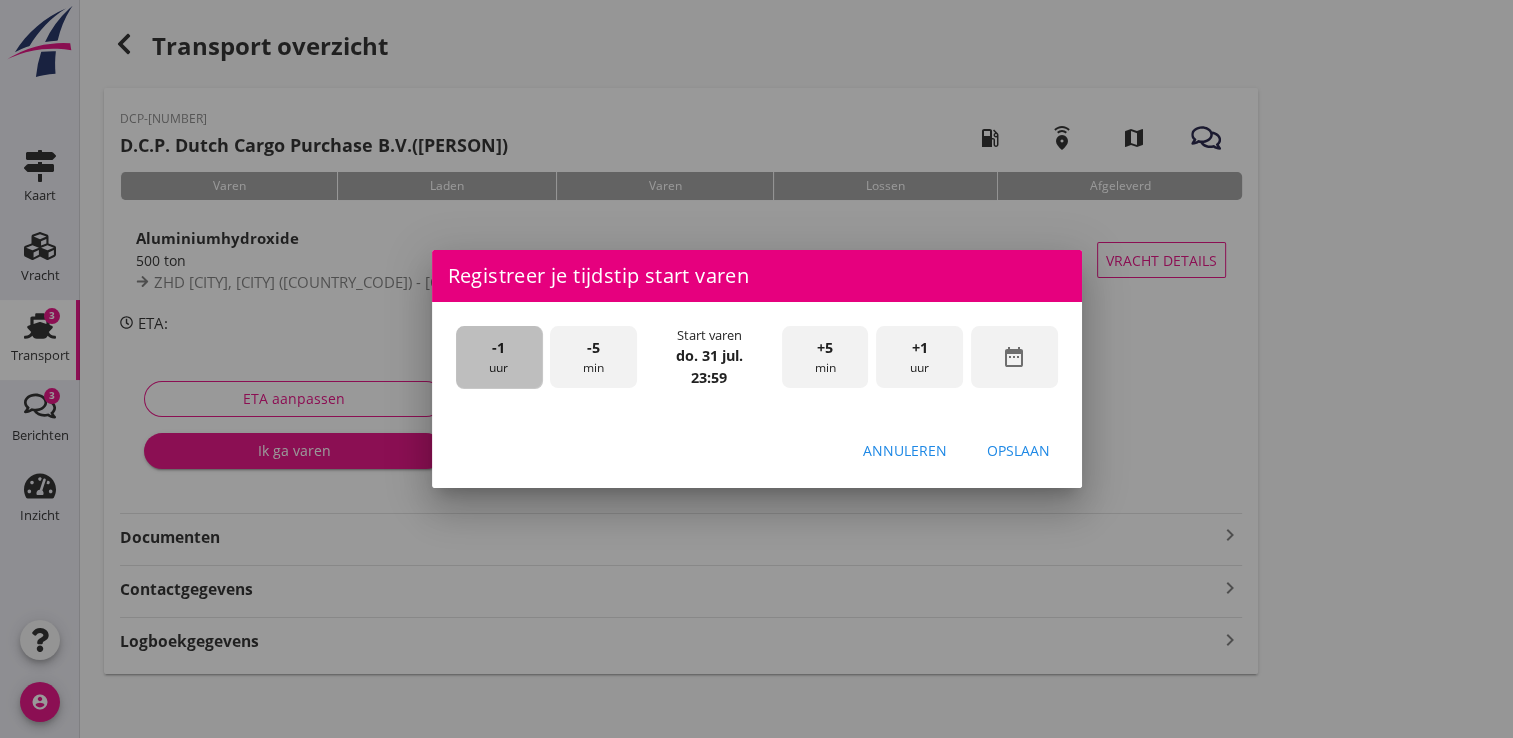 click on "-1  uur" at bounding box center [499, 357] 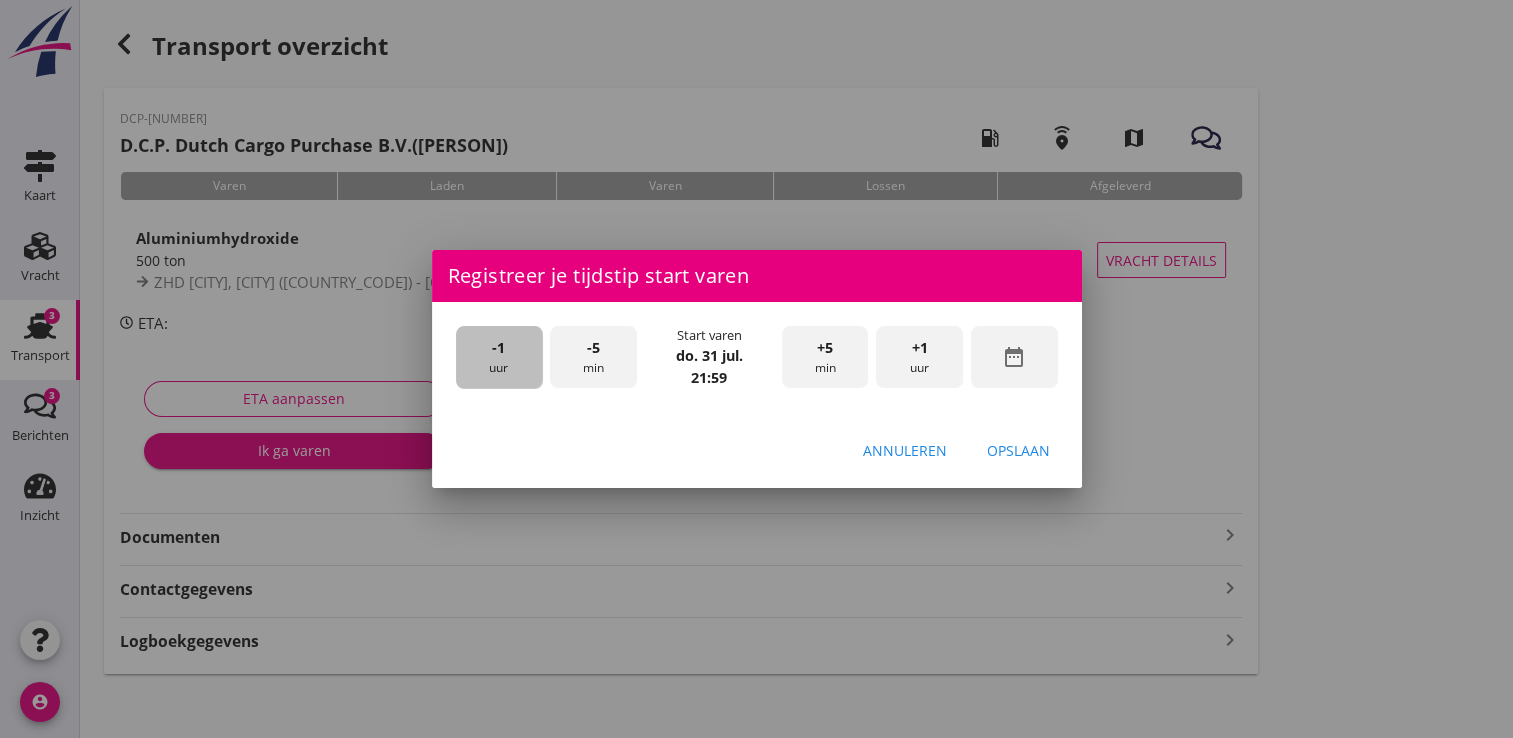 click on "-1  uur" at bounding box center (499, 357) 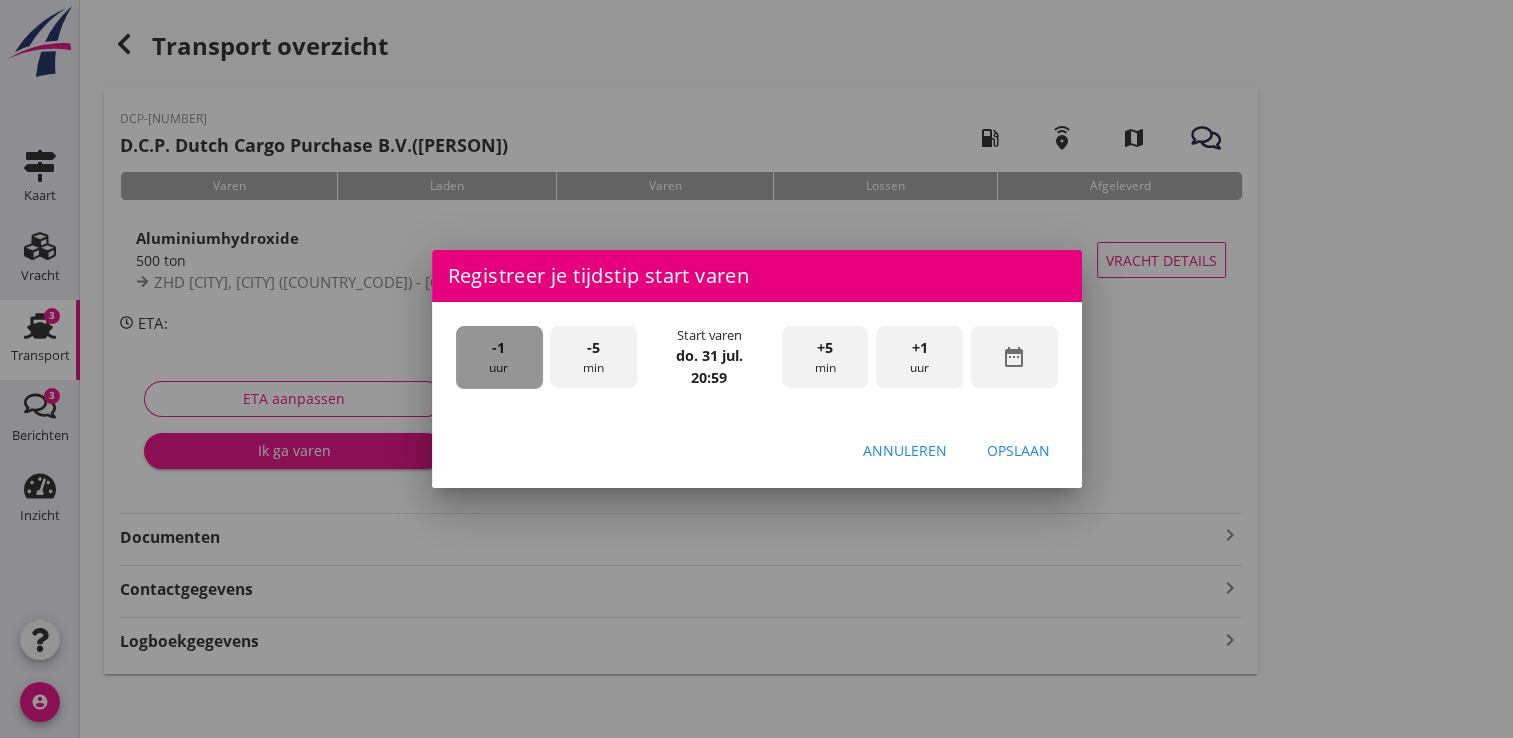 click on "-1  uur" at bounding box center (499, 357) 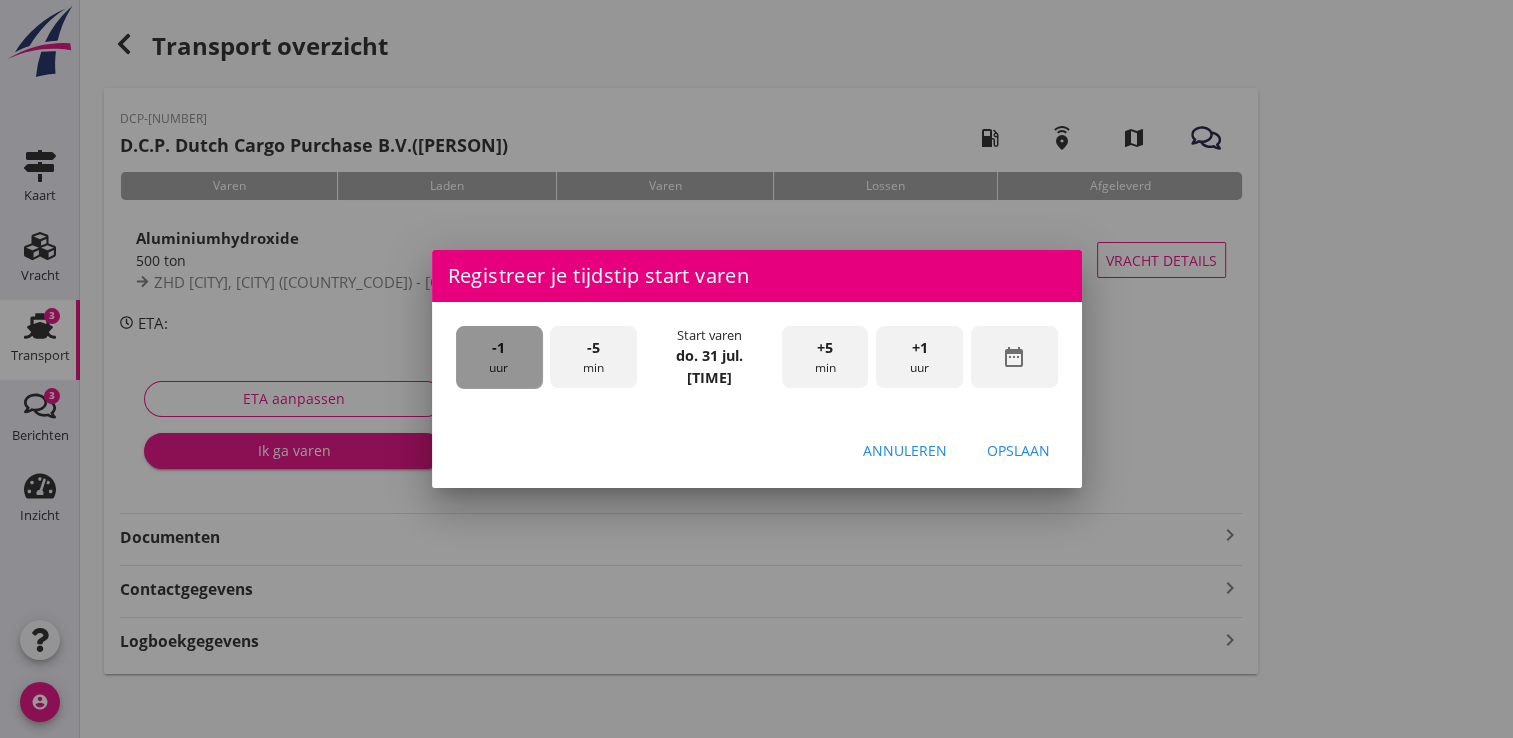 click on "-1  uur" at bounding box center [499, 357] 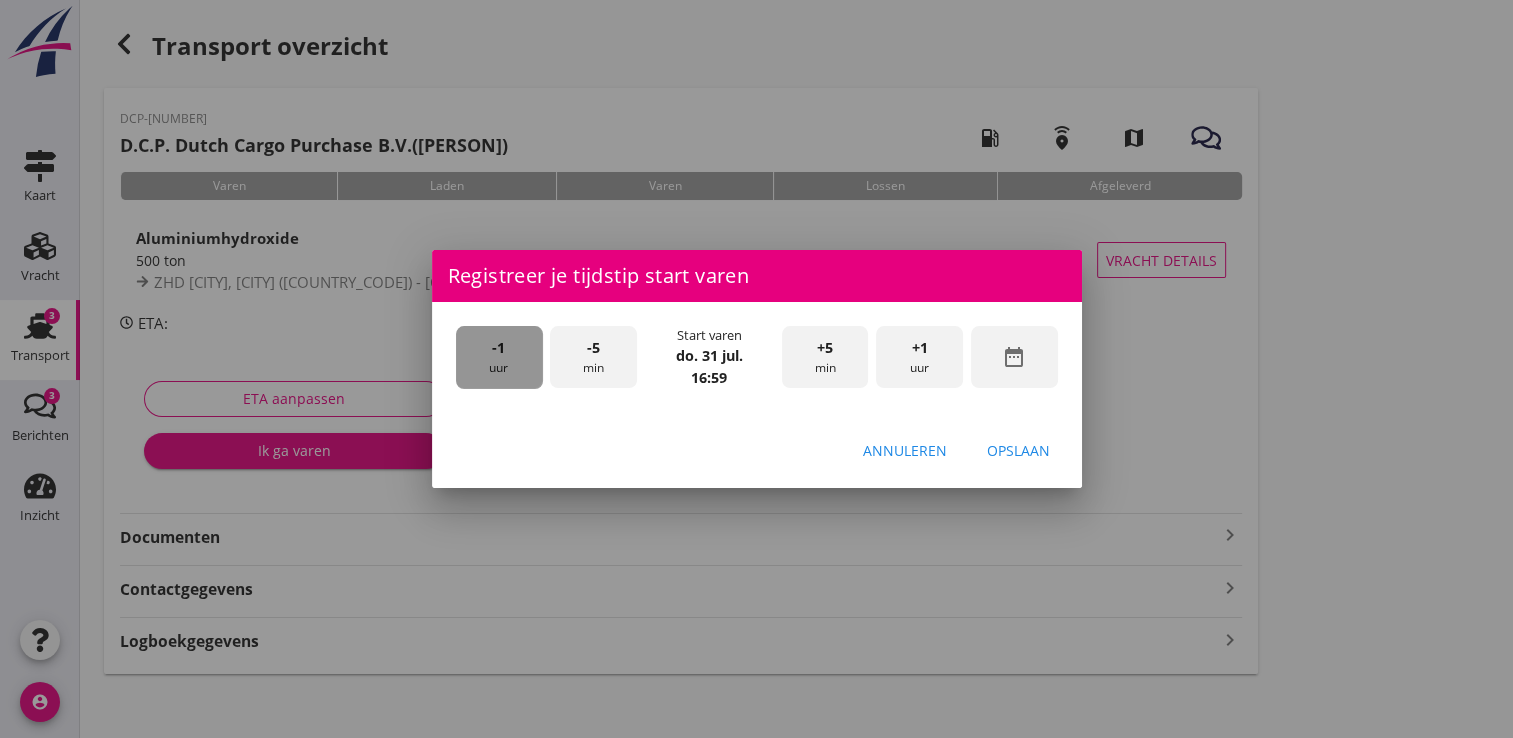 click on "-1  uur" at bounding box center [499, 357] 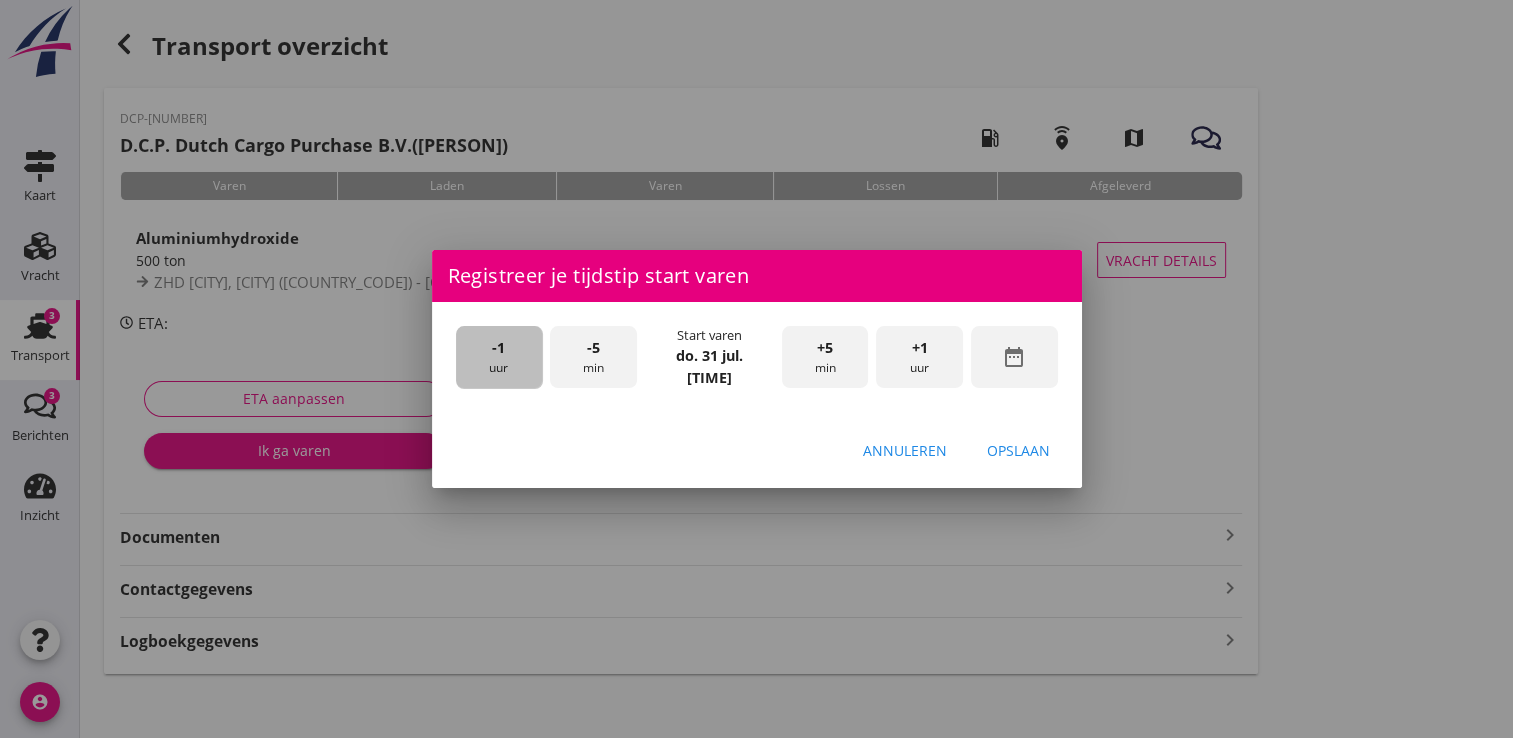 click on "-1  uur" at bounding box center (499, 357) 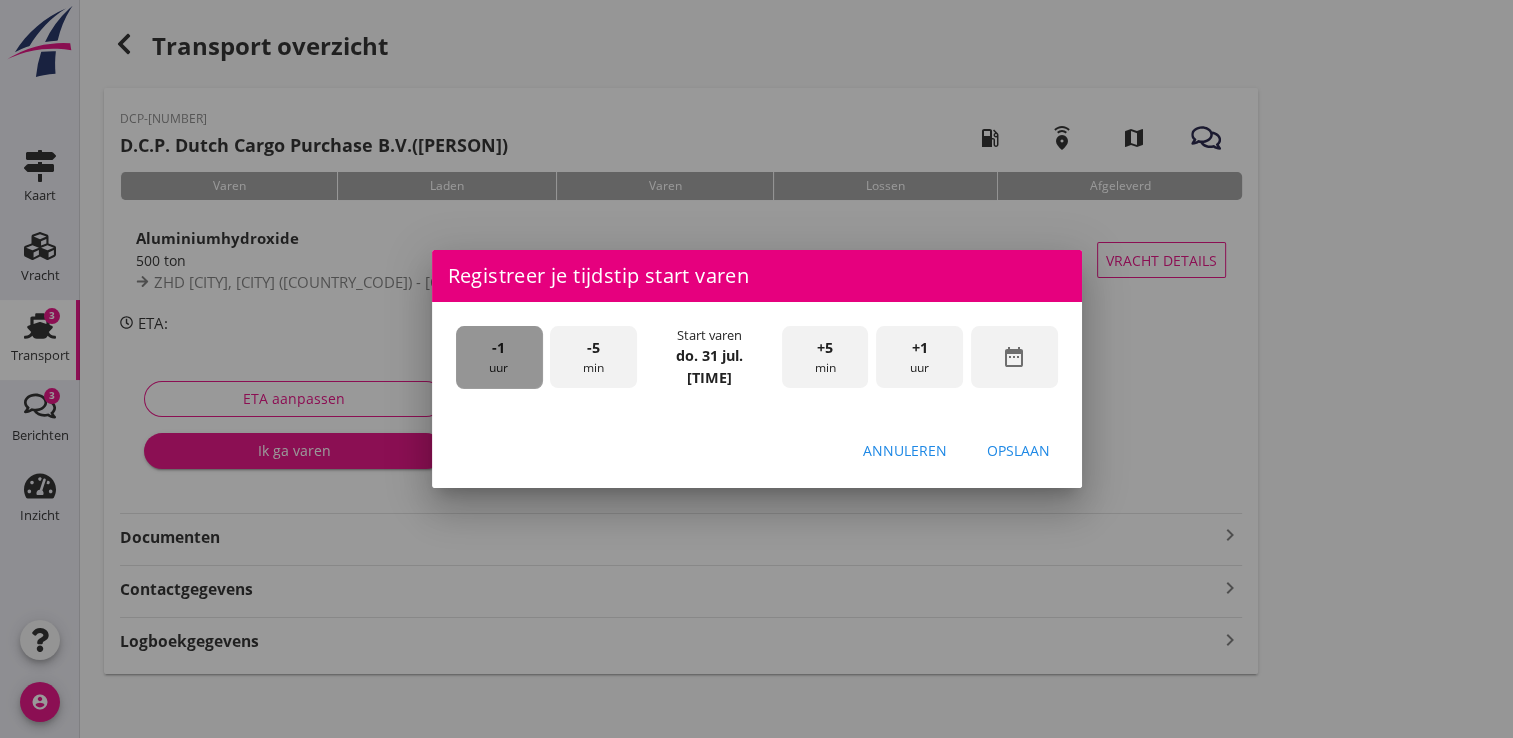 click on "-1  uur" at bounding box center (499, 357) 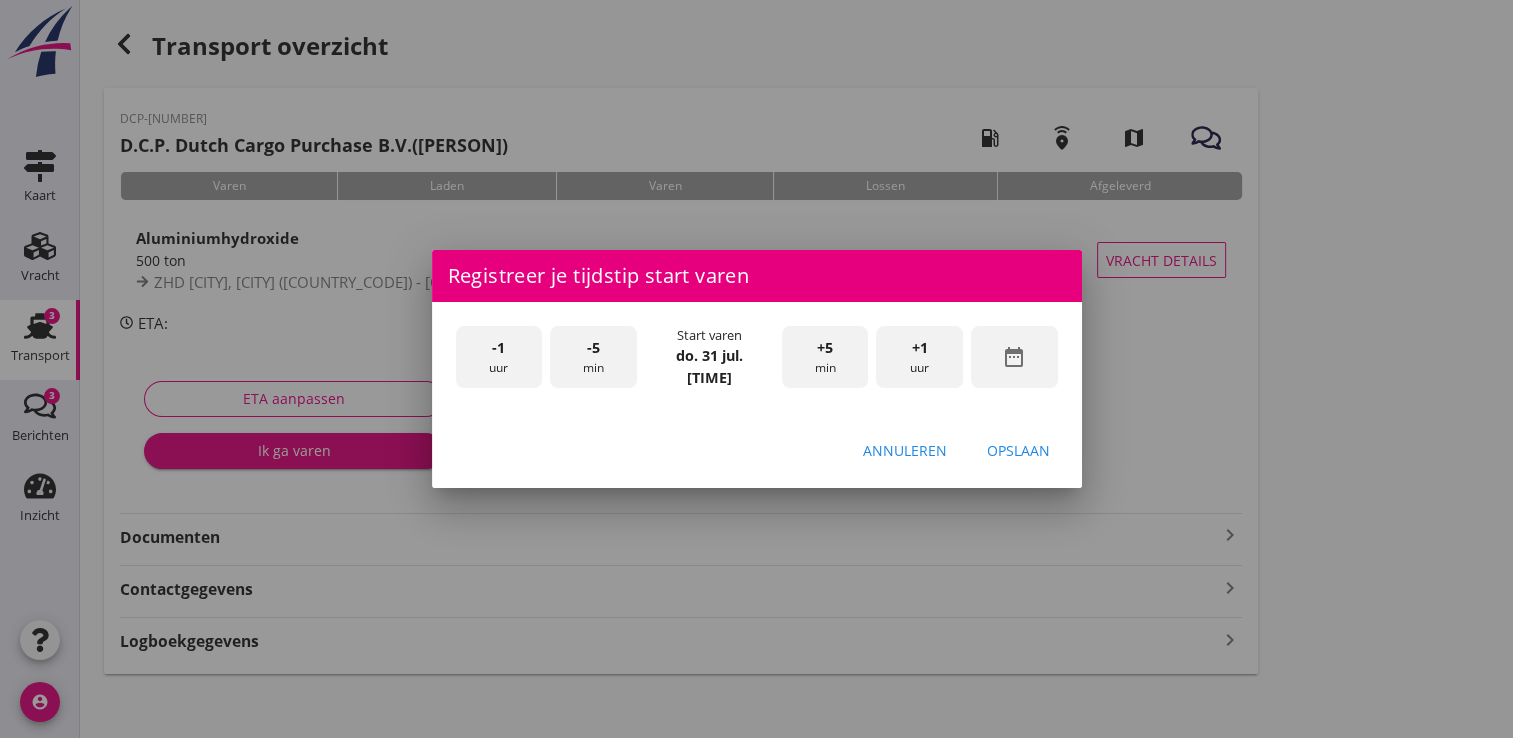click on "-5  min" at bounding box center [593, 357] 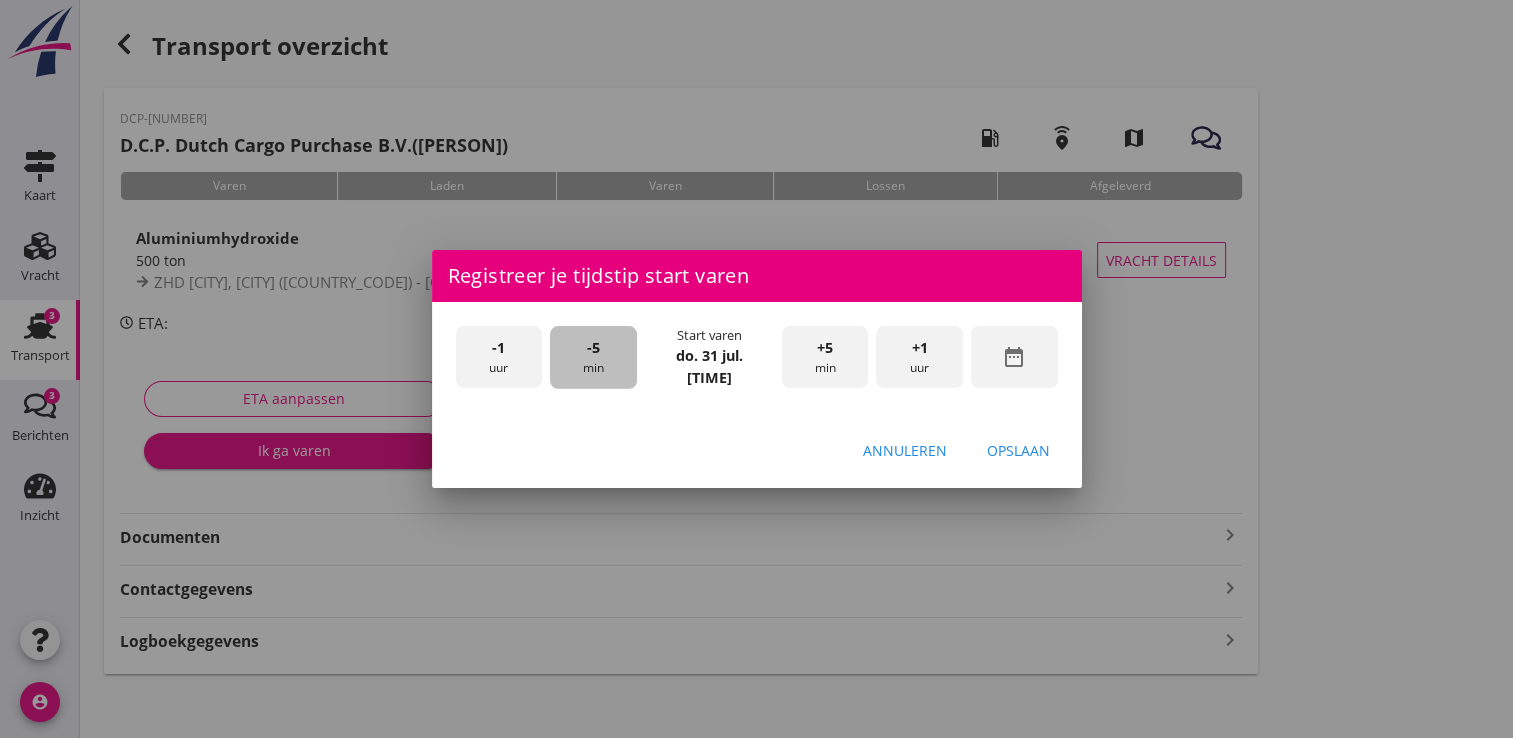 click on "-5  min" at bounding box center [593, 357] 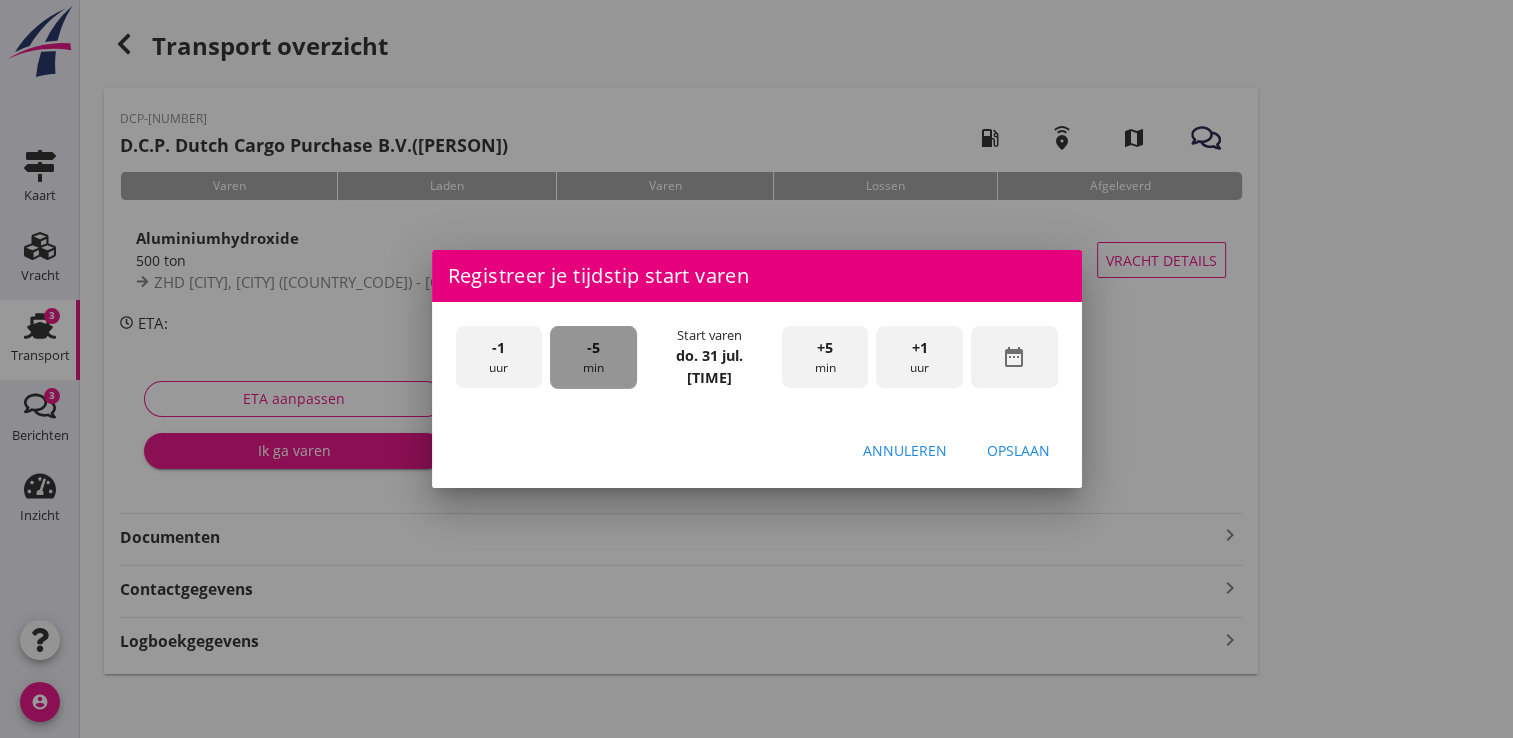 click on "-5  min" at bounding box center (593, 357) 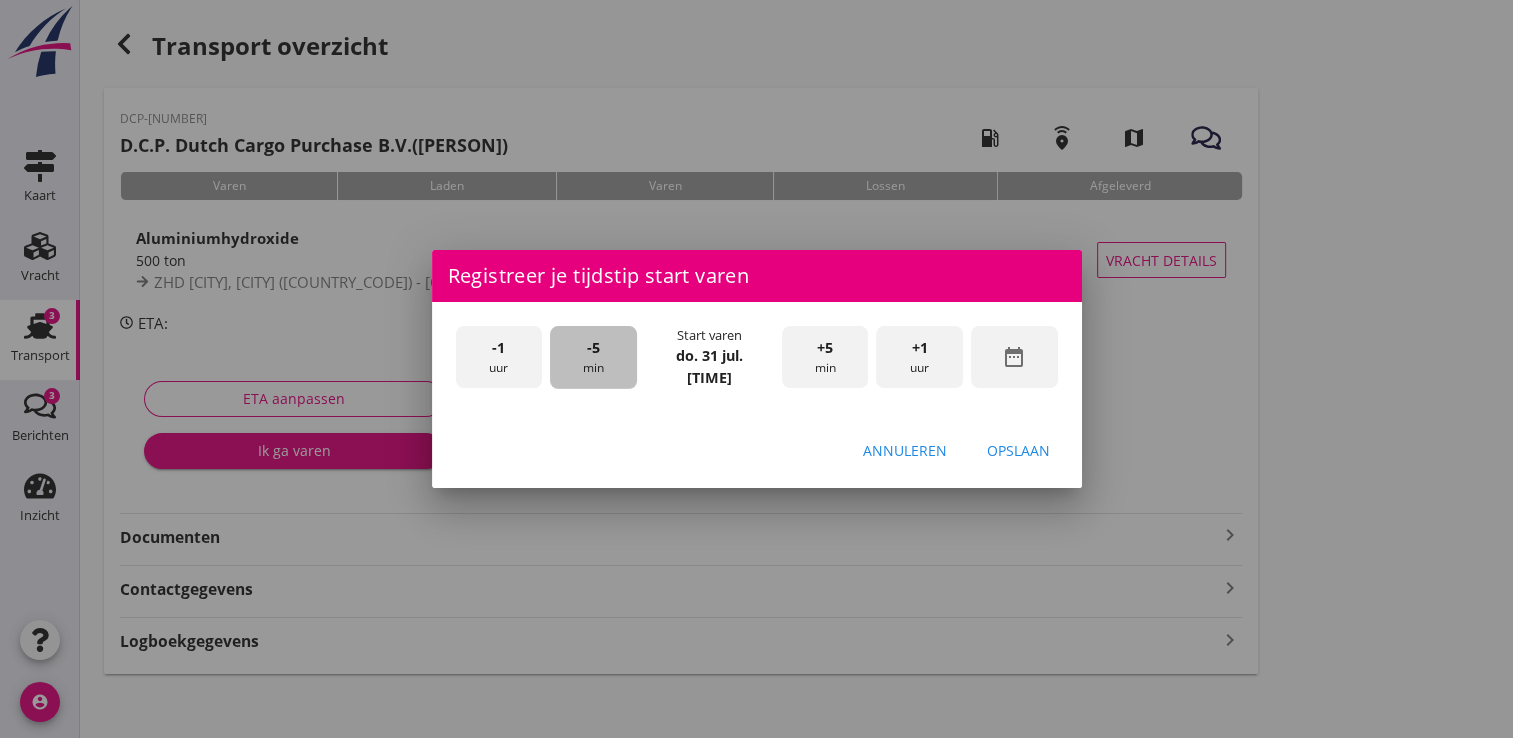 click on "-5  min" at bounding box center (593, 357) 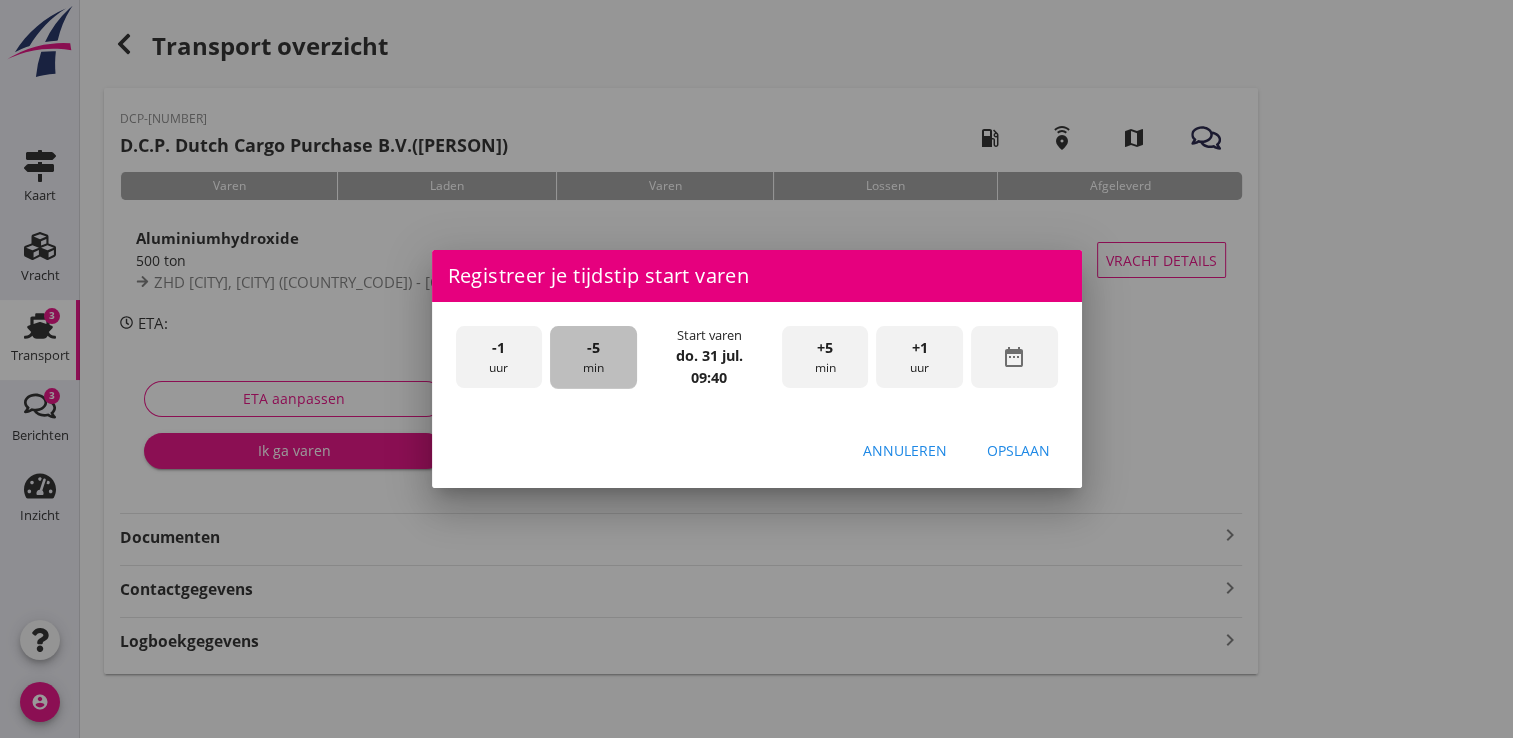click on "-5  min" at bounding box center [593, 357] 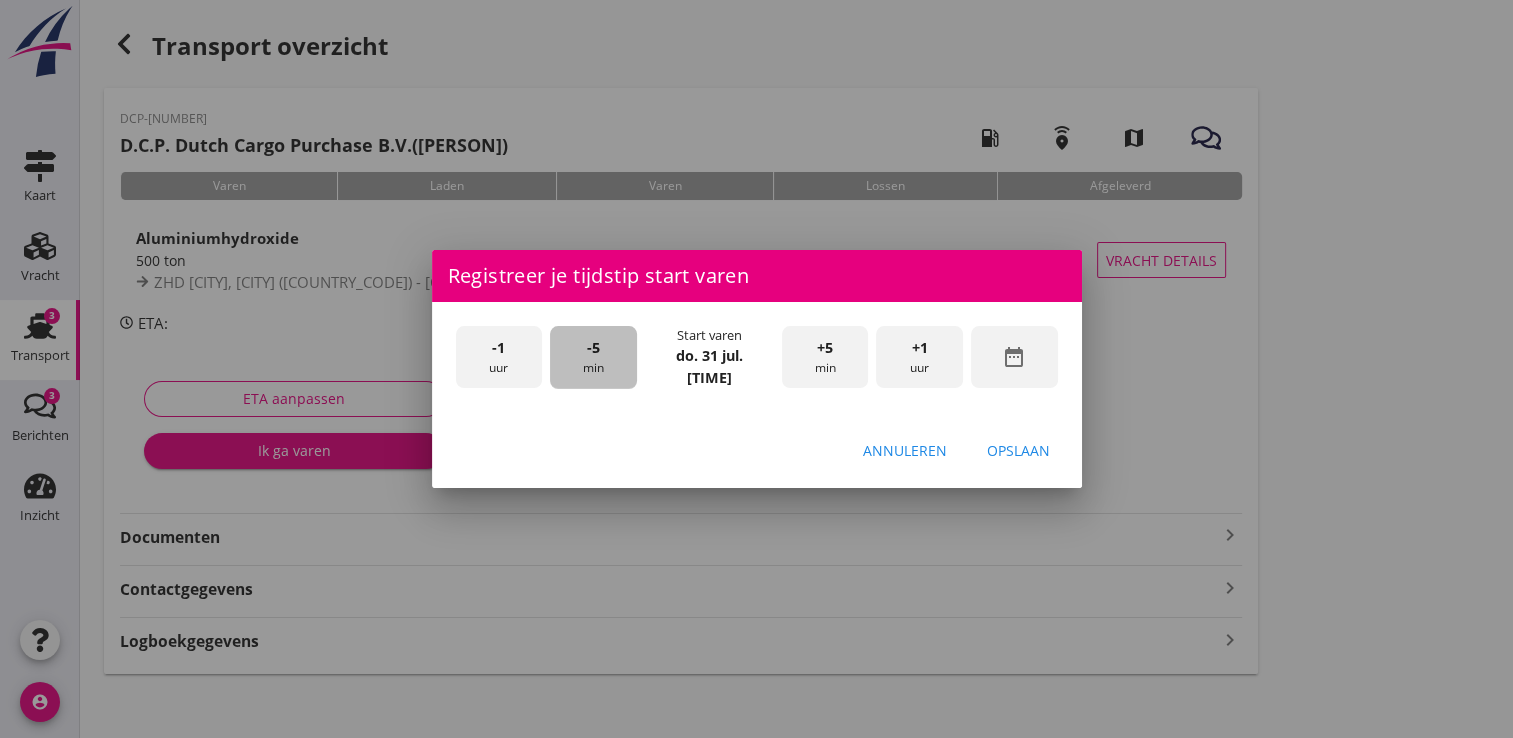click on "-5  min" at bounding box center [593, 357] 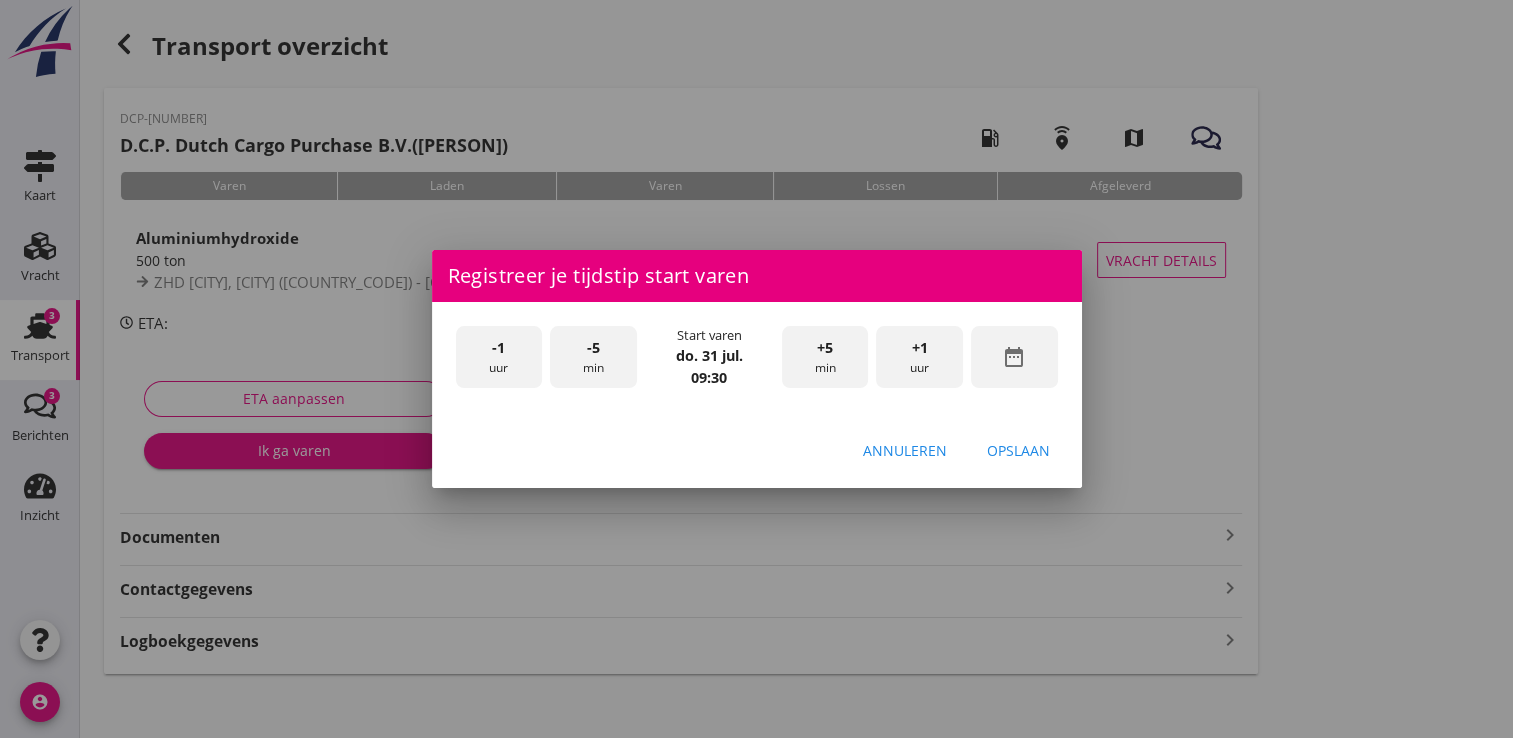 click on "Opslaan" at bounding box center (1018, 450) 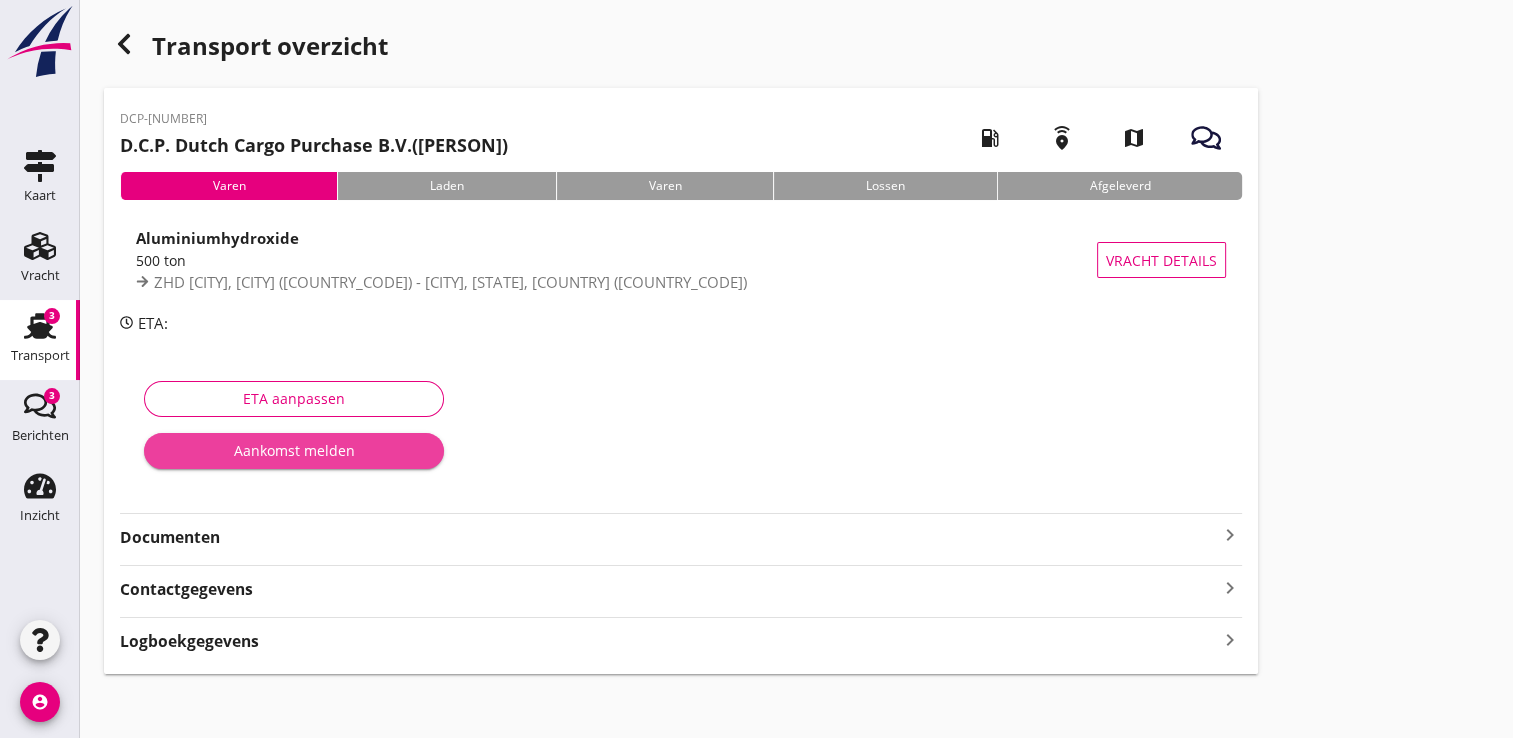 click on "Aankomst melden" at bounding box center [294, 450] 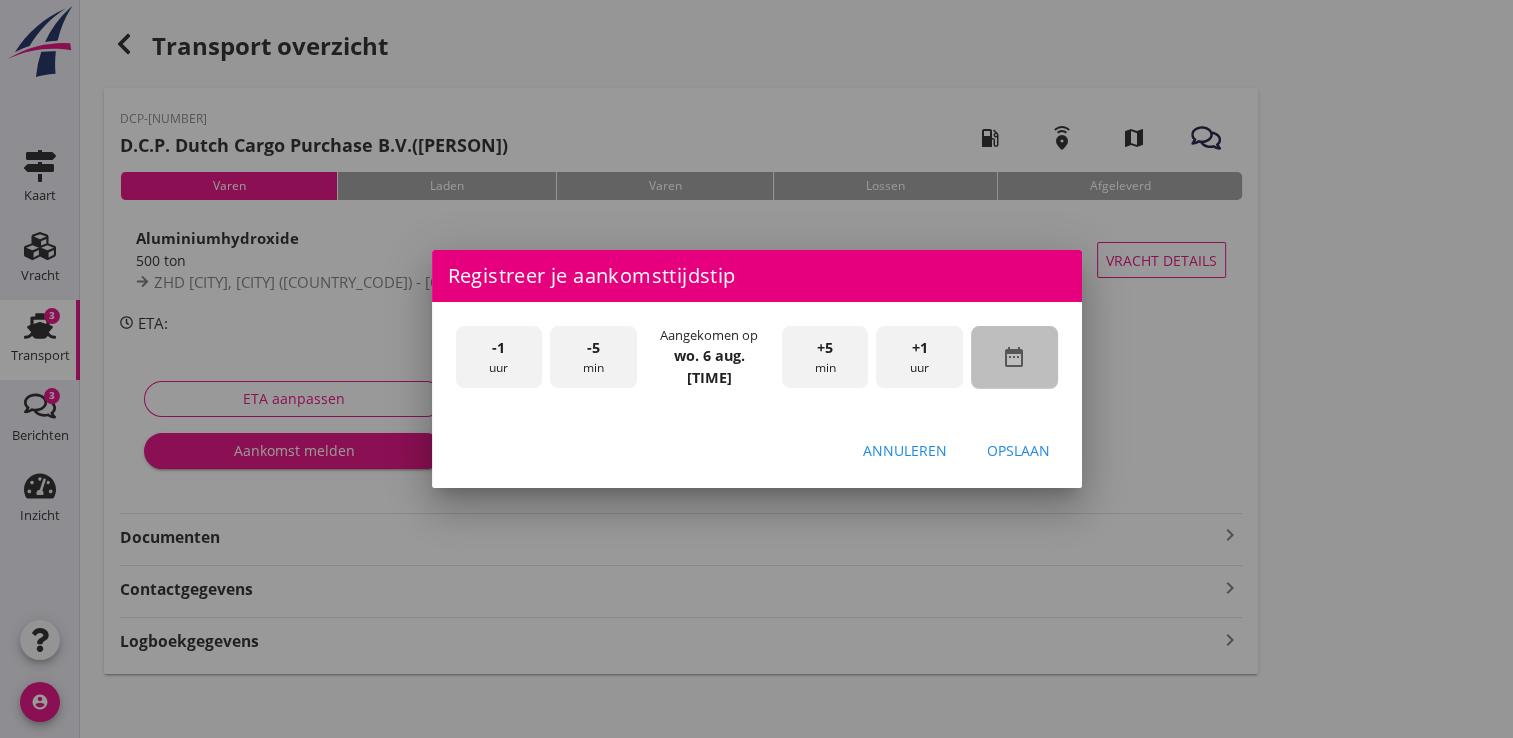 click on "date_range" at bounding box center (1014, 357) 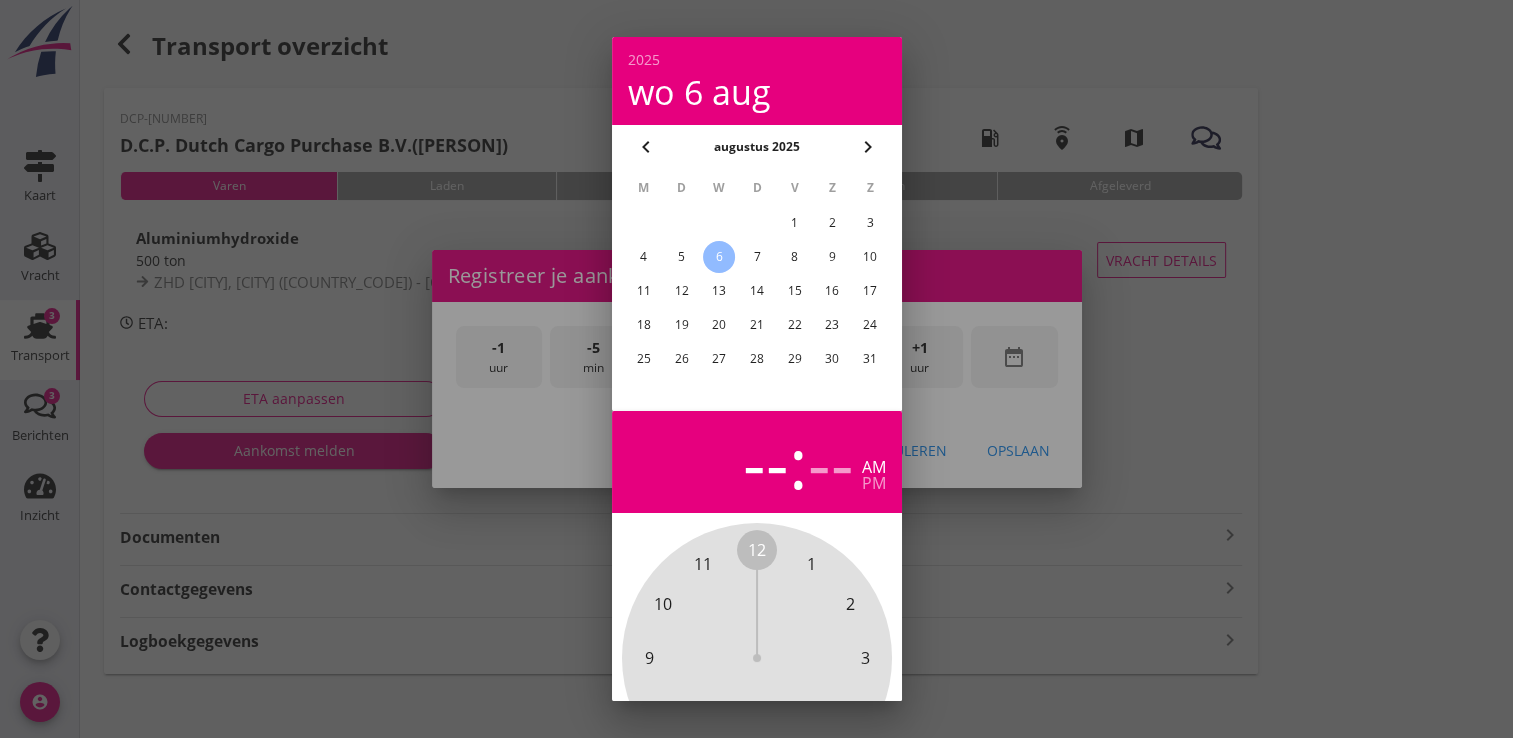 click on "4" at bounding box center (643, 257) 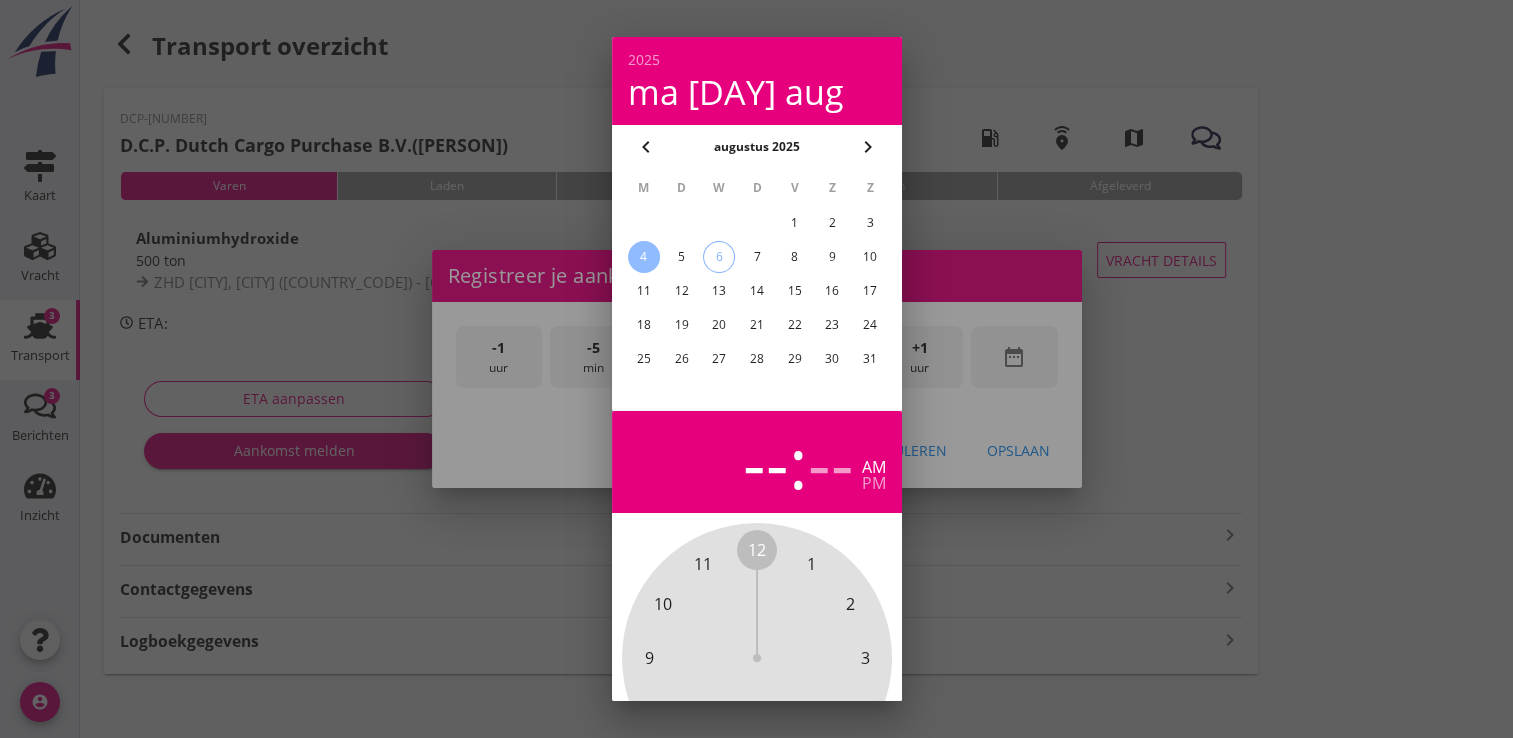 click at bounding box center [756, 369] 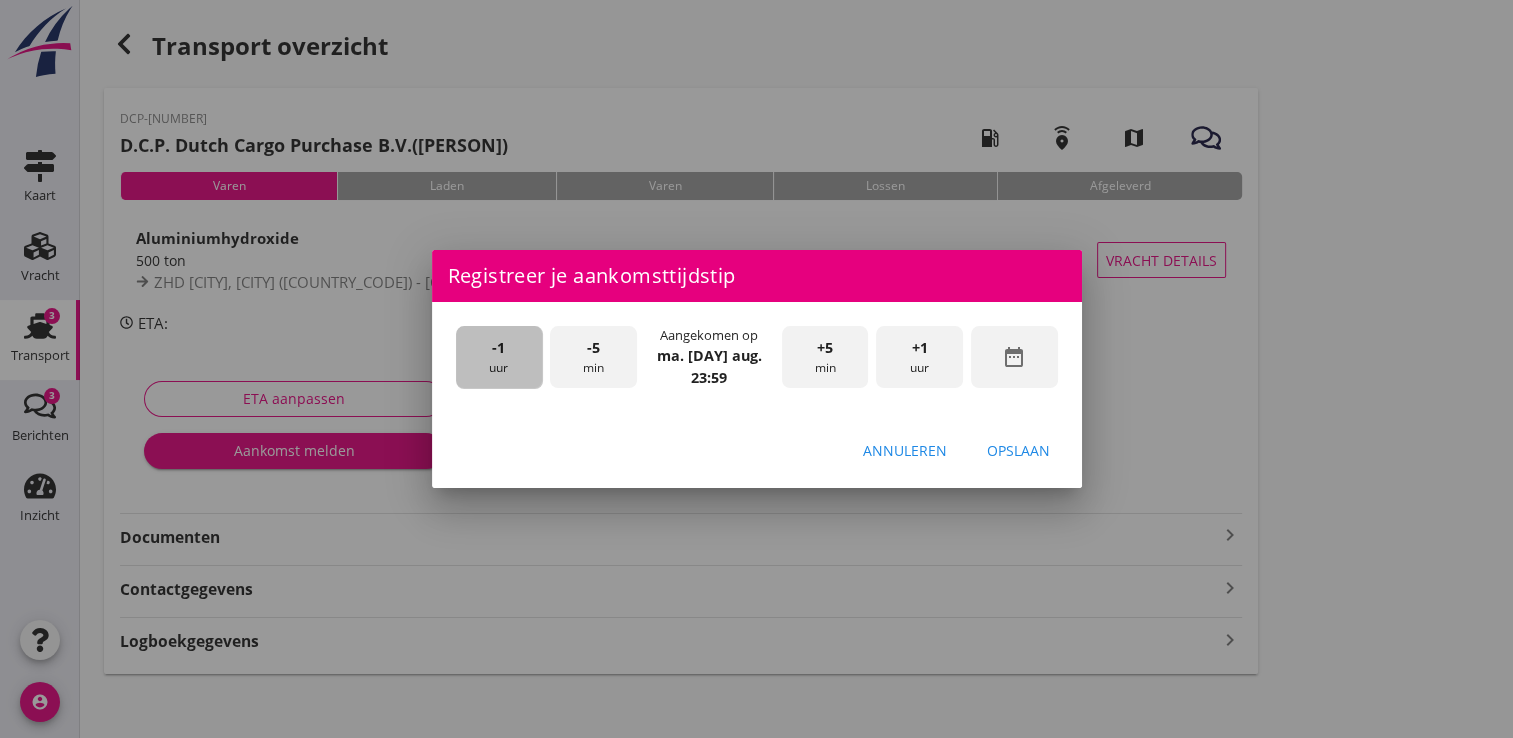 click on "-1  uur" at bounding box center [499, 357] 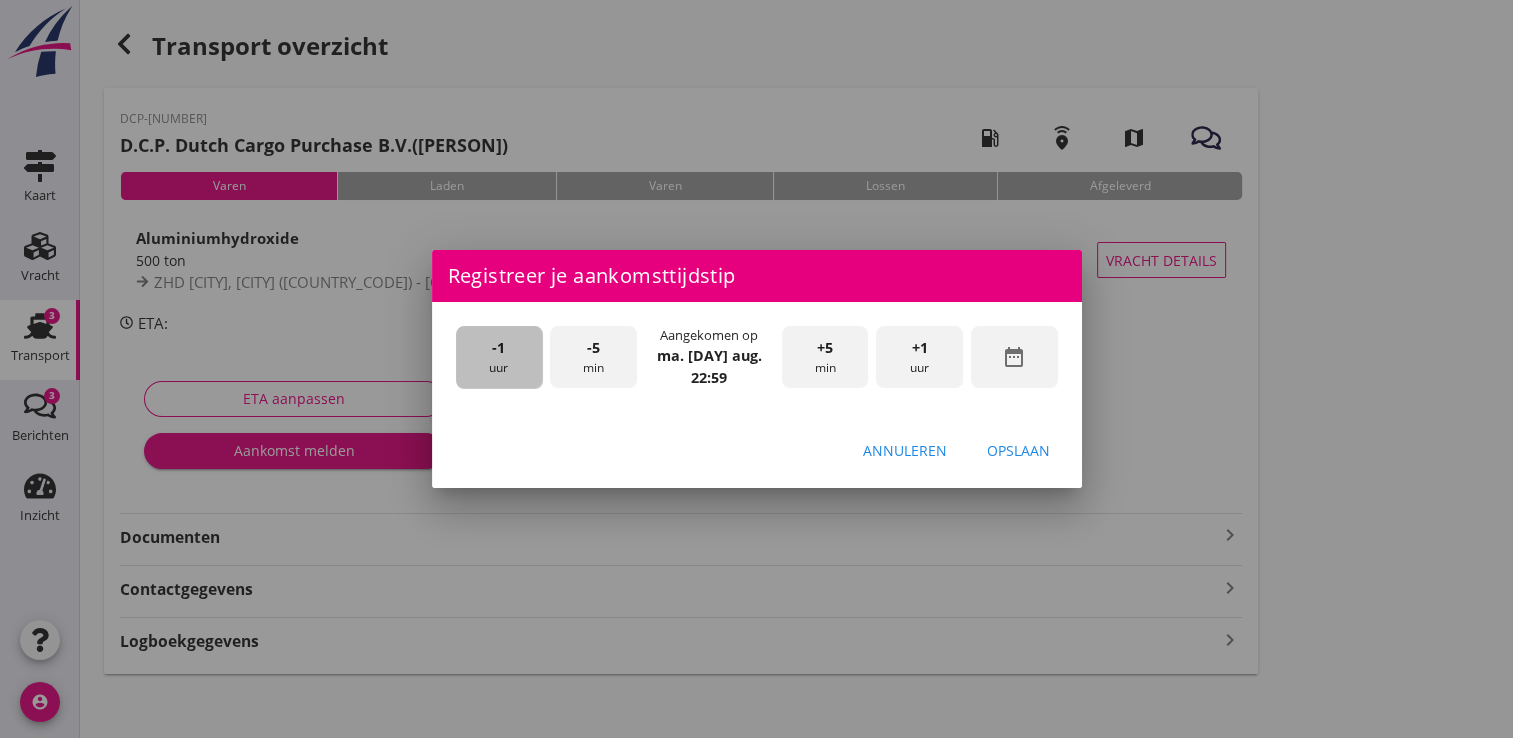 click on "-1  uur" at bounding box center [499, 357] 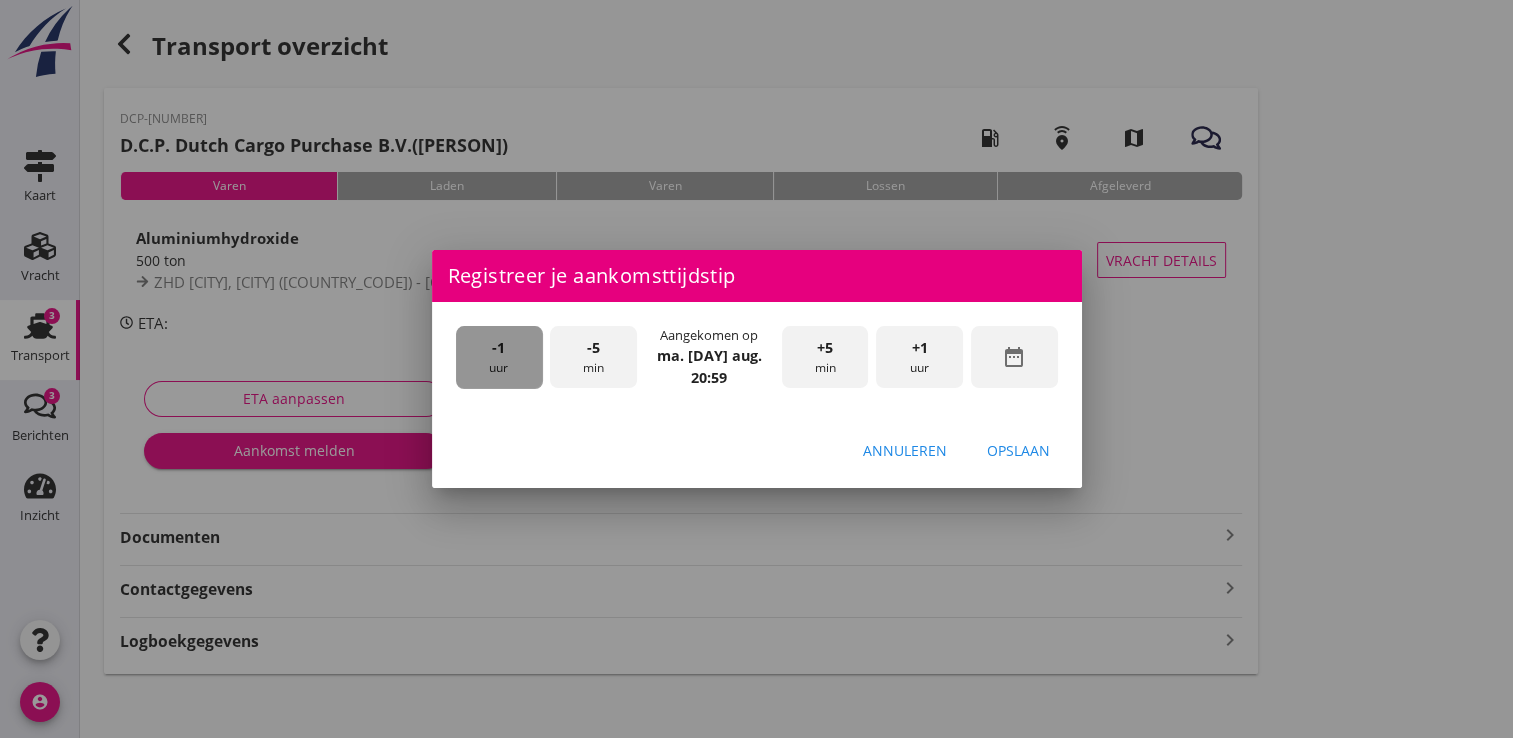 click on "-1  uur" at bounding box center (499, 357) 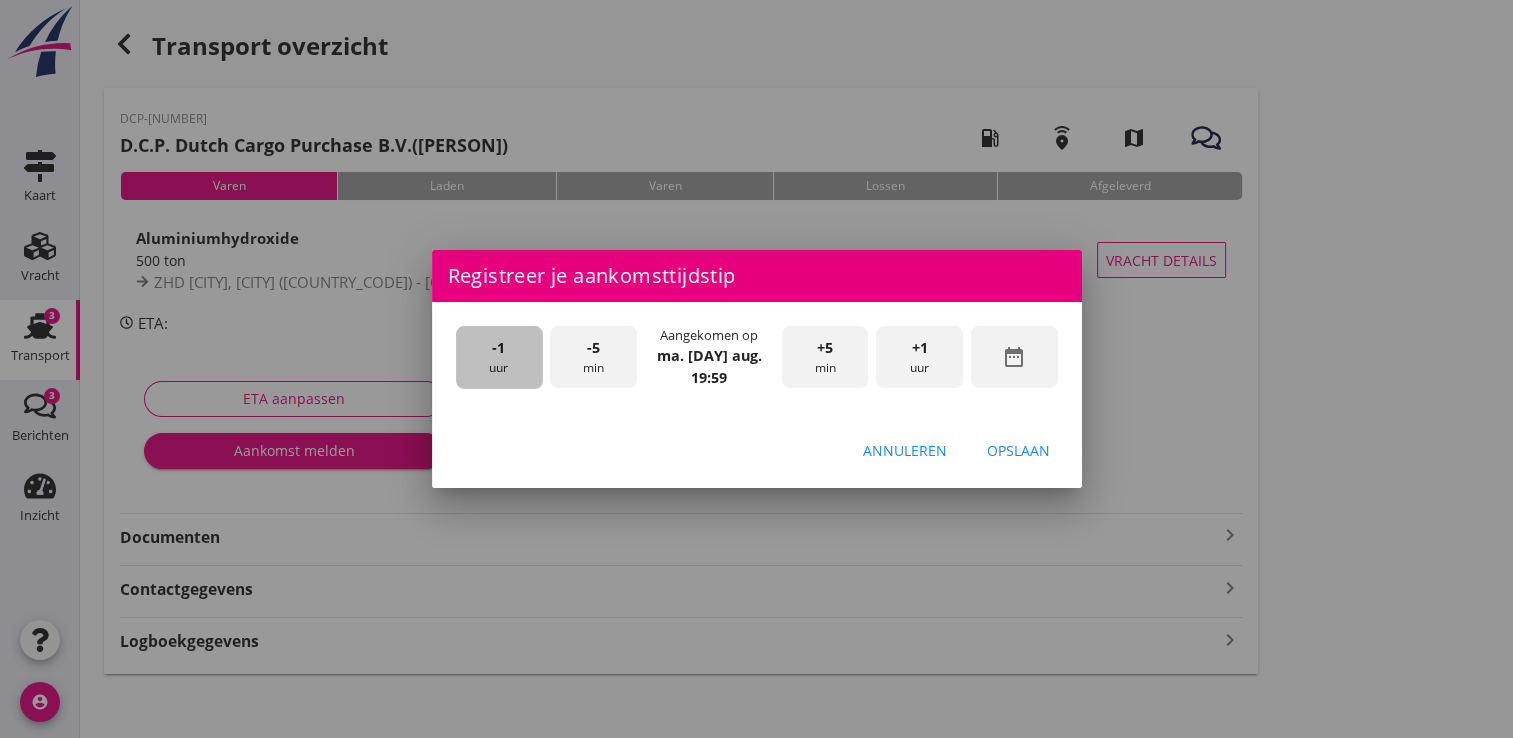 click on "-1  uur" at bounding box center (499, 357) 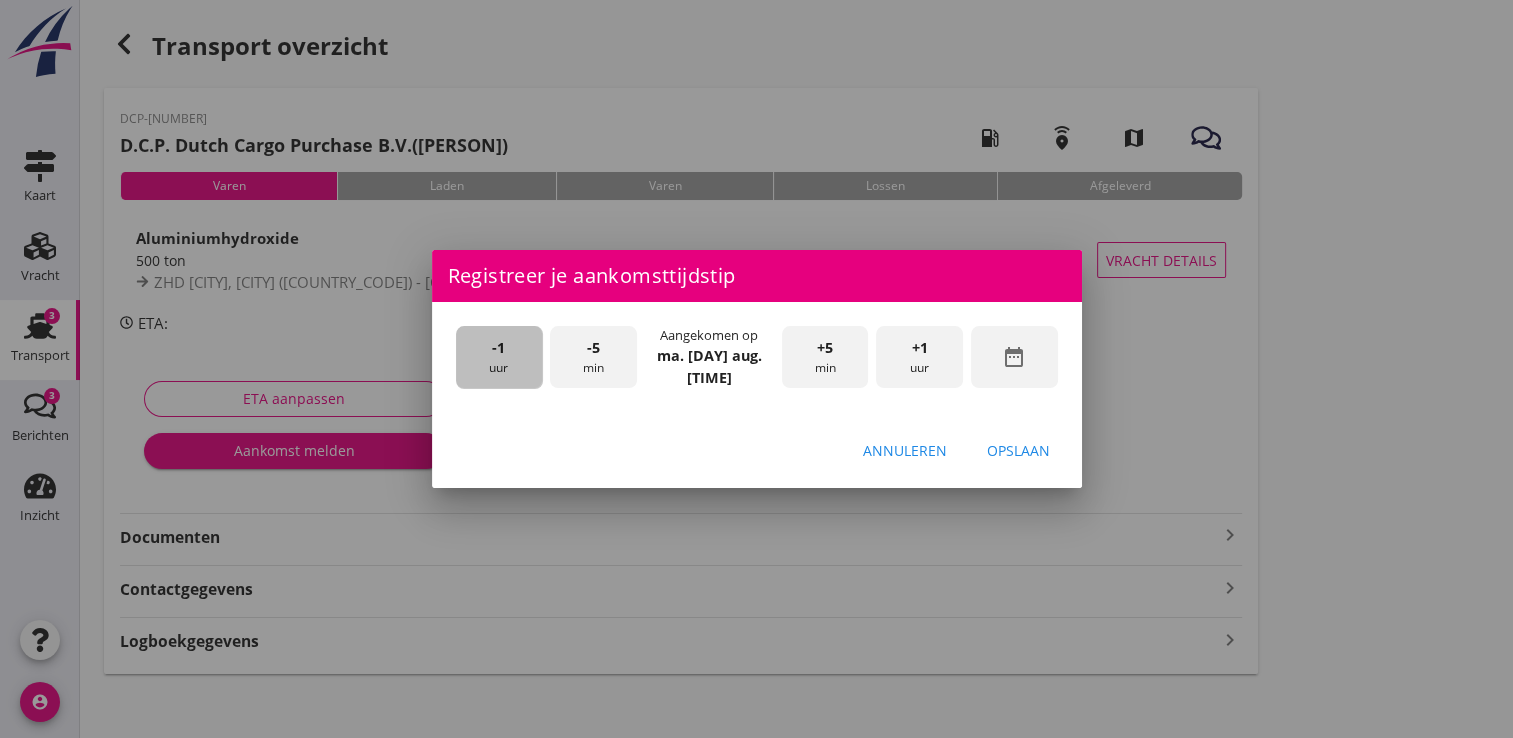click on "-1  uur" at bounding box center [499, 357] 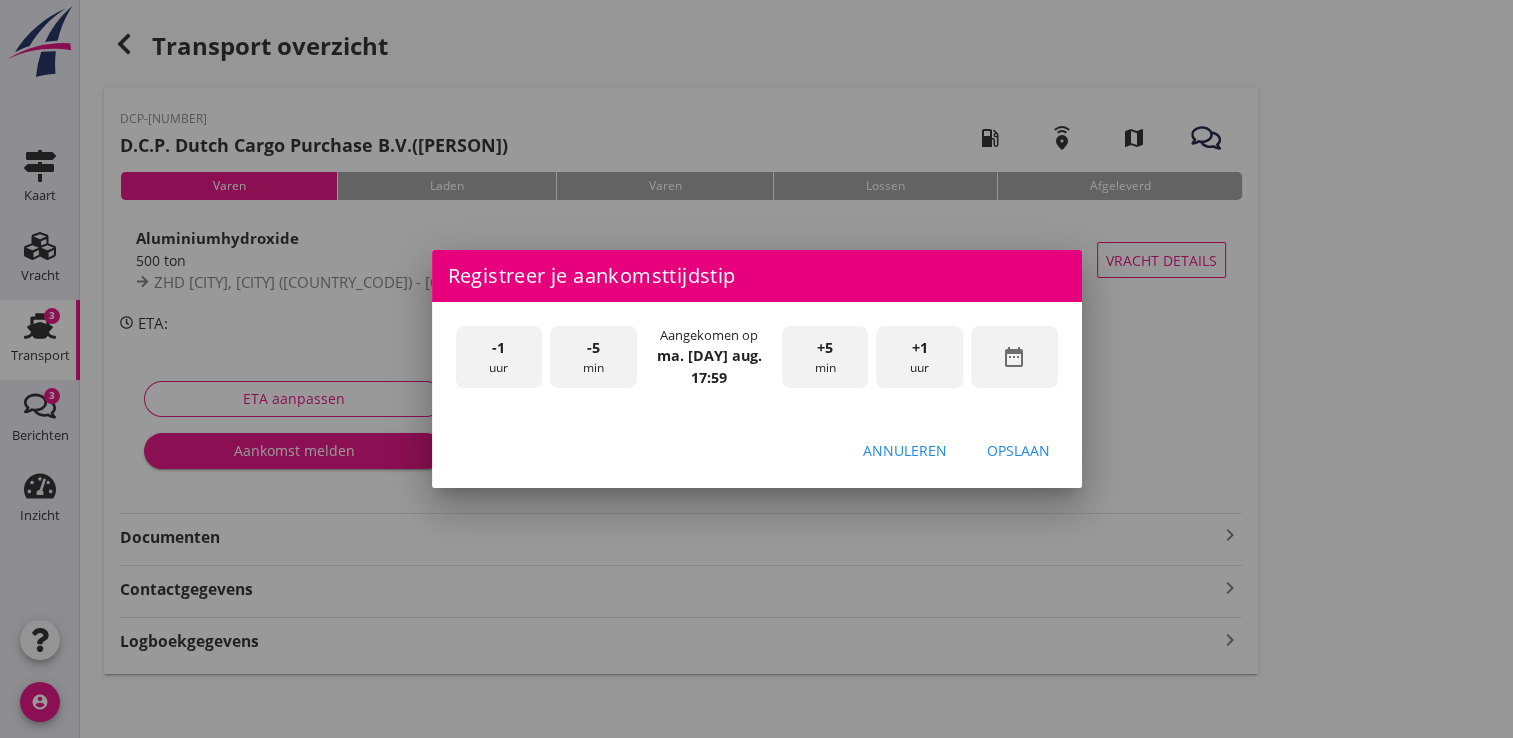 click on "-5" at bounding box center (593, 348) 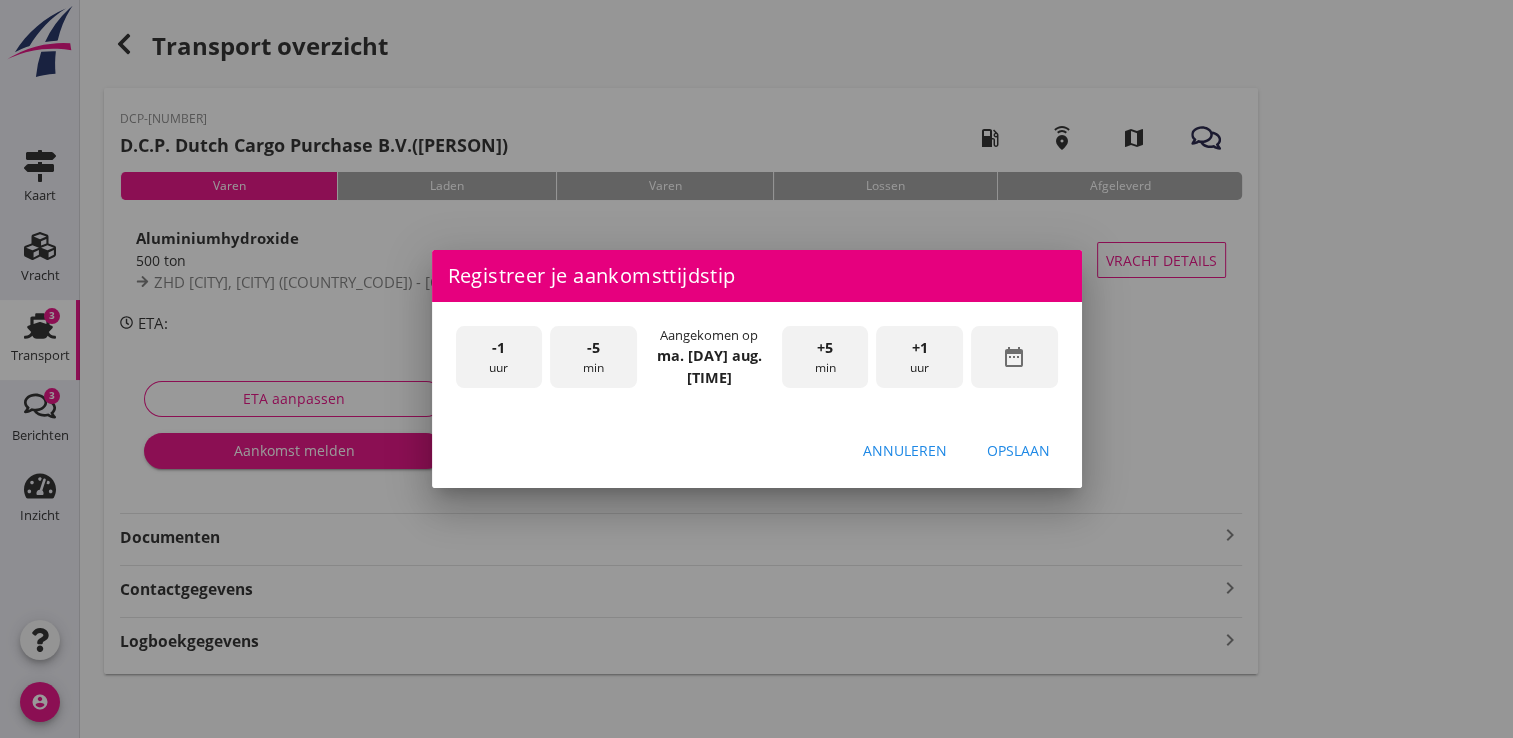 click on "-5" at bounding box center (593, 348) 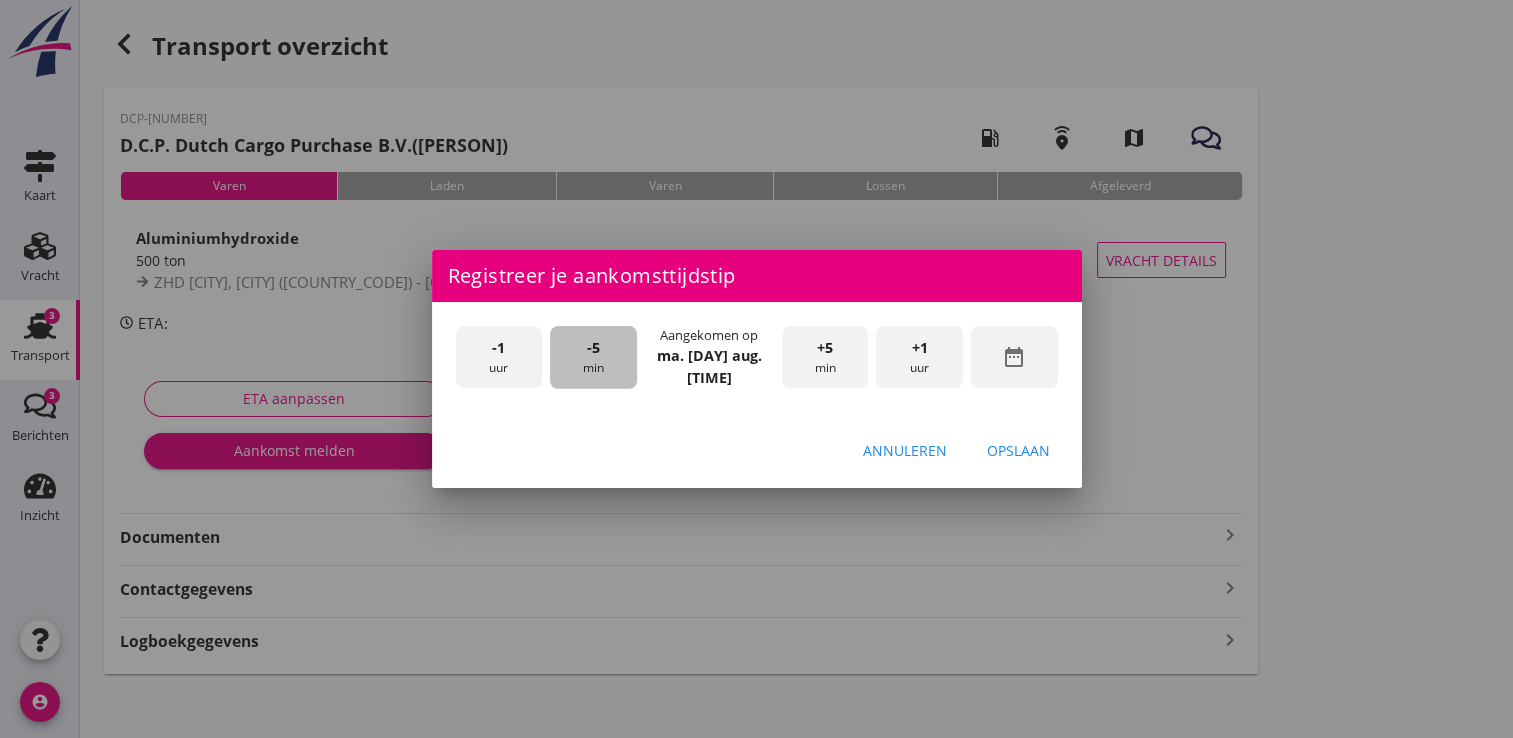 click on "-5" at bounding box center (593, 348) 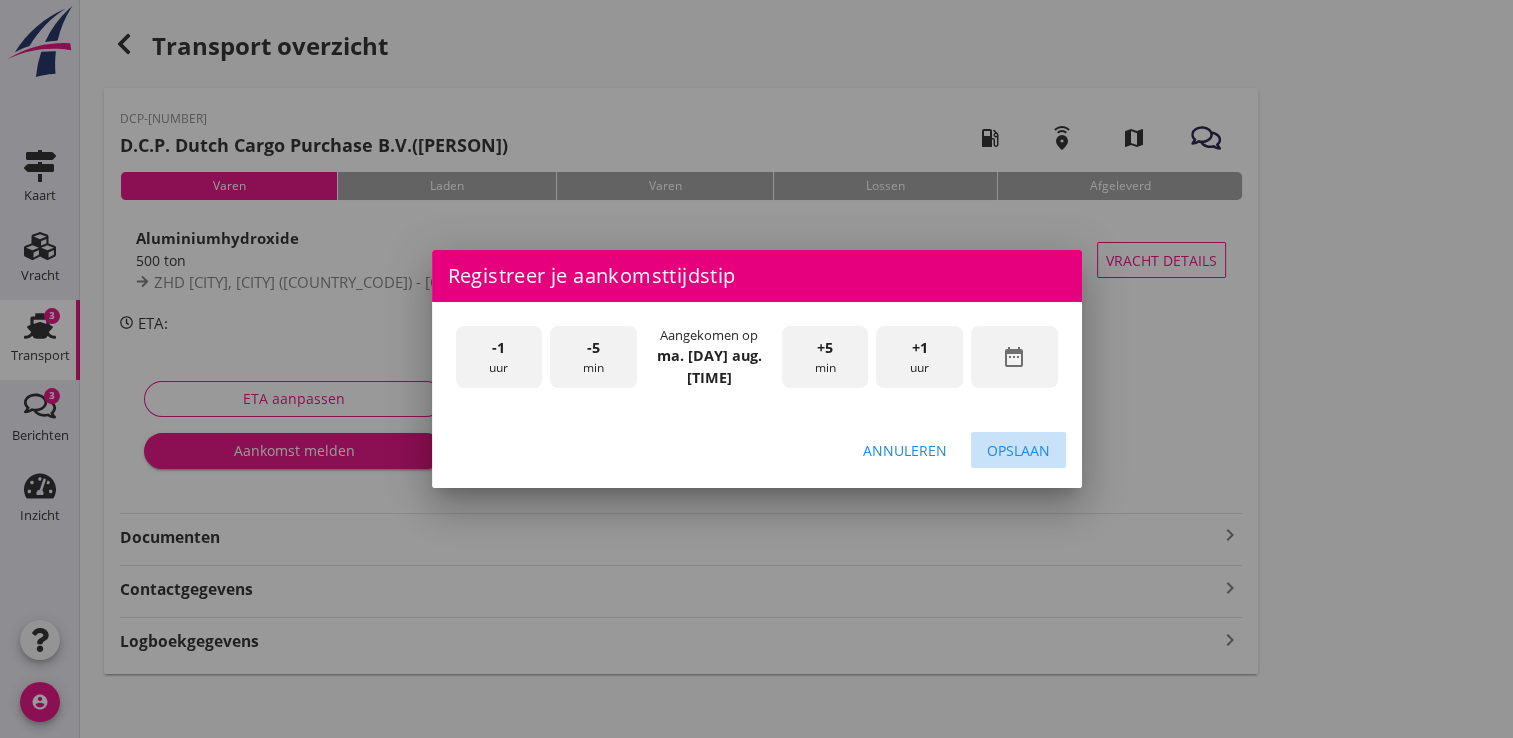 click on "Opslaan" at bounding box center [1018, 450] 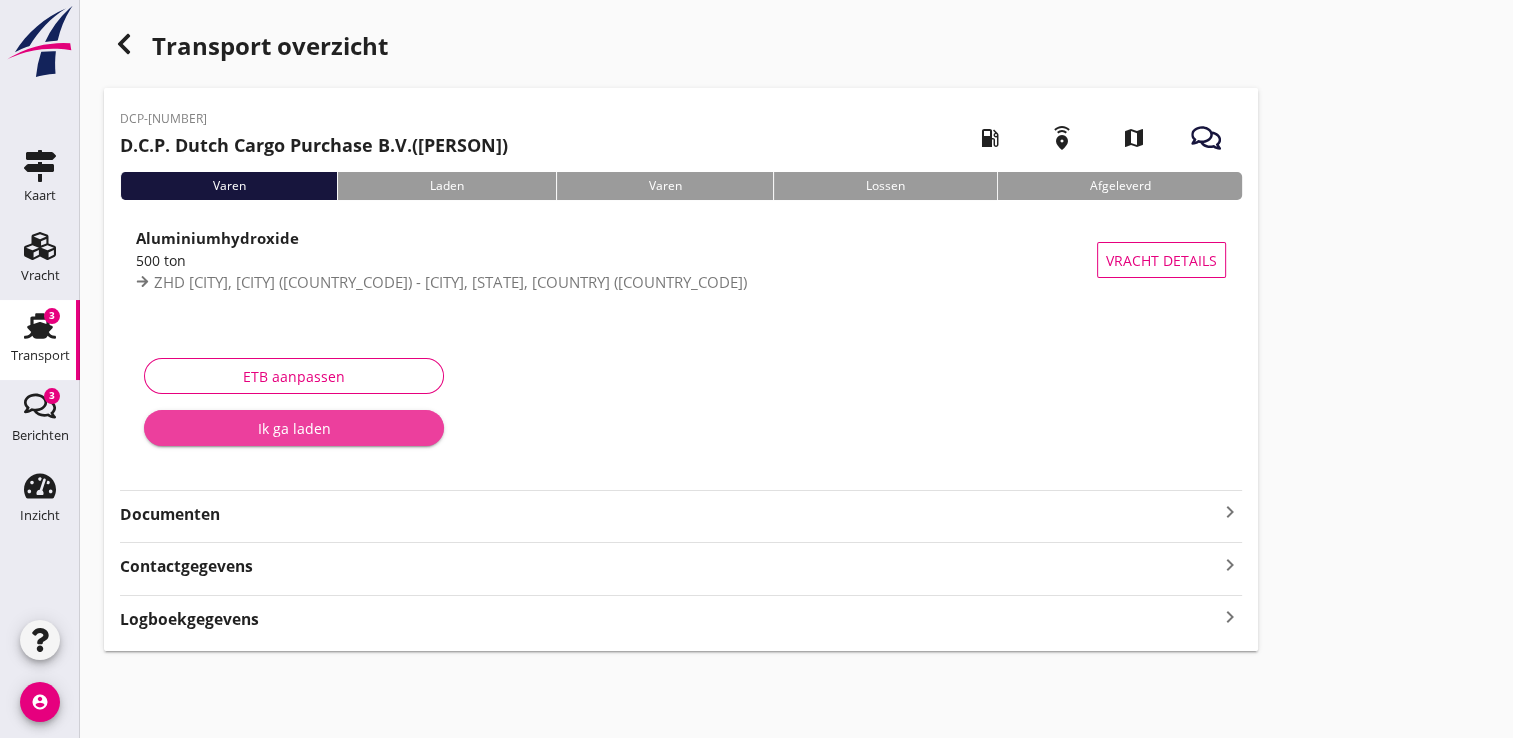 click on "Ik ga laden" at bounding box center (294, 428) 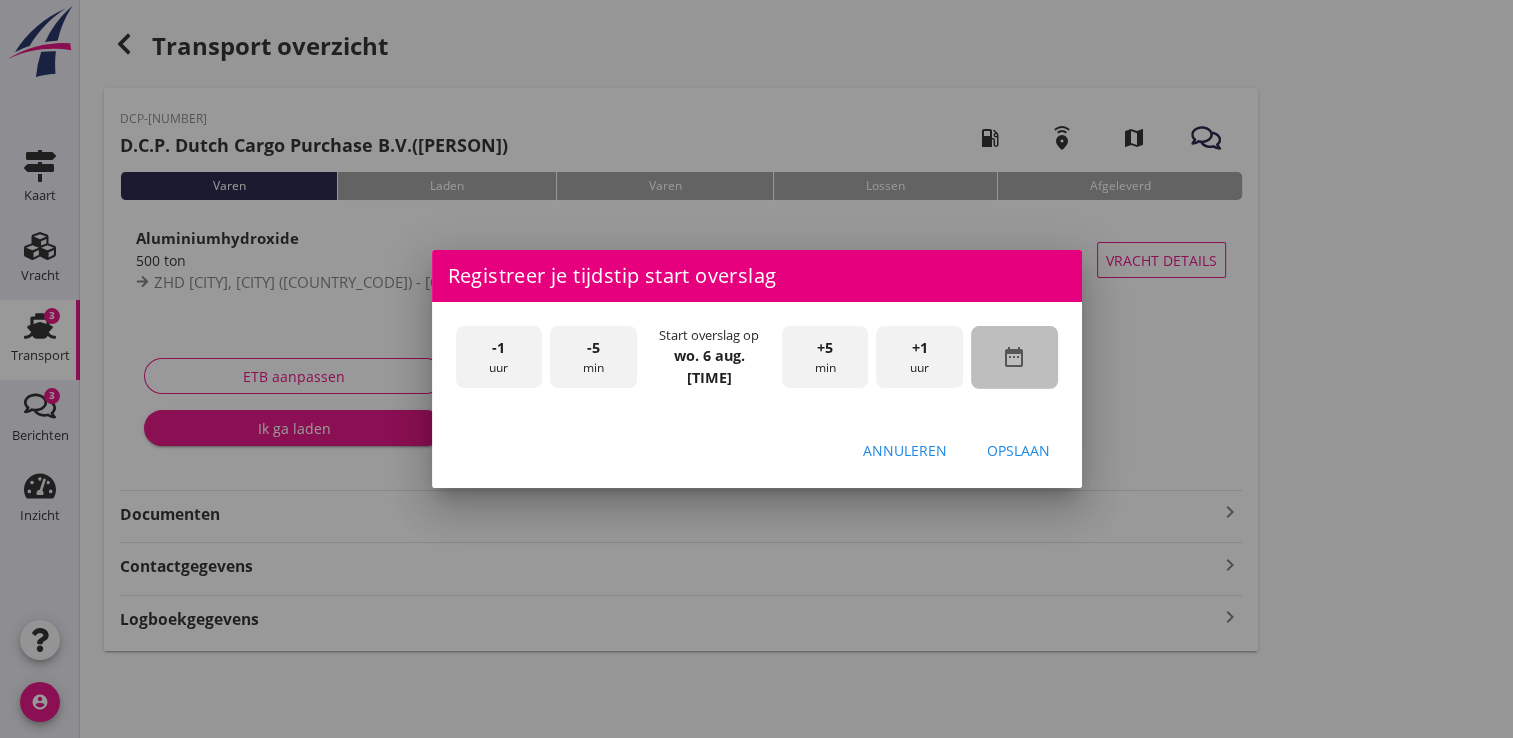 click on "date_range" at bounding box center [1014, 357] 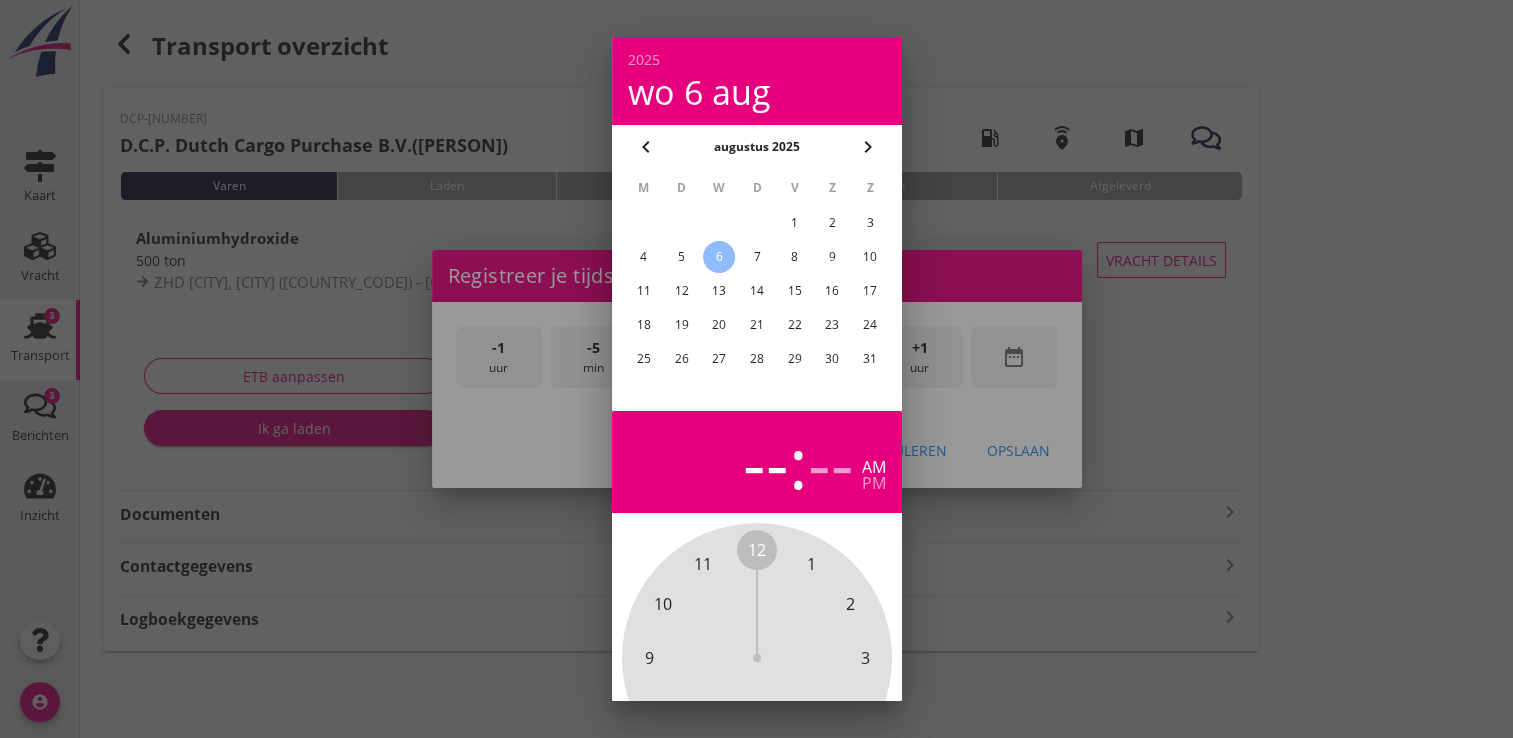 click on "5" at bounding box center (681, 257) 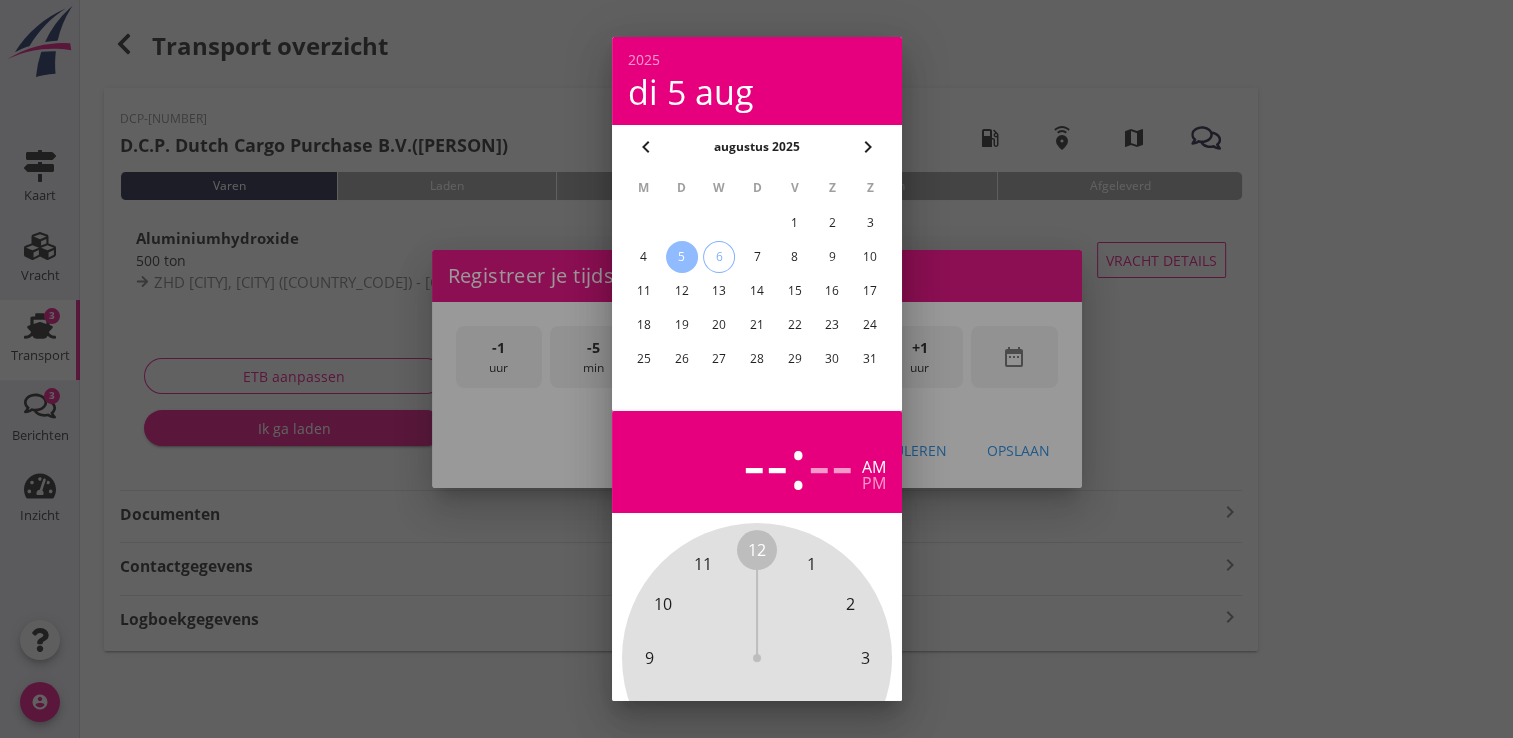 click at bounding box center (756, 369) 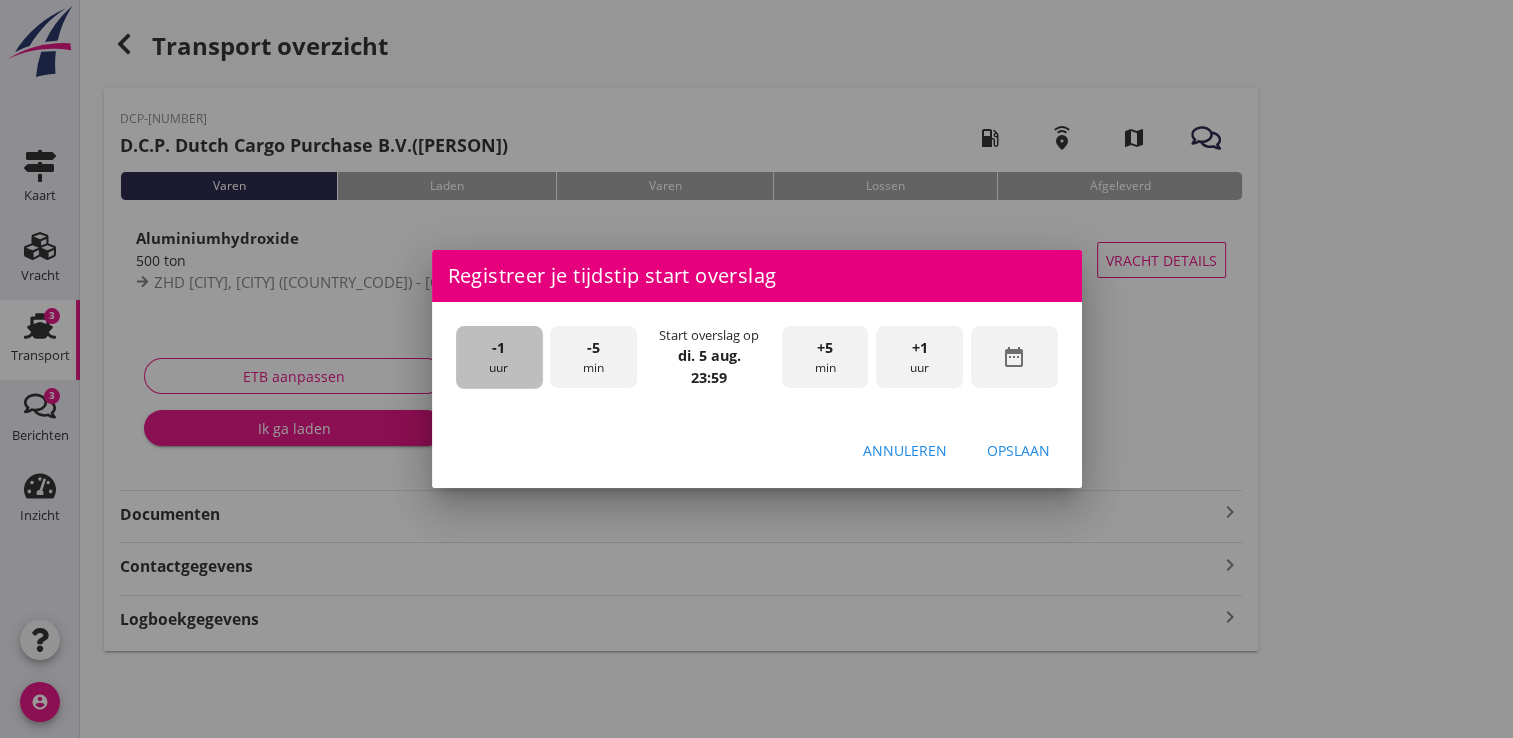 click on "-1" at bounding box center [498, 348] 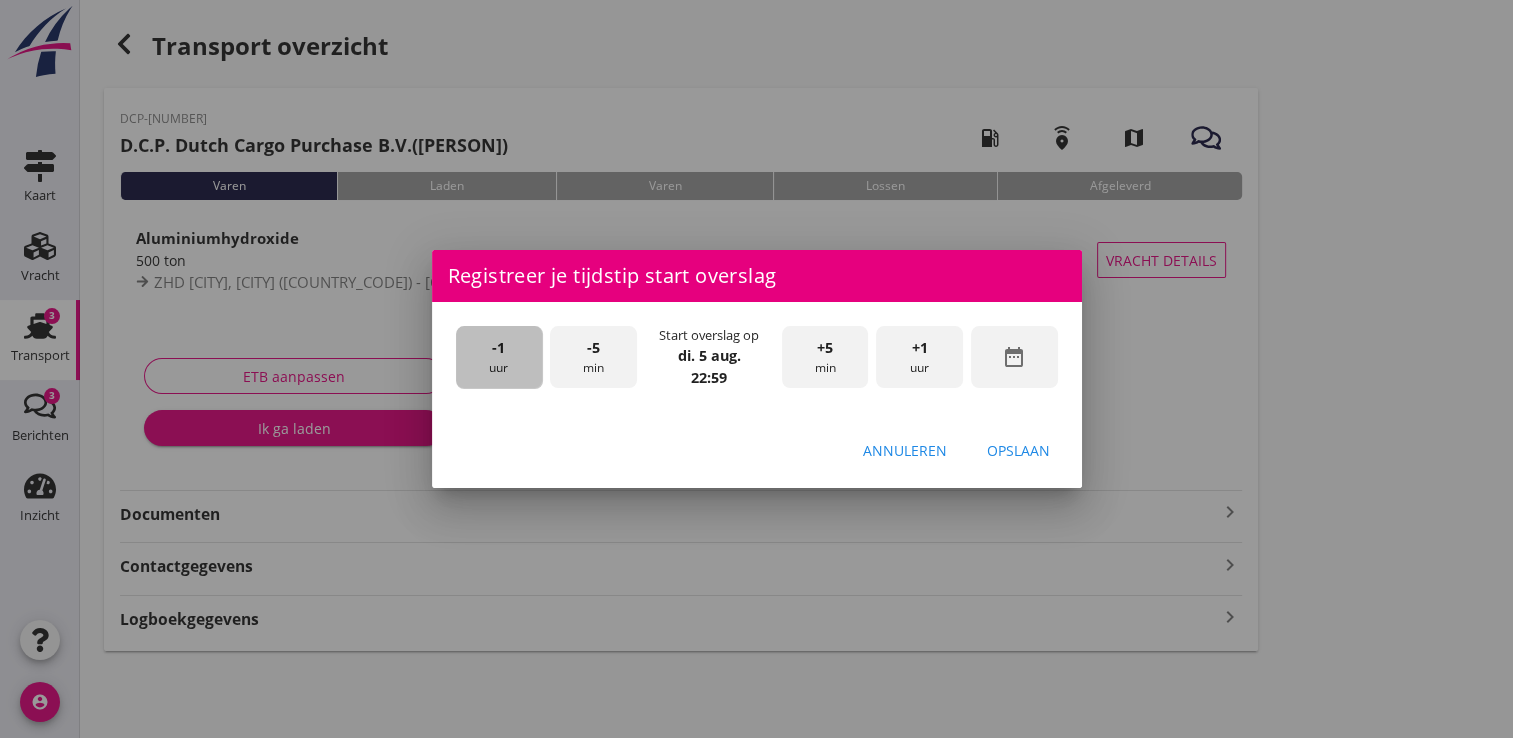 click on "-1" at bounding box center (498, 348) 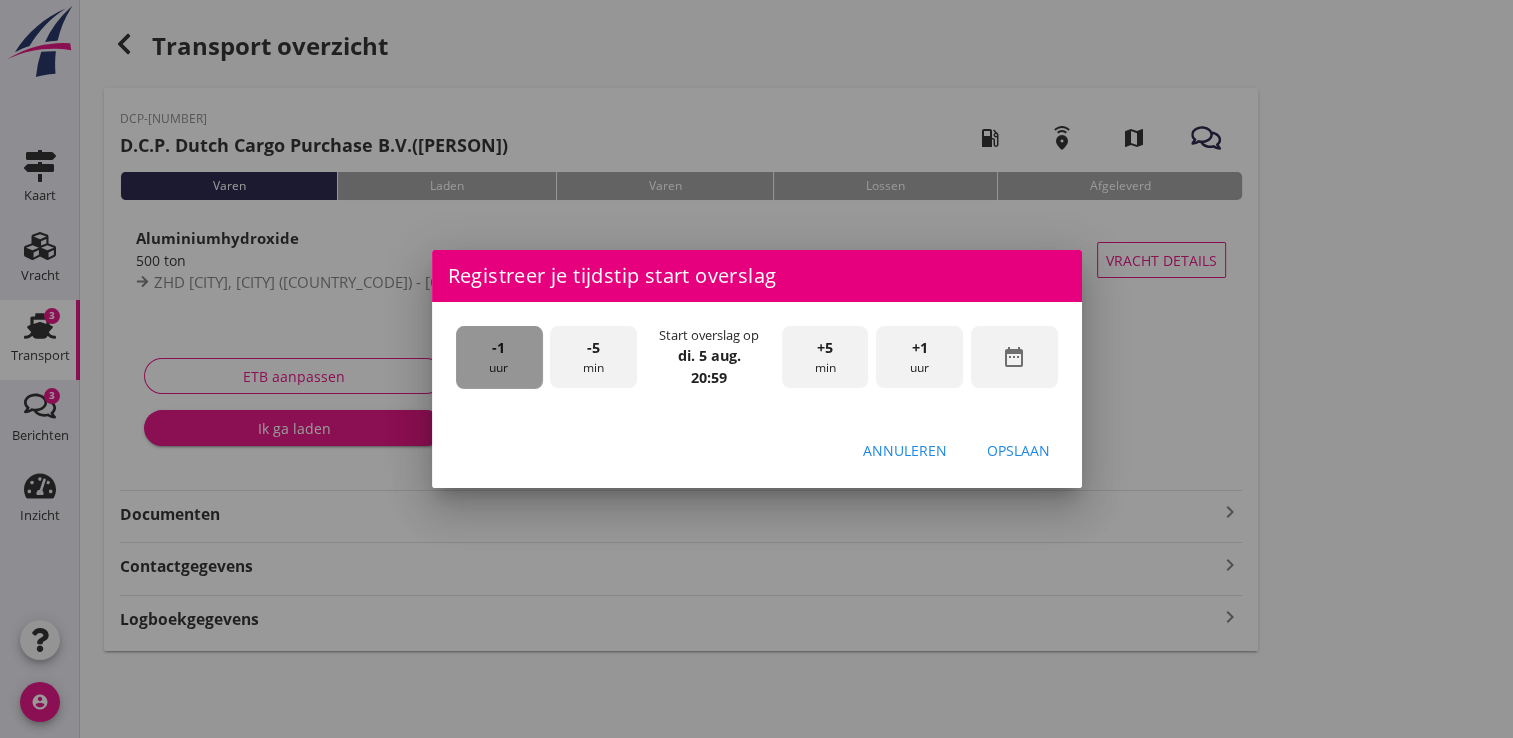 click on "-1" at bounding box center (498, 348) 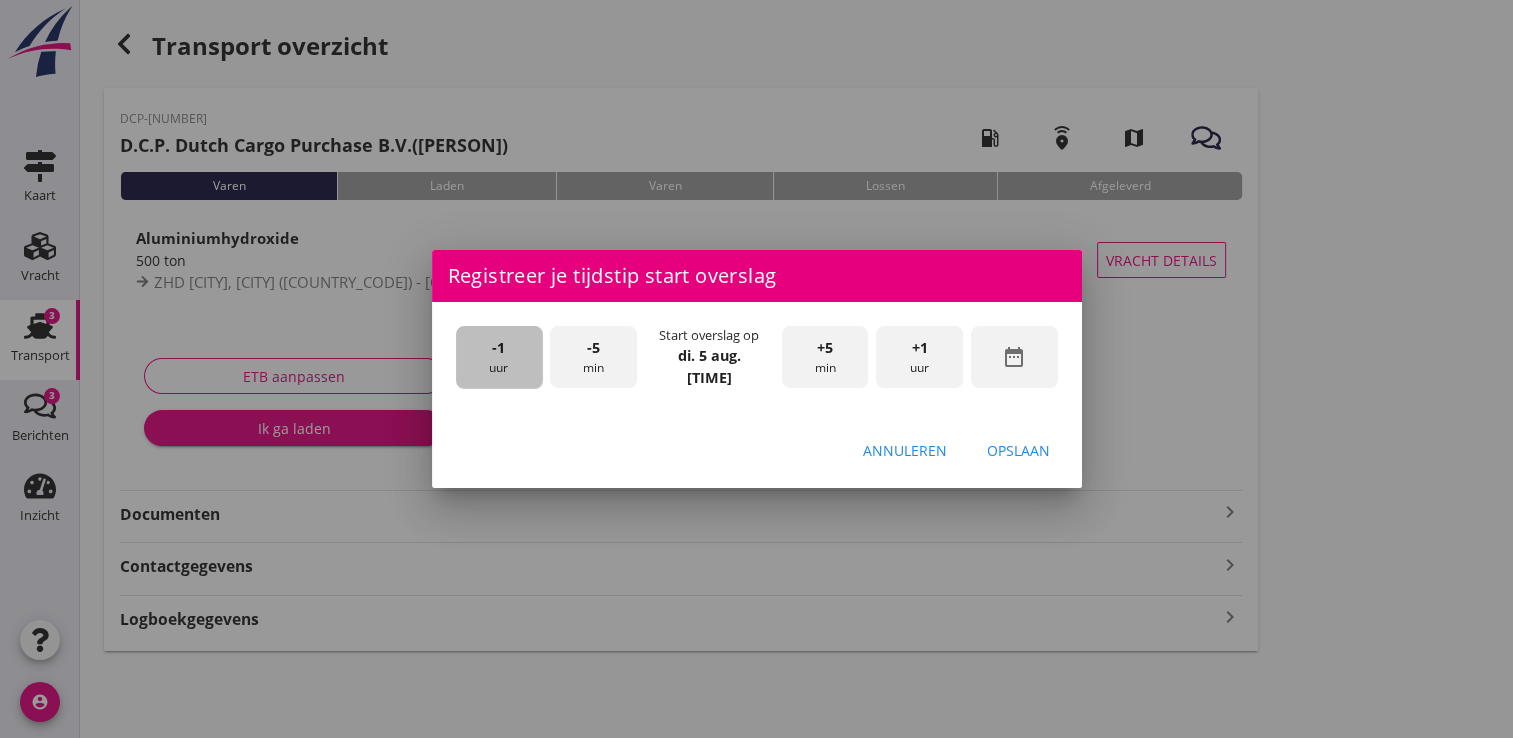 click on "-1" at bounding box center (498, 348) 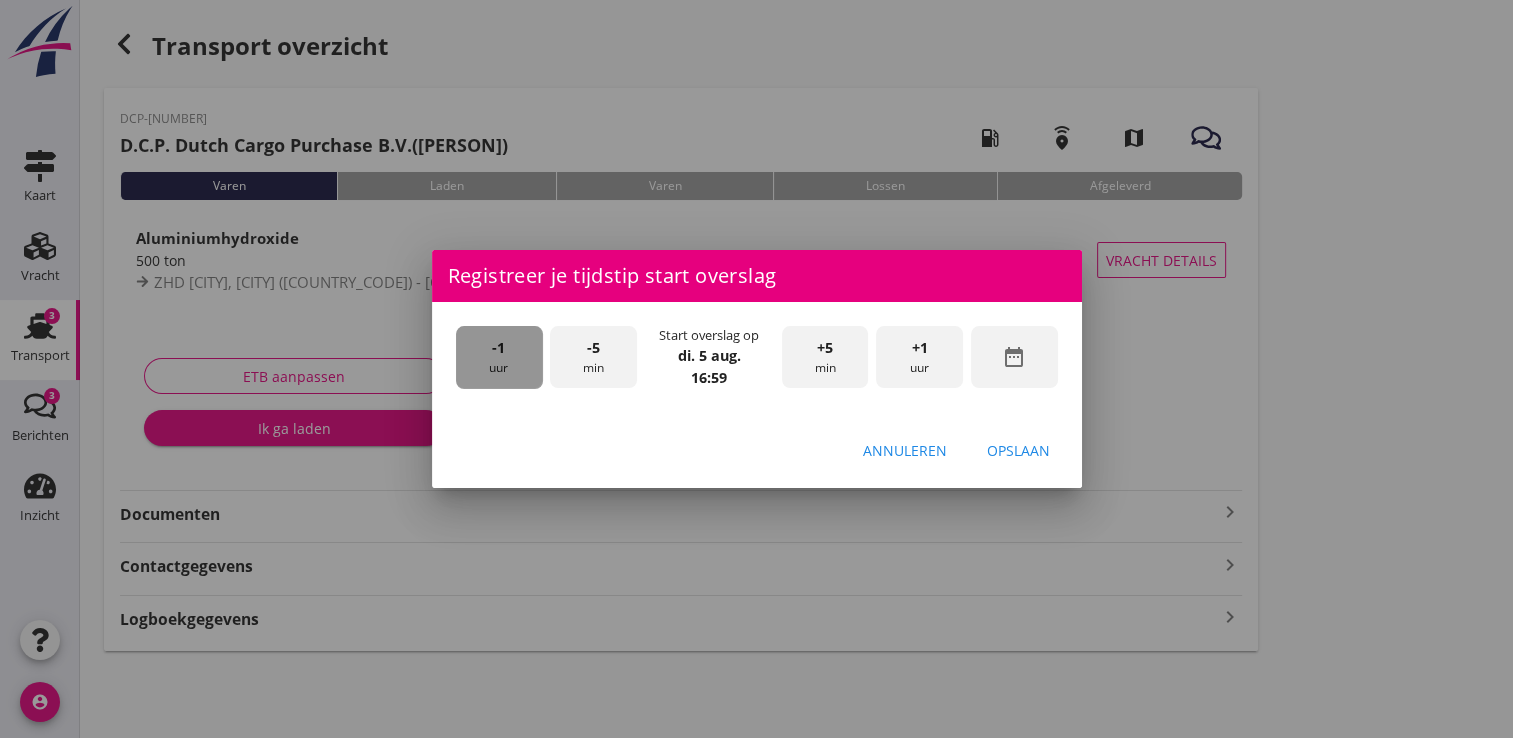 click on "-1" at bounding box center [498, 348] 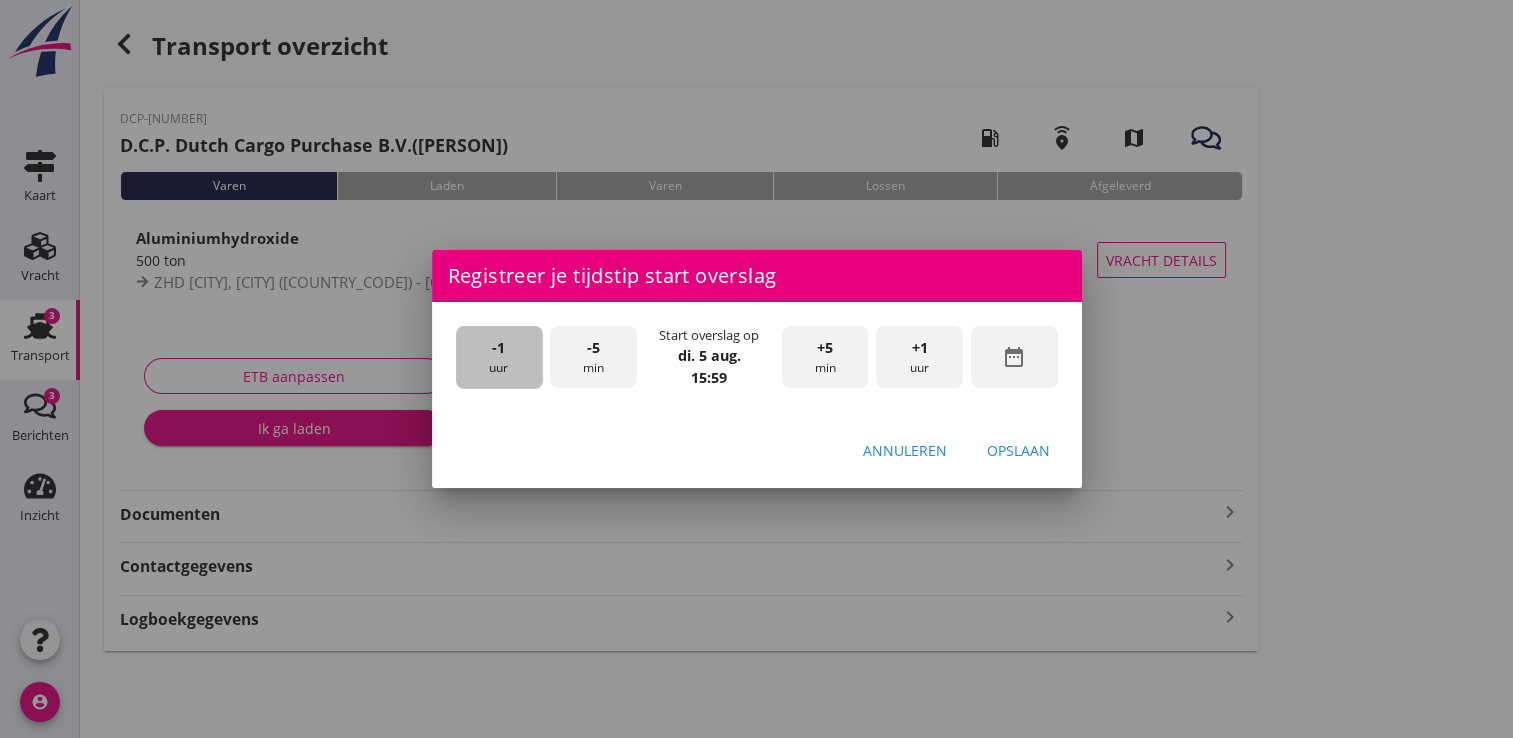click on "-1" at bounding box center (498, 348) 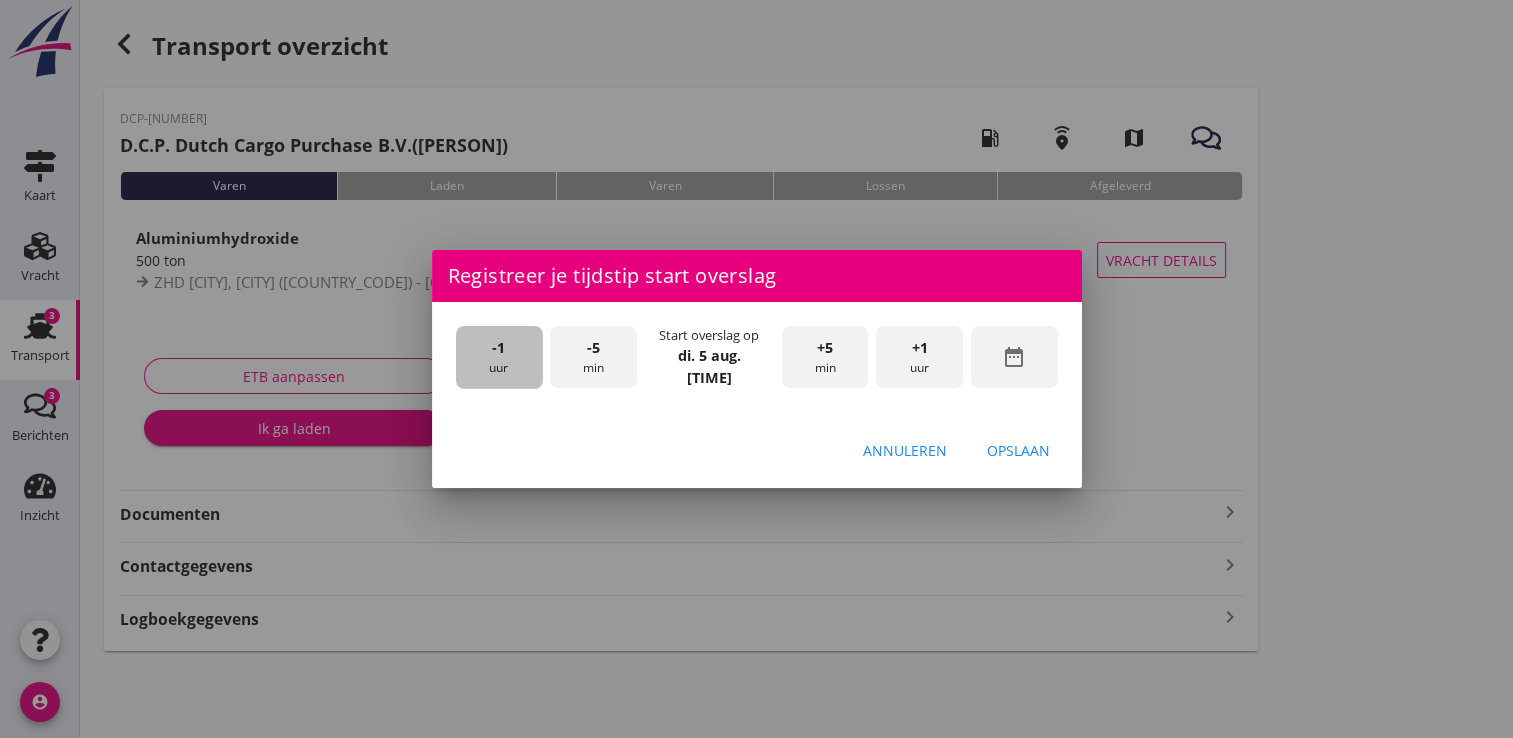 click on "-1" at bounding box center [498, 348] 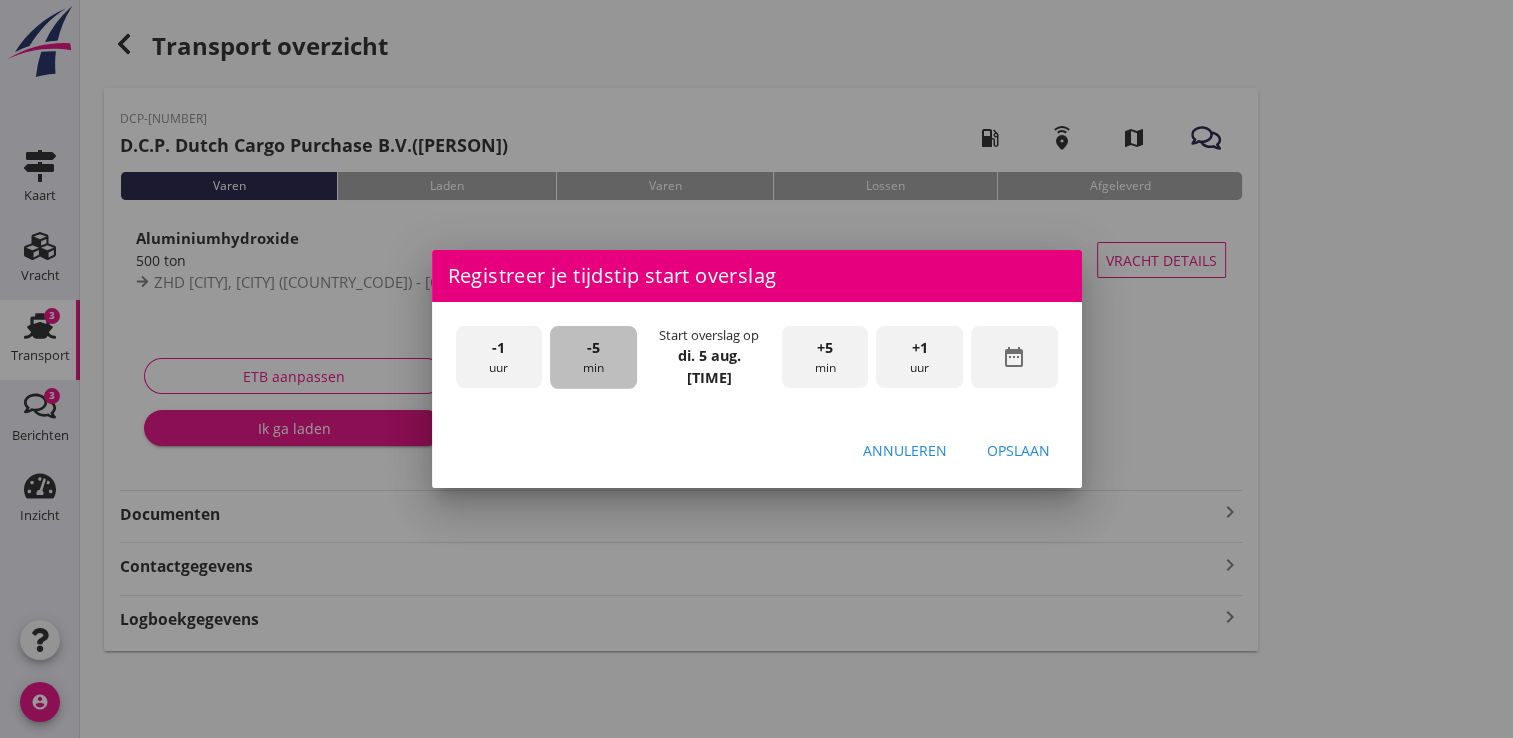 click on "-5  min" at bounding box center (593, 357) 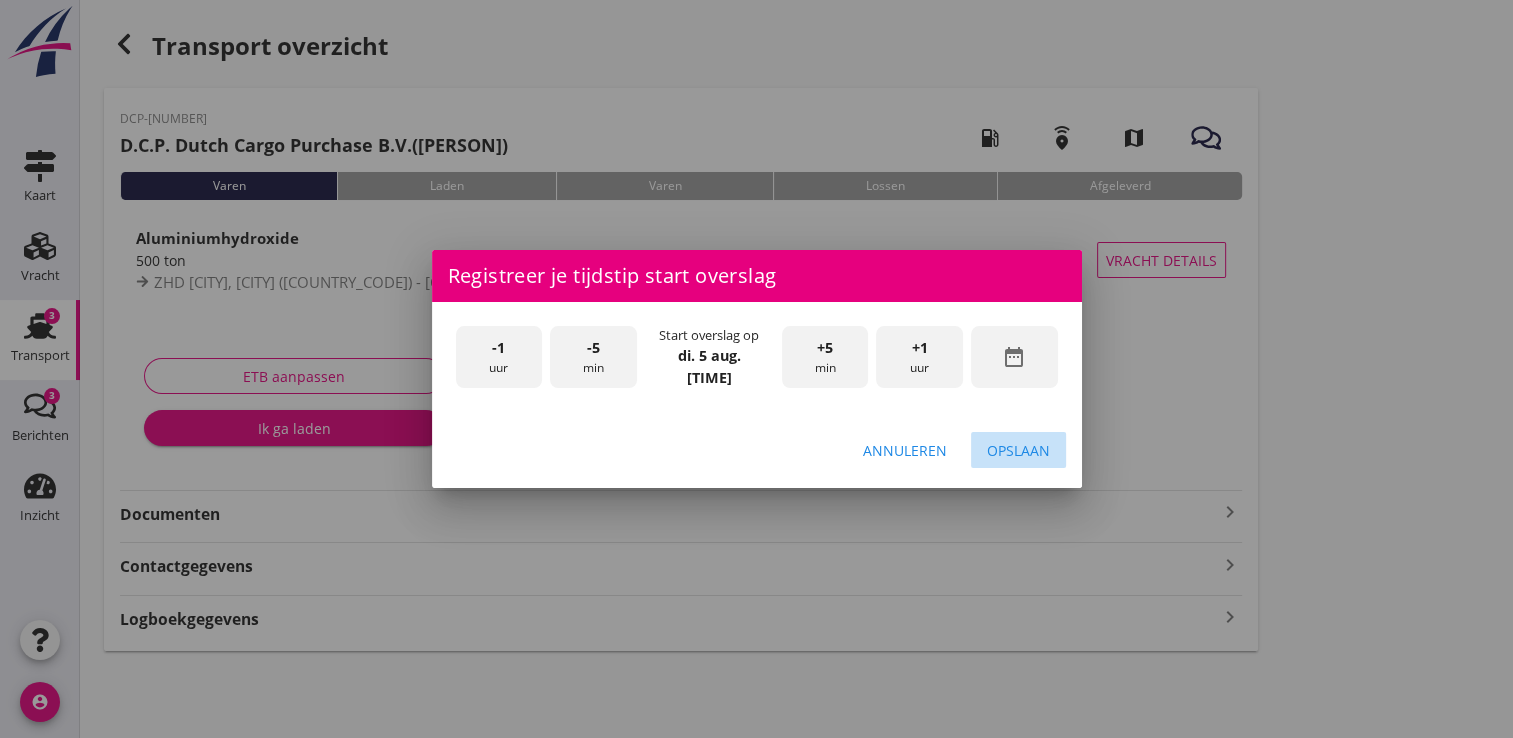 click on "Opslaan" at bounding box center (1018, 450) 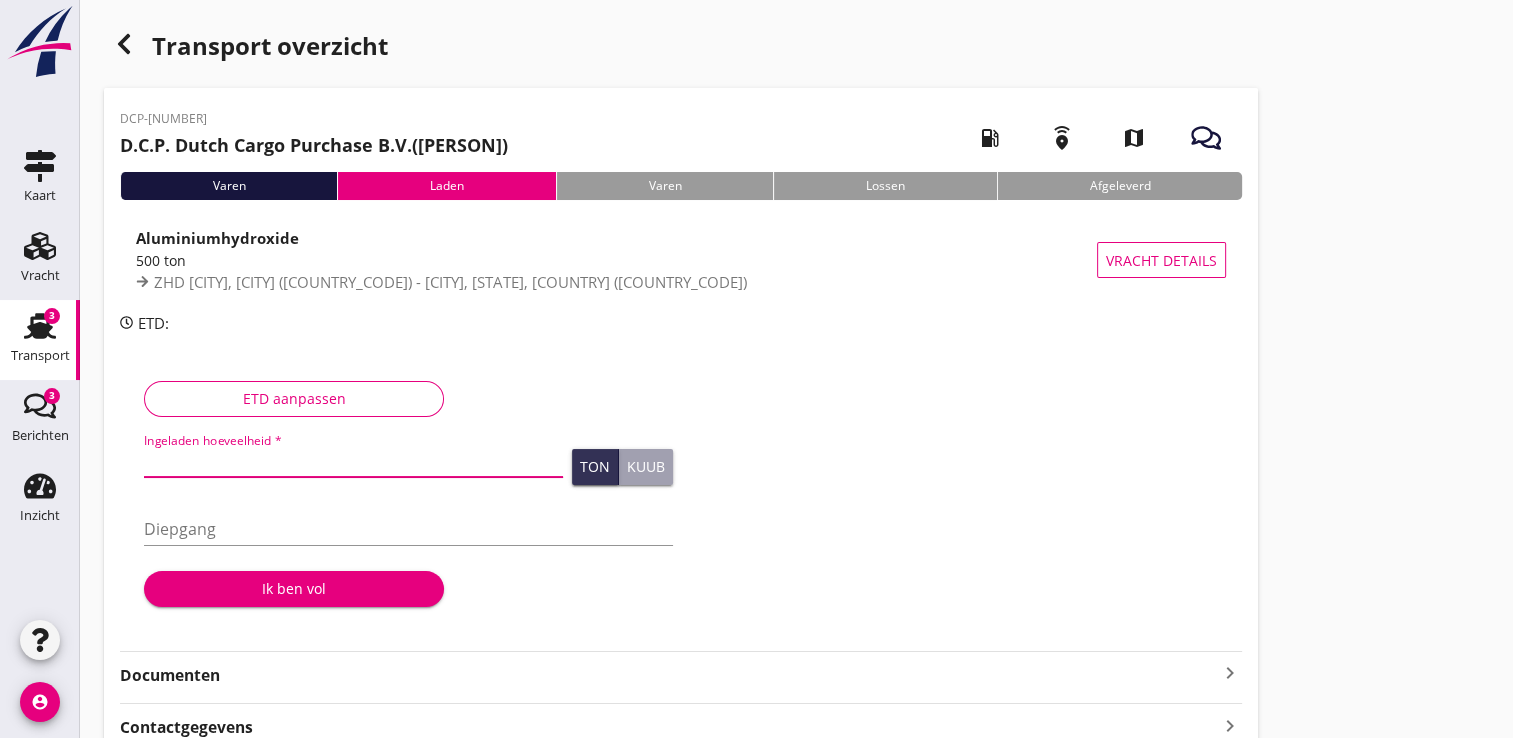 click at bounding box center (353, 461) 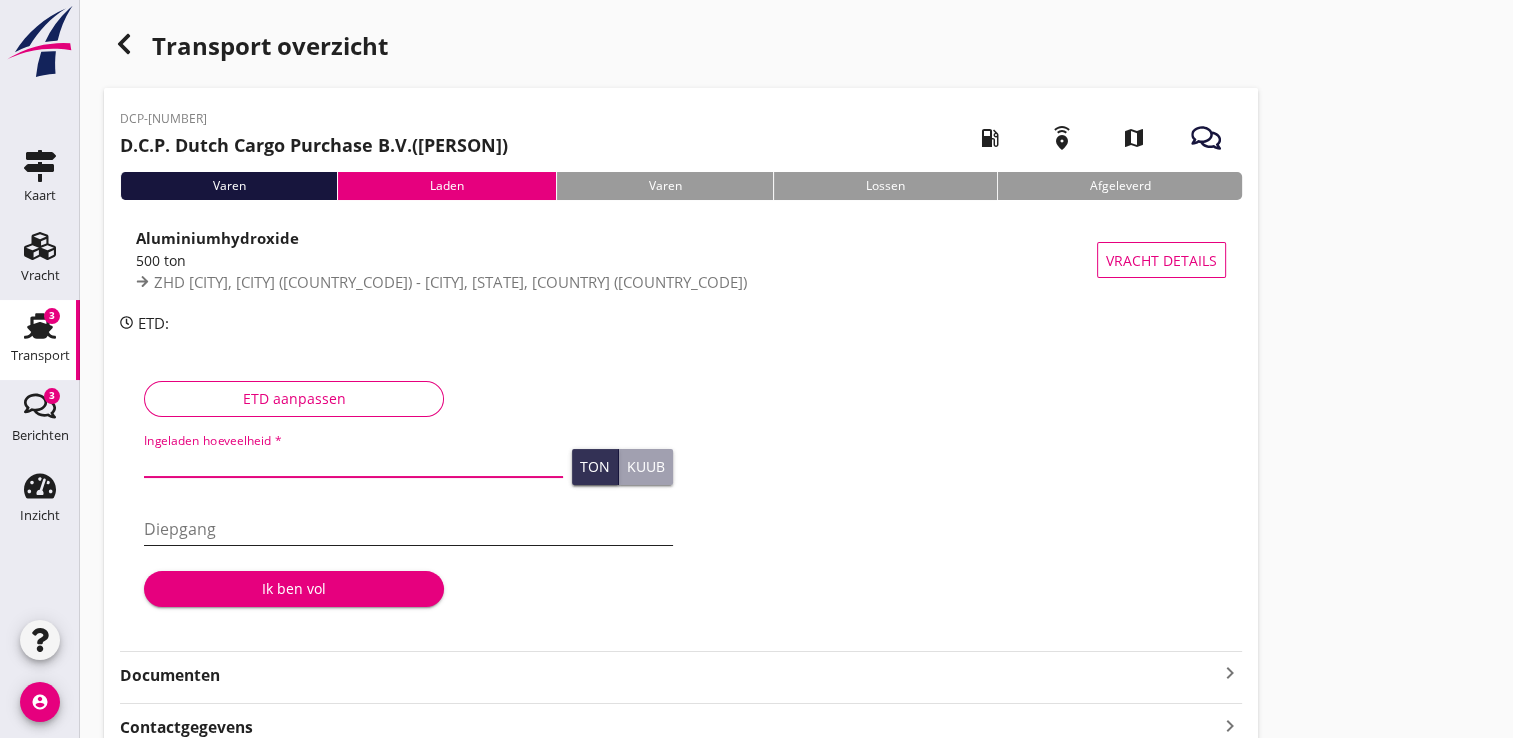 type on "[NUMBER]" 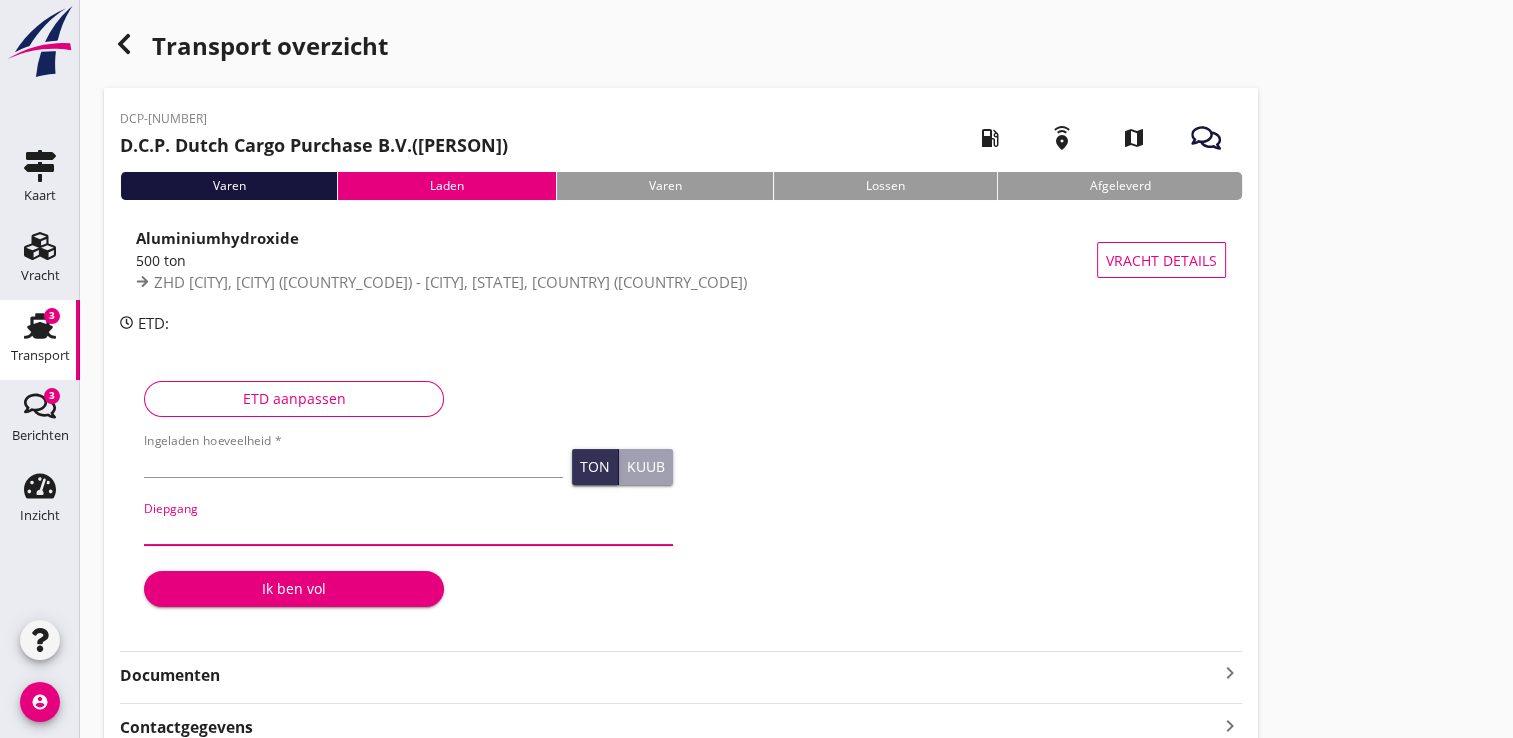 click at bounding box center [408, 529] 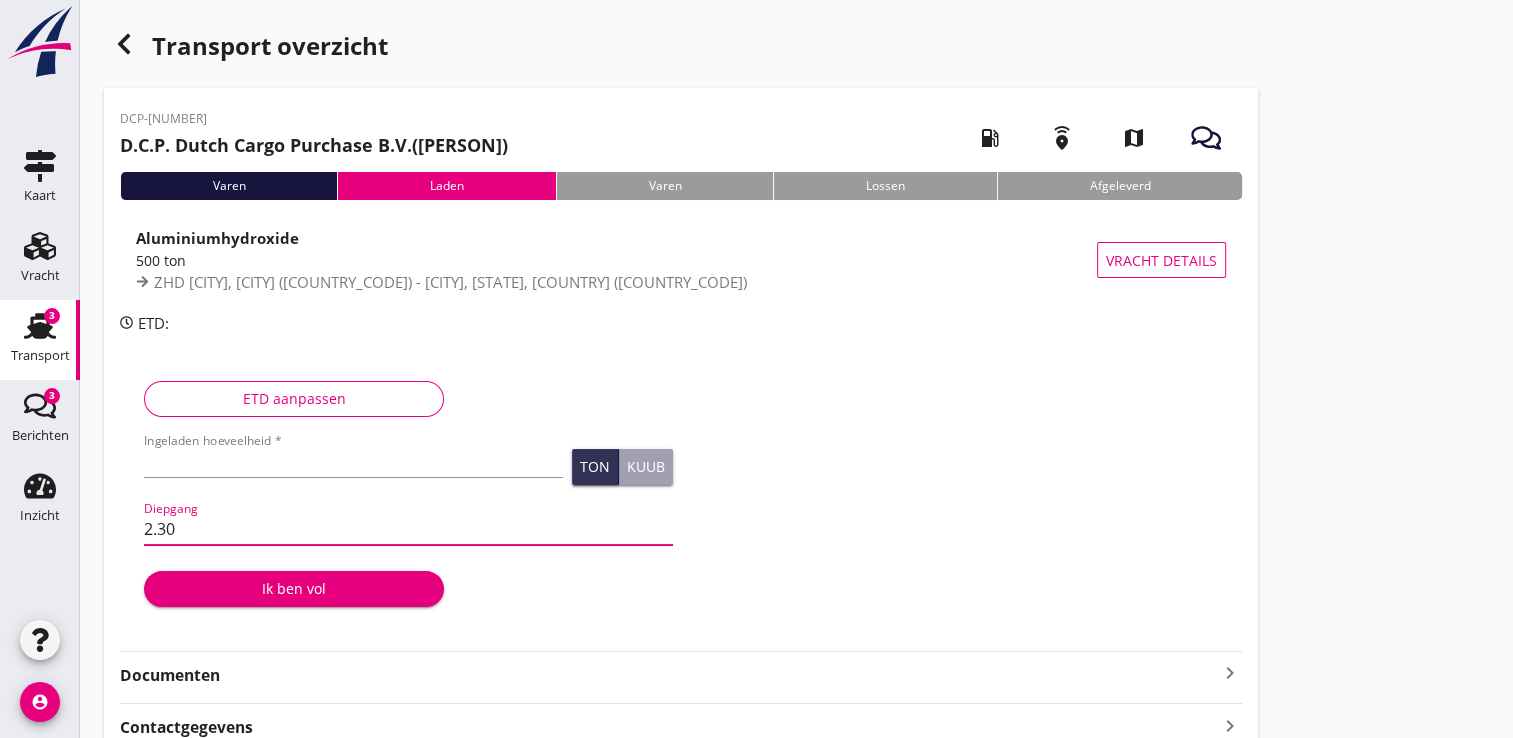 type on "2.30" 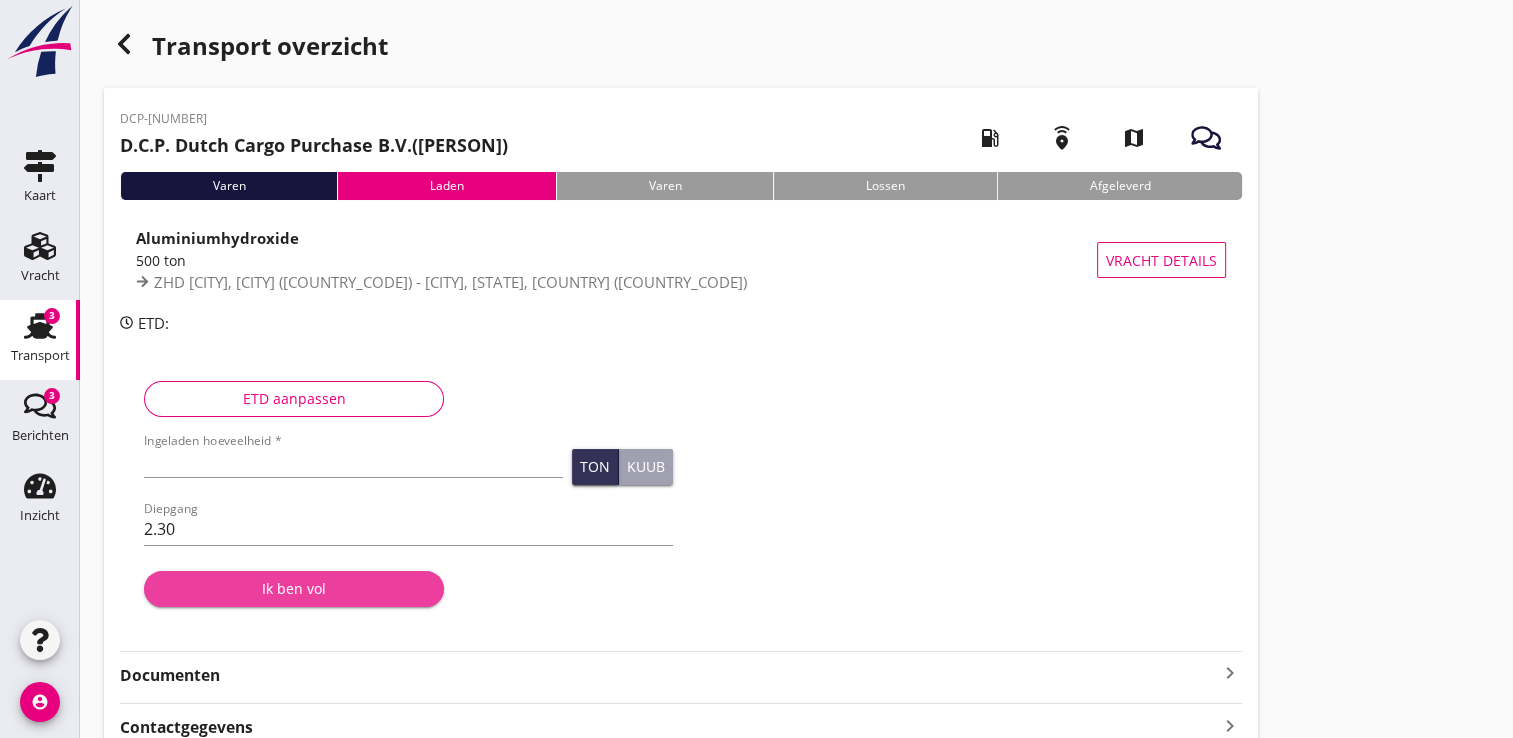 click on "Ik ben vol" at bounding box center [294, 588] 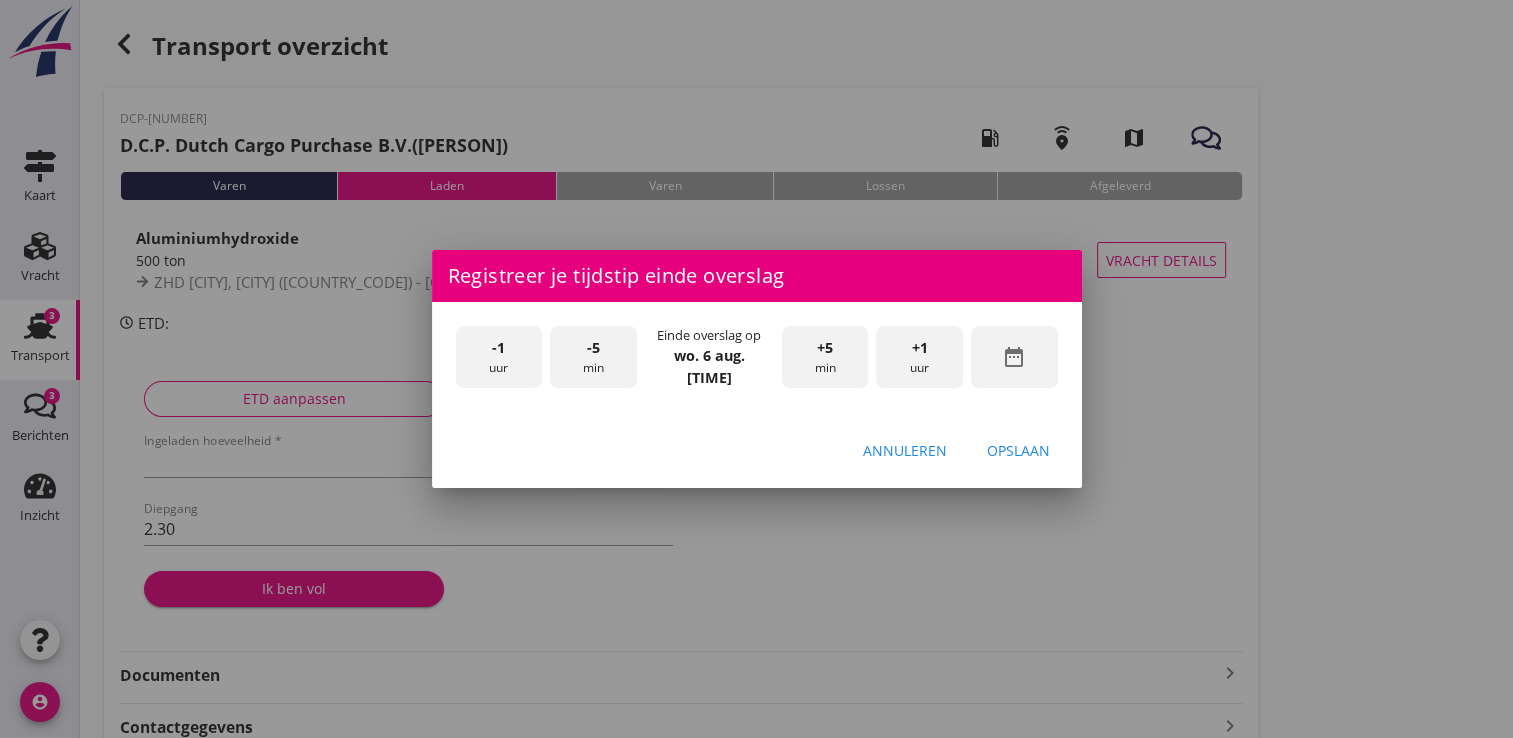 click on "date_range" at bounding box center (1014, 357) 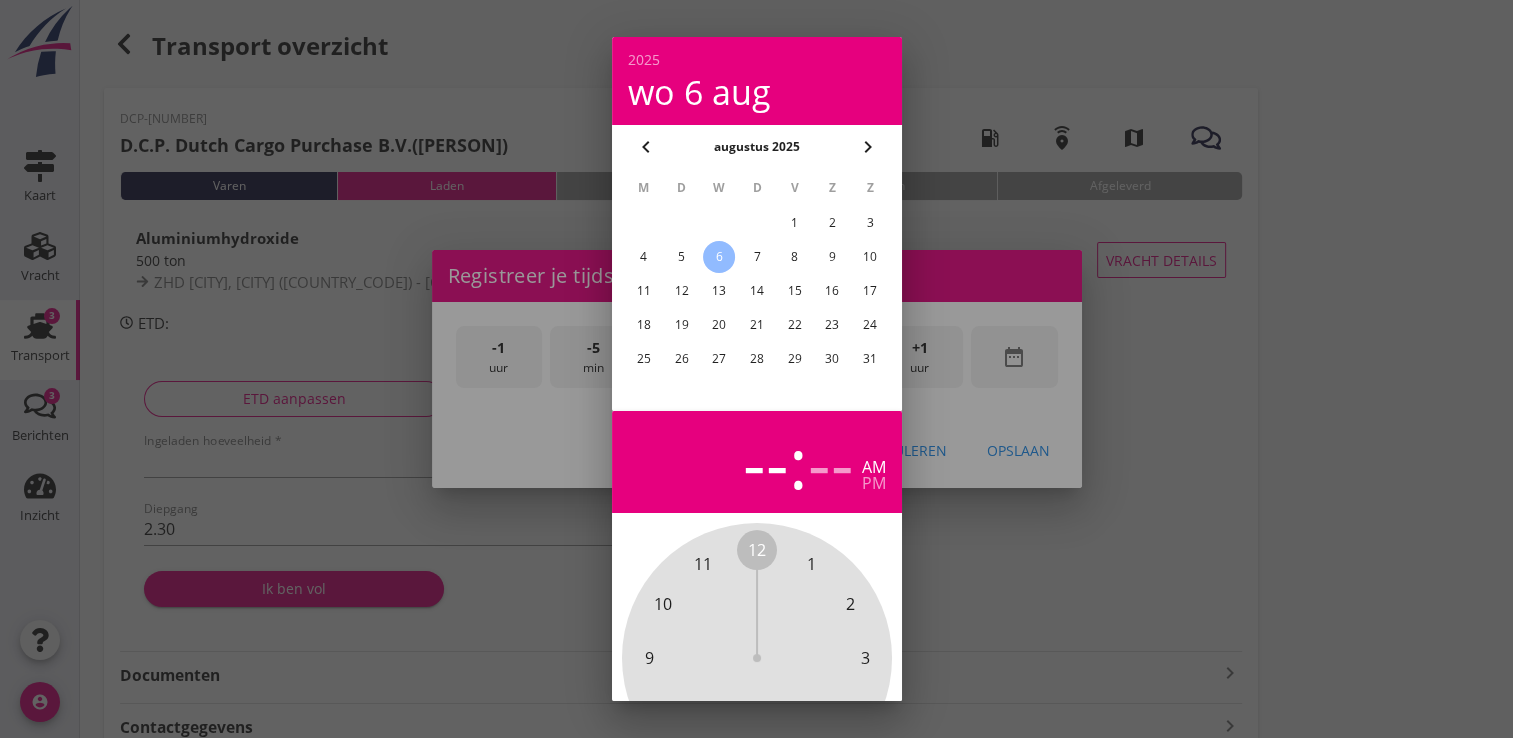 click on "5" at bounding box center (681, 257) 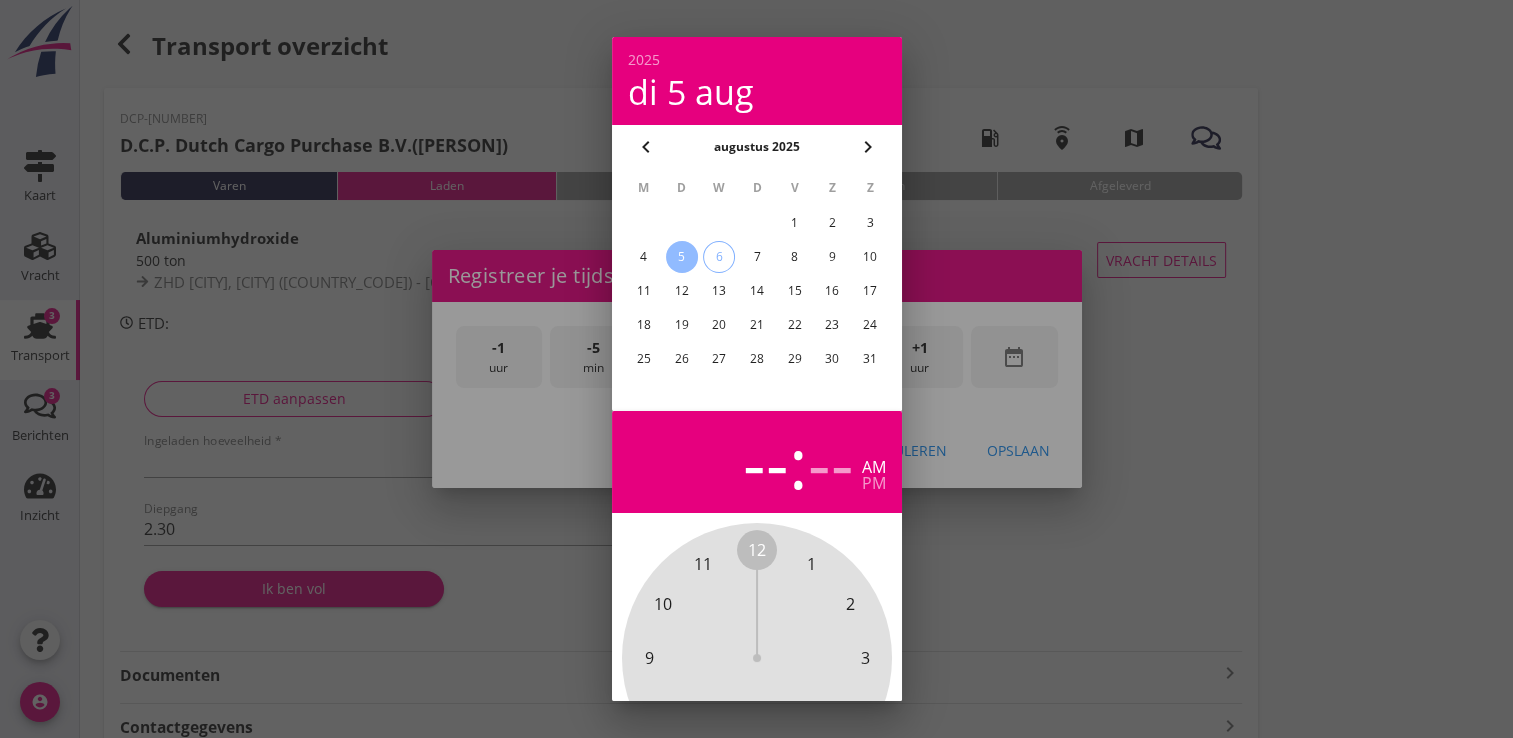 click at bounding box center [756, 369] 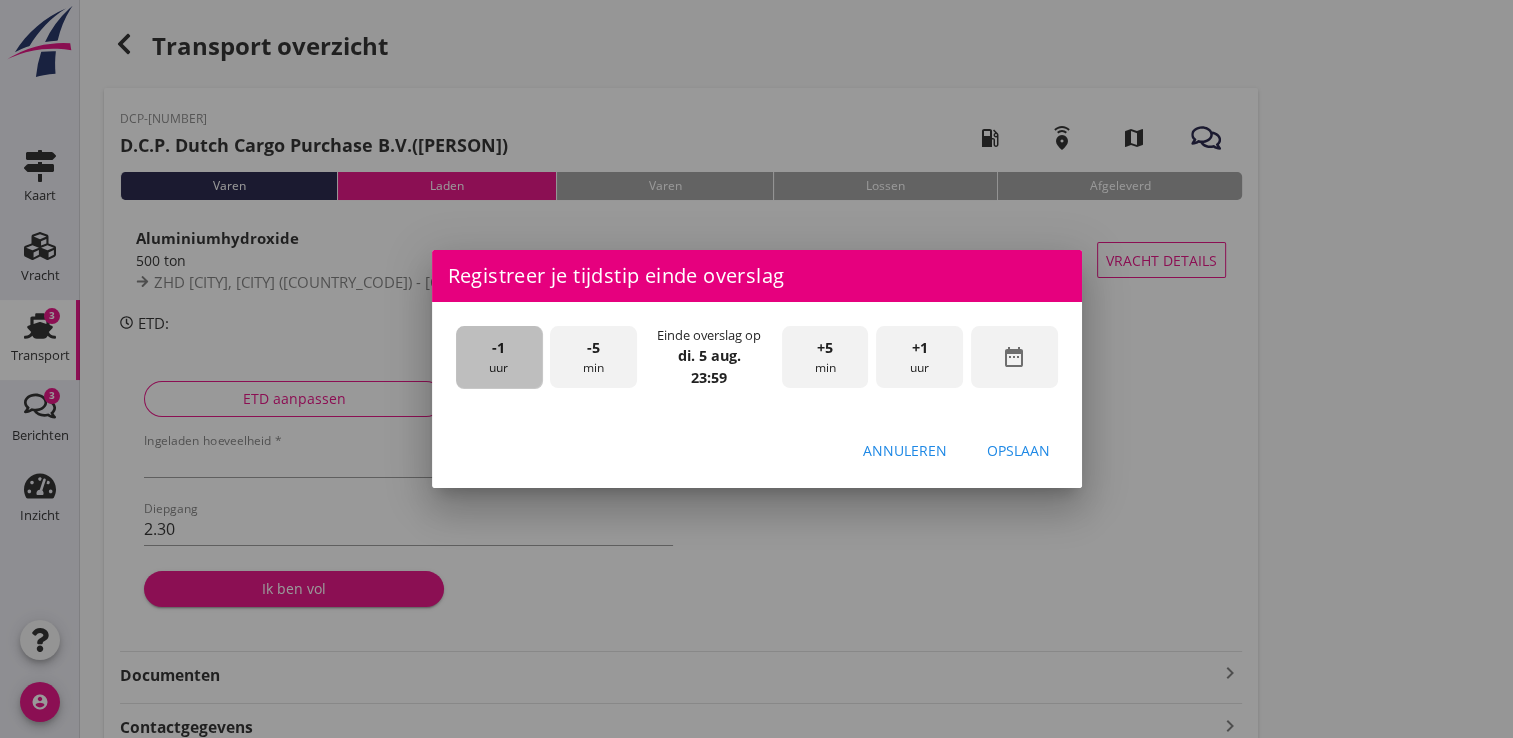 click on "-1" at bounding box center [498, 348] 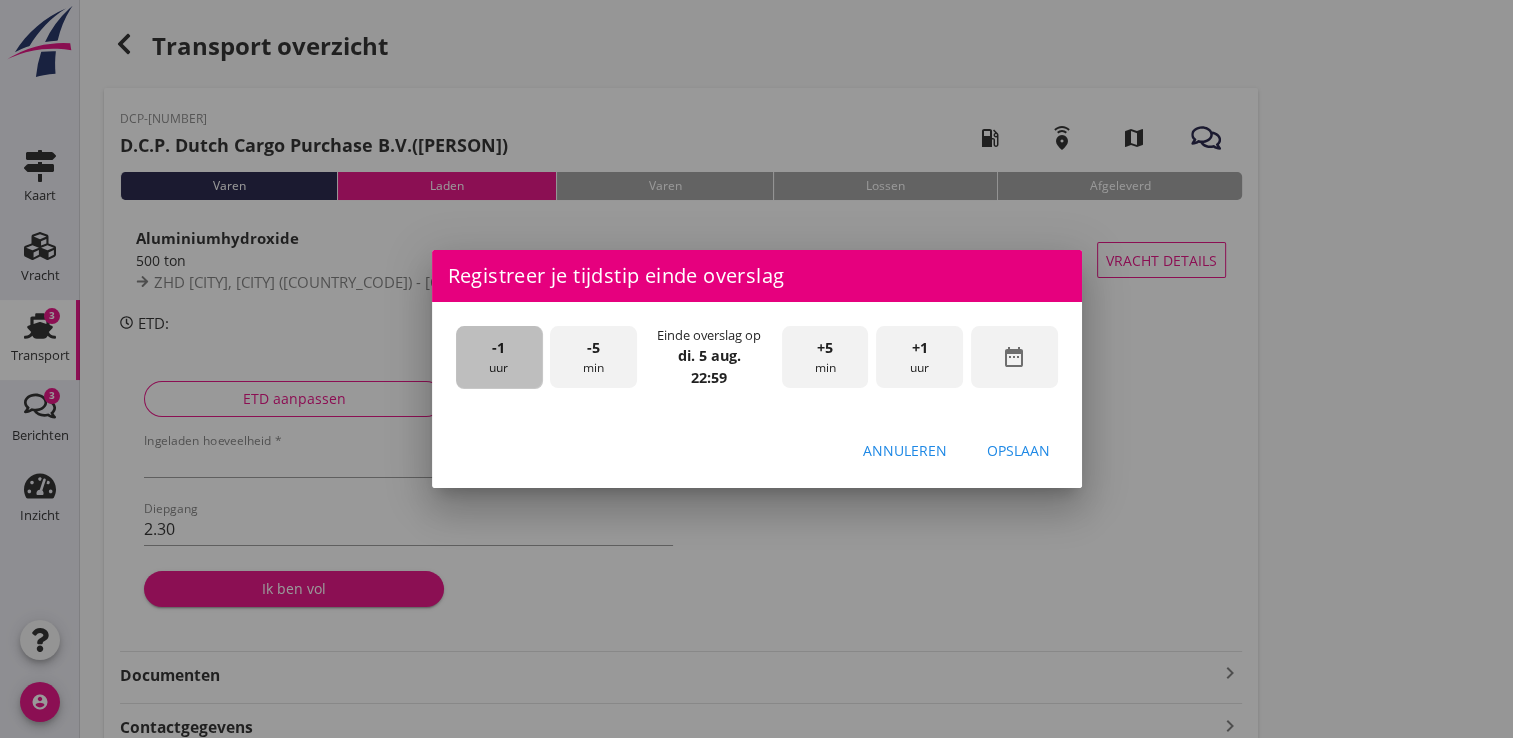 click on "-1" at bounding box center [498, 348] 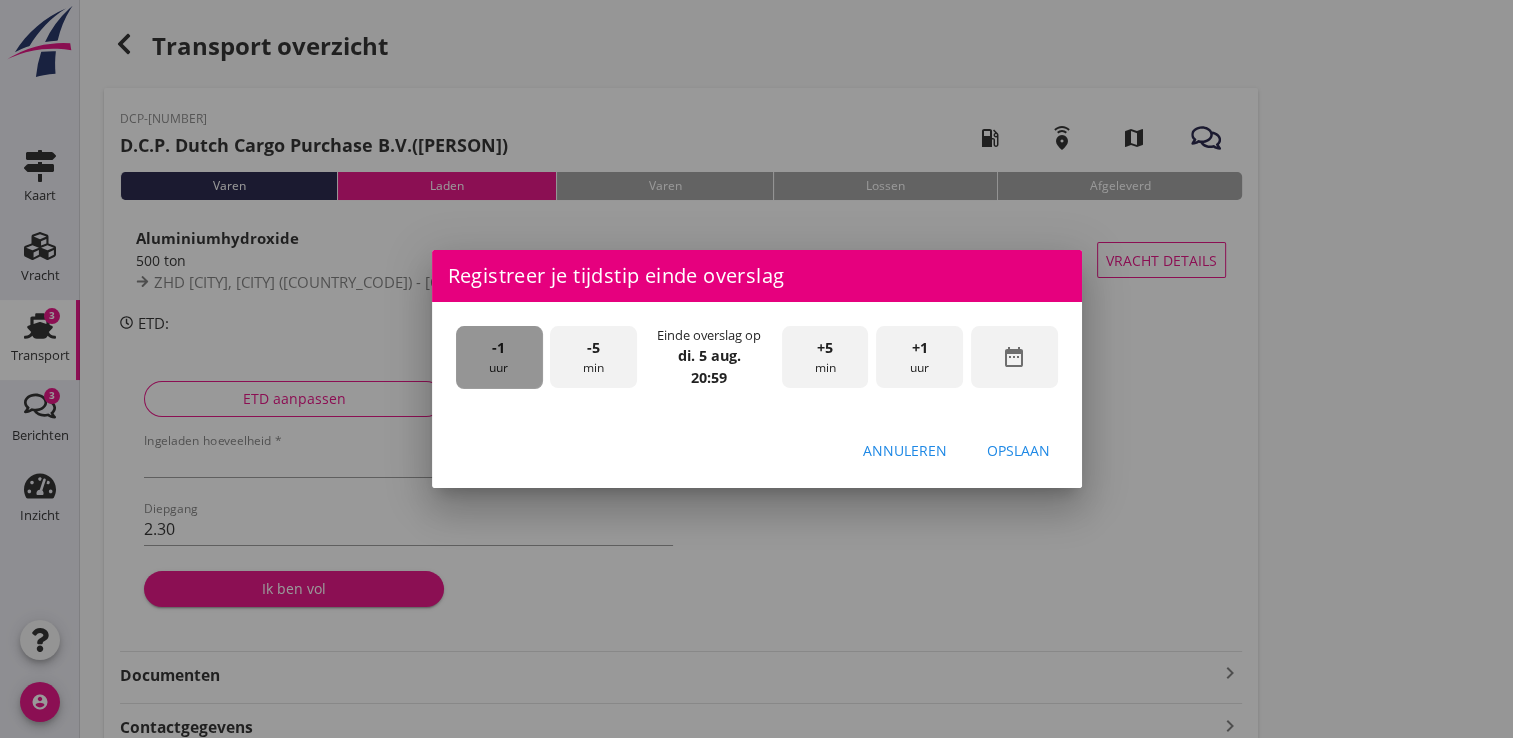 click on "-1" at bounding box center [498, 348] 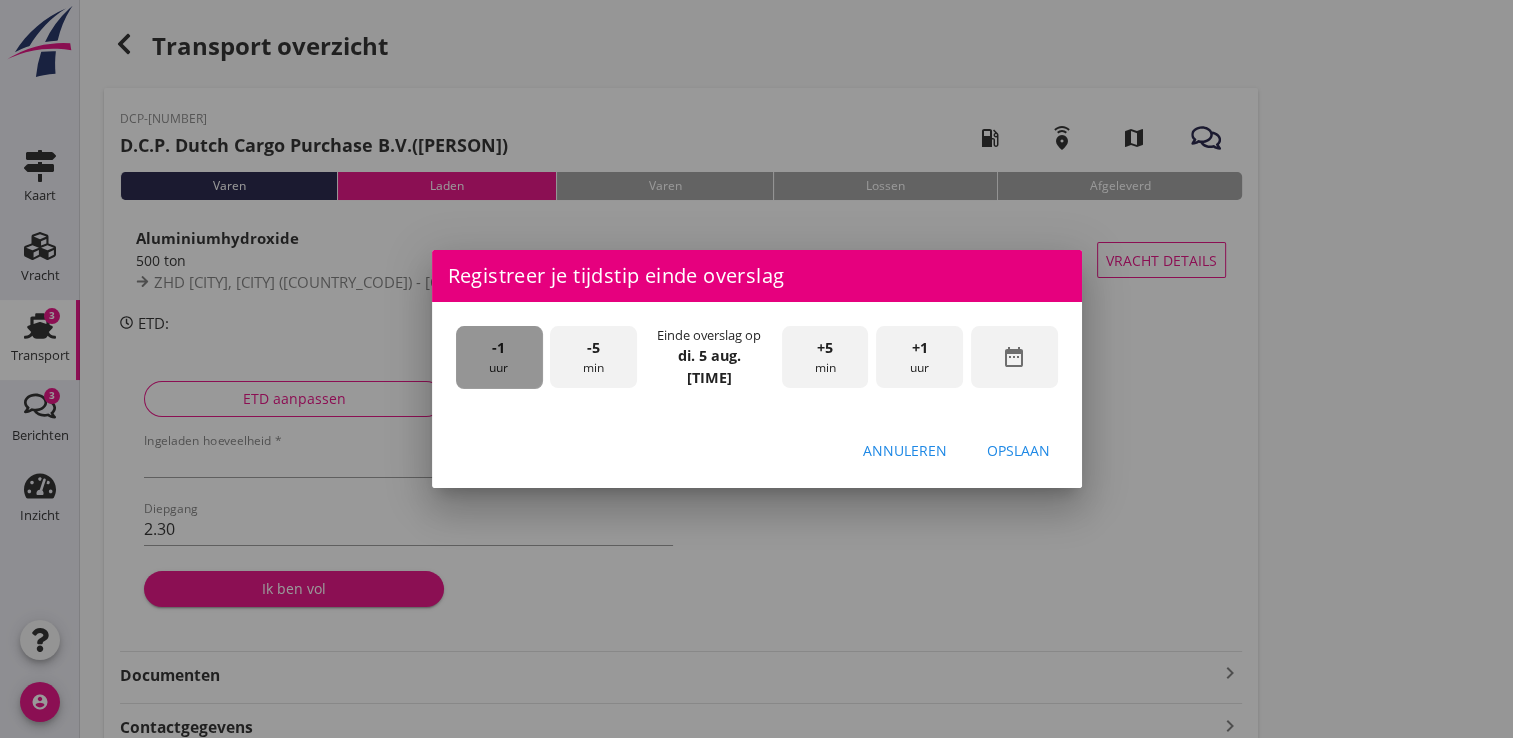 click on "-1" at bounding box center [498, 348] 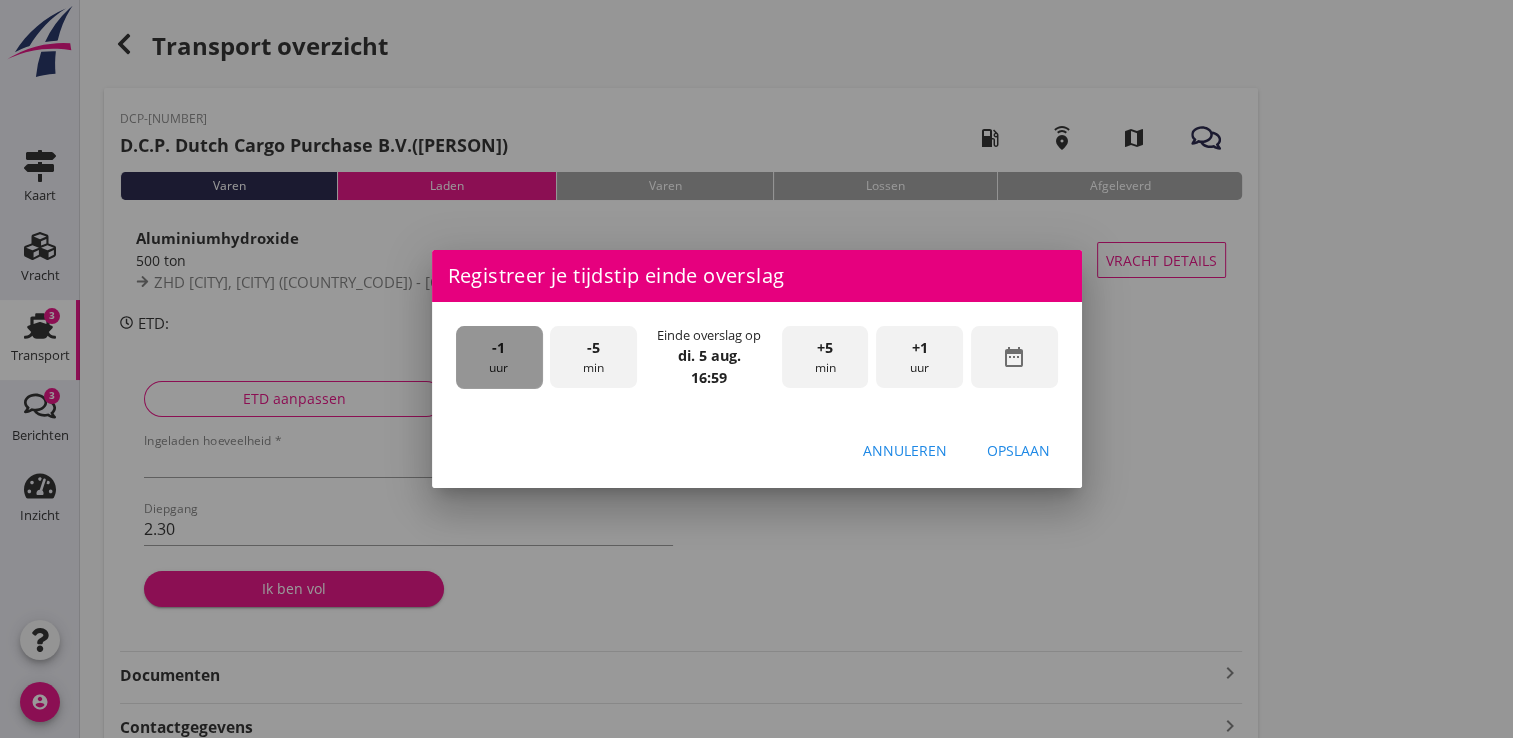 click on "-1" at bounding box center (498, 348) 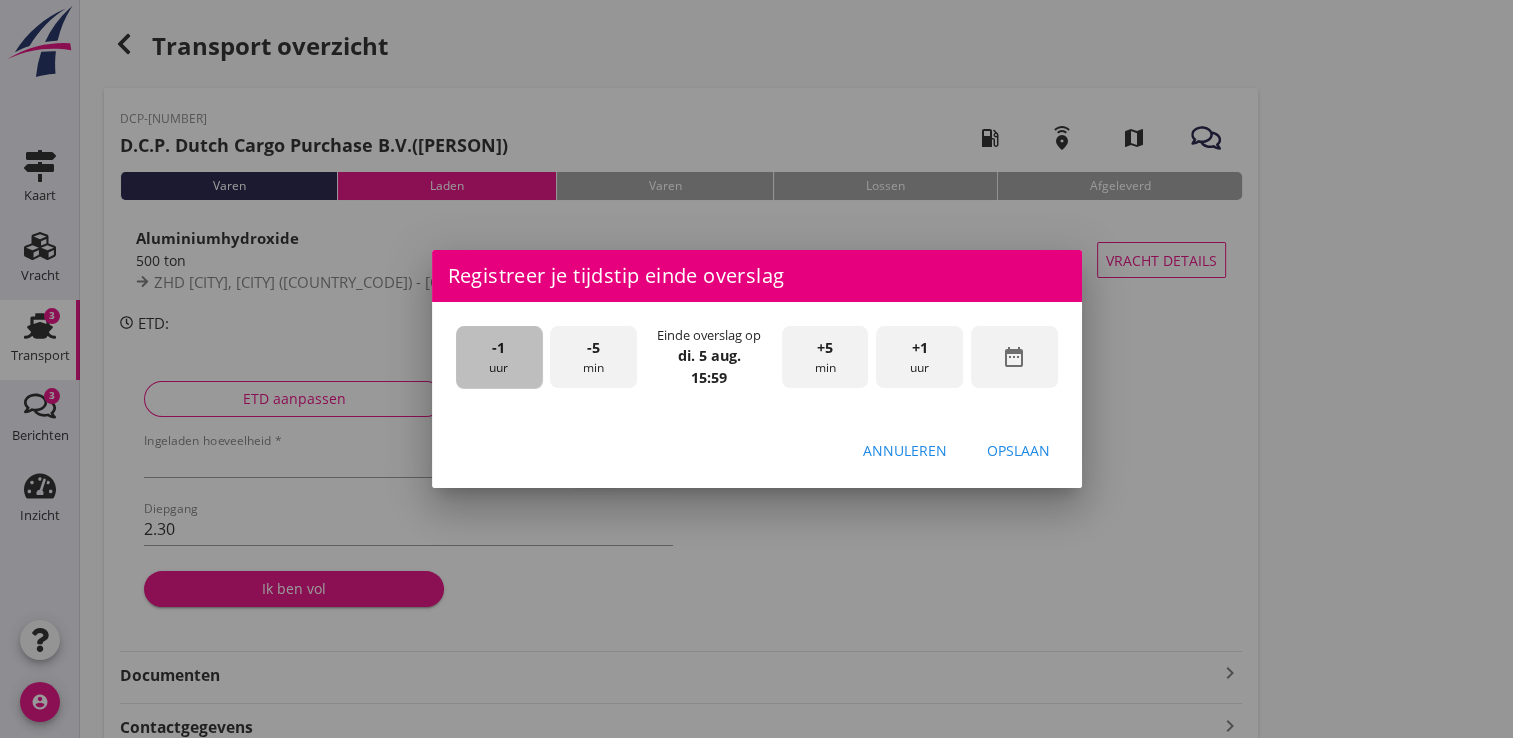 click on "-1" at bounding box center (498, 348) 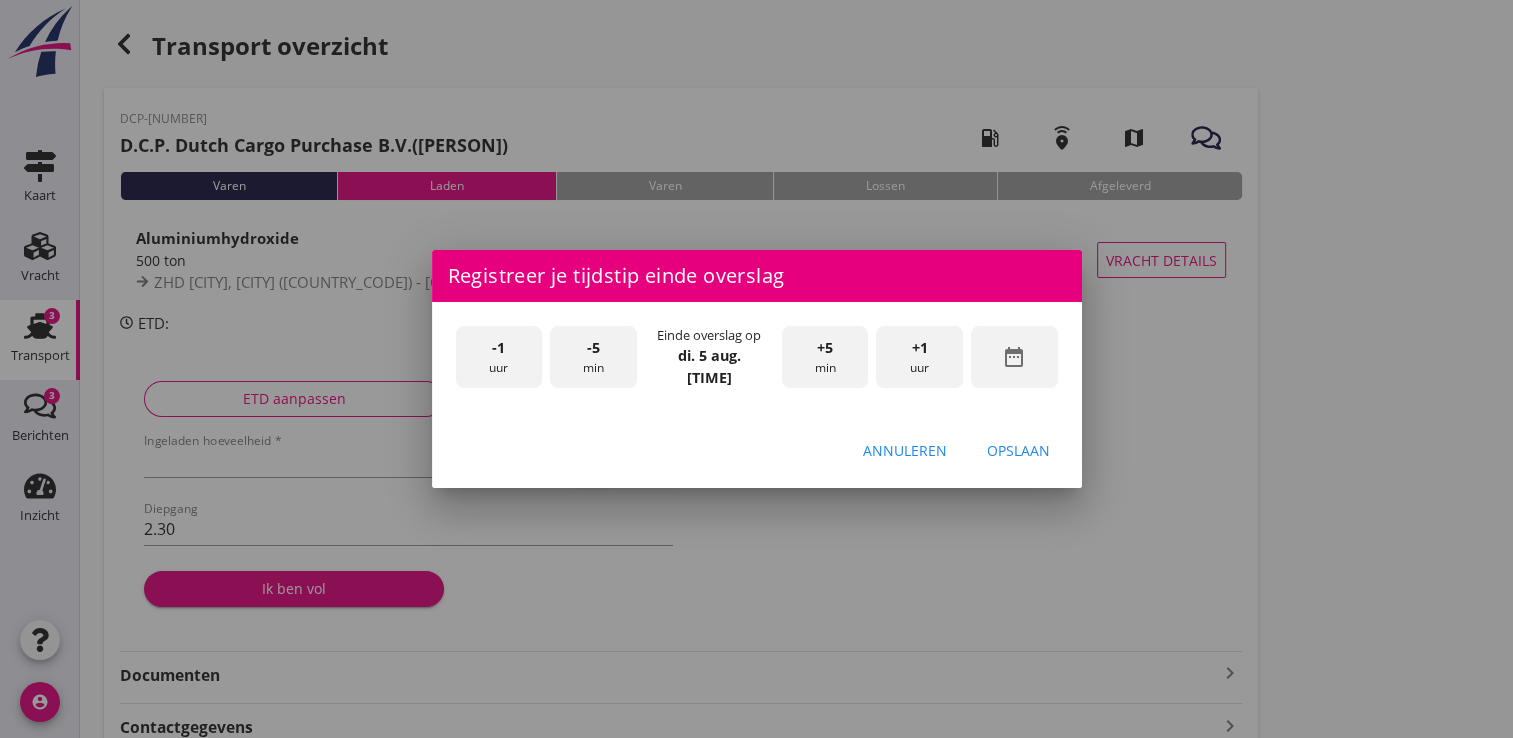 click on "-5  min" at bounding box center (593, 357) 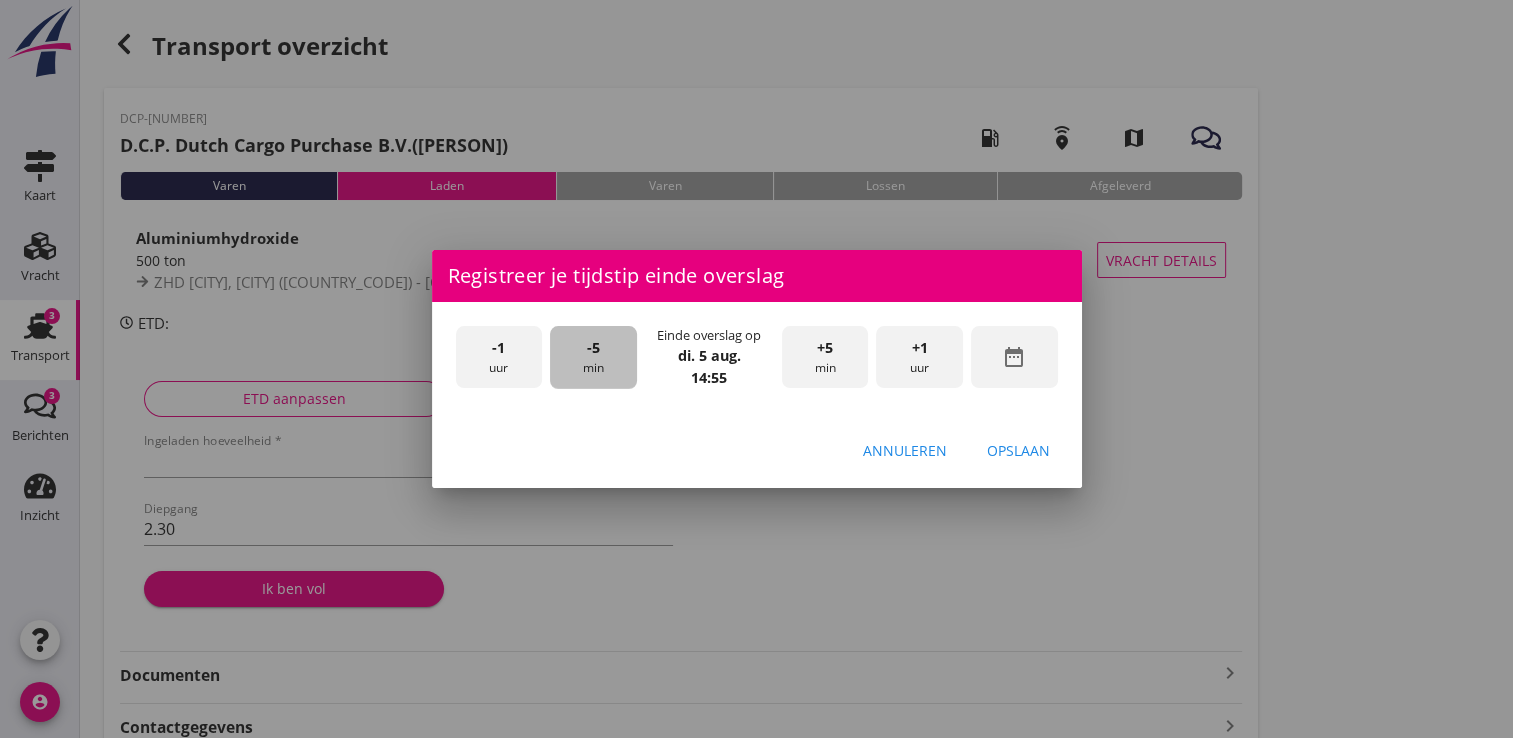 click on "-5  min" at bounding box center [593, 357] 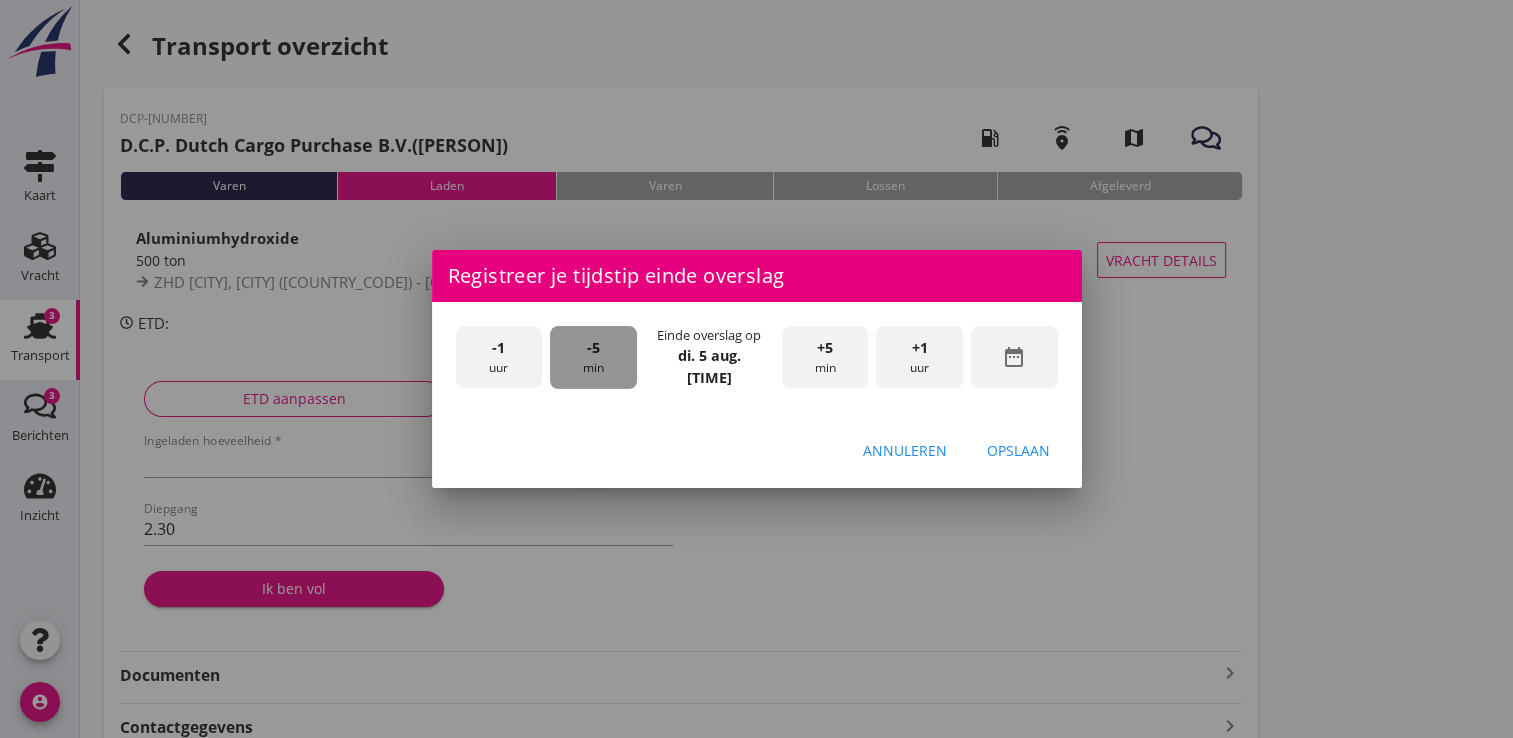 click on "-5  min" at bounding box center [593, 357] 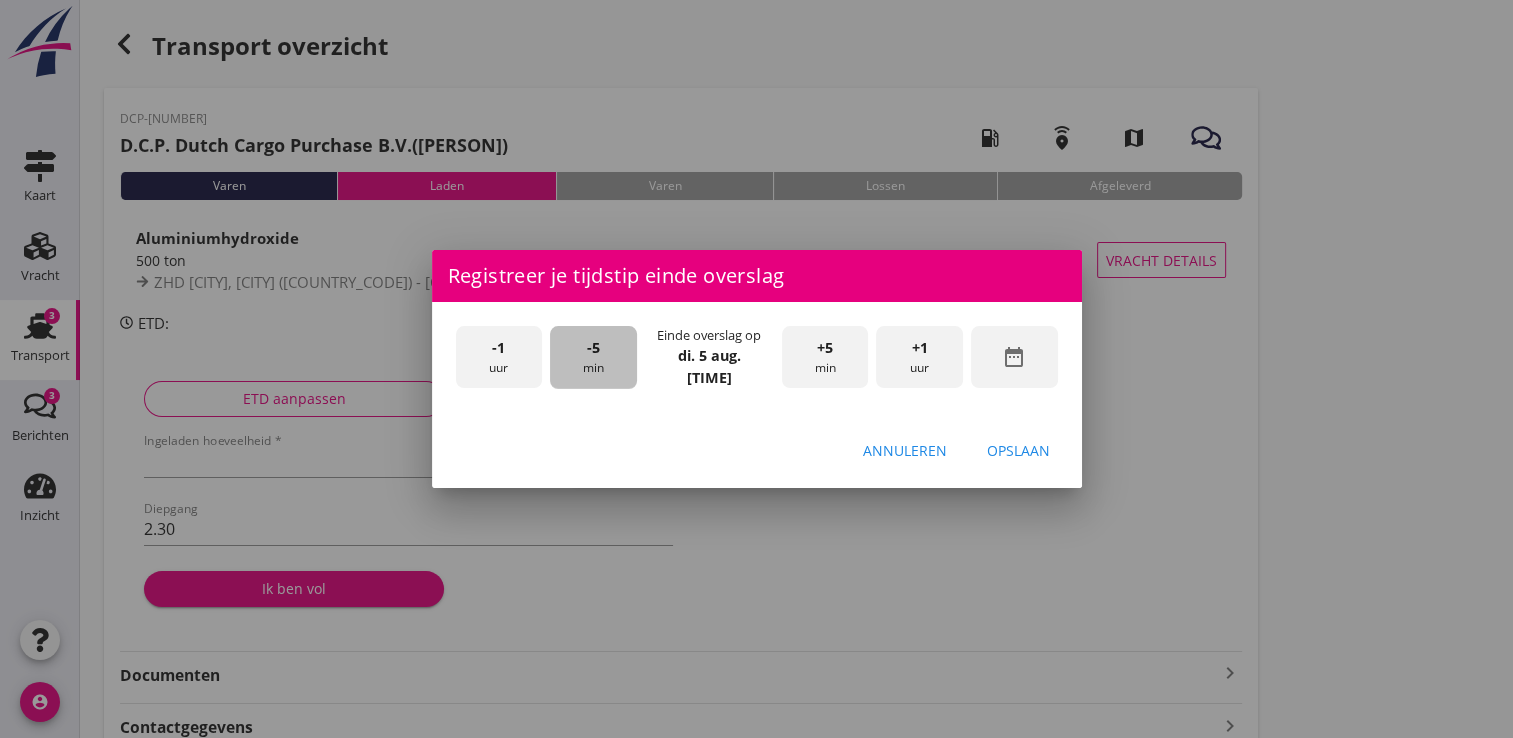 click on "-5  min" at bounding box center (593, 357) 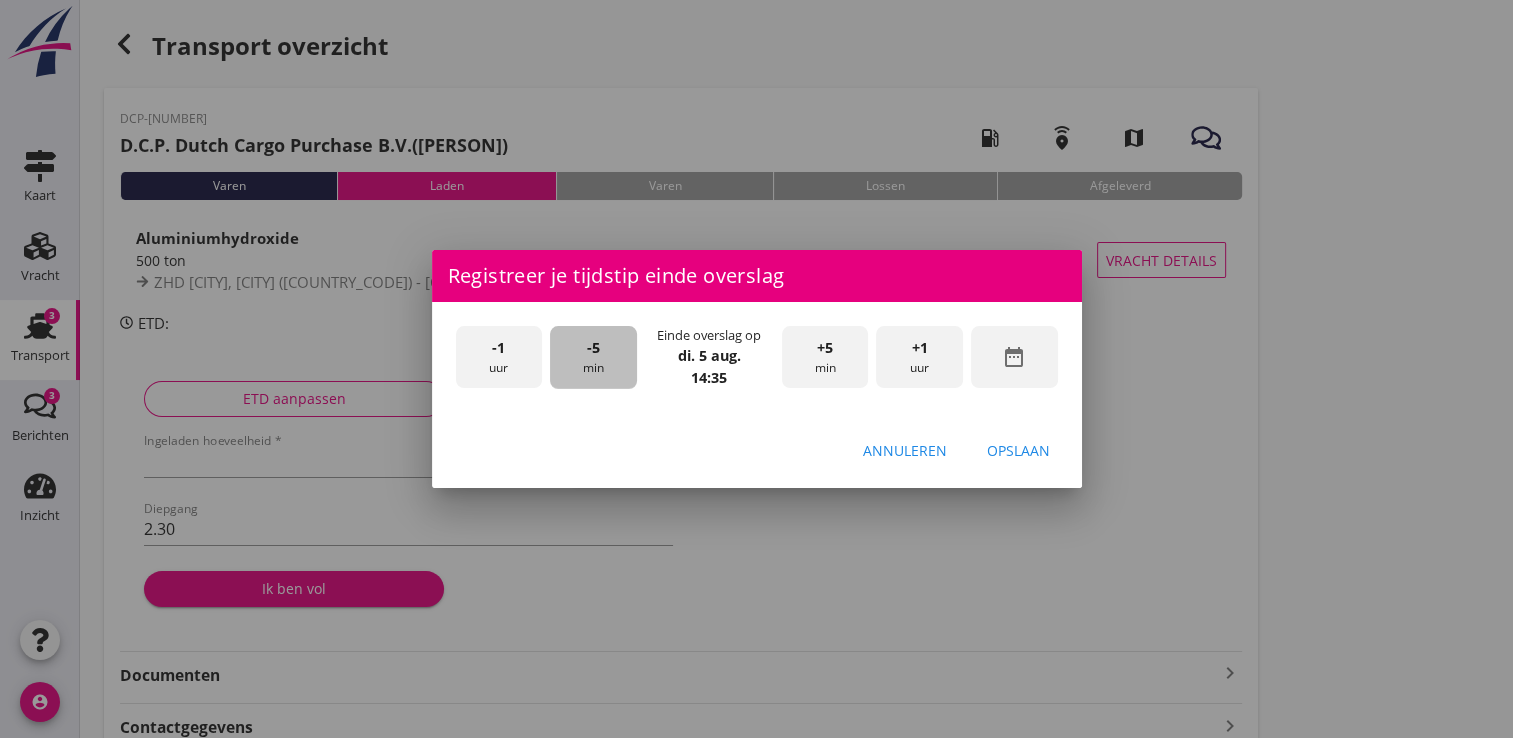 click on "-5  min" at bounding box center [593, 357] 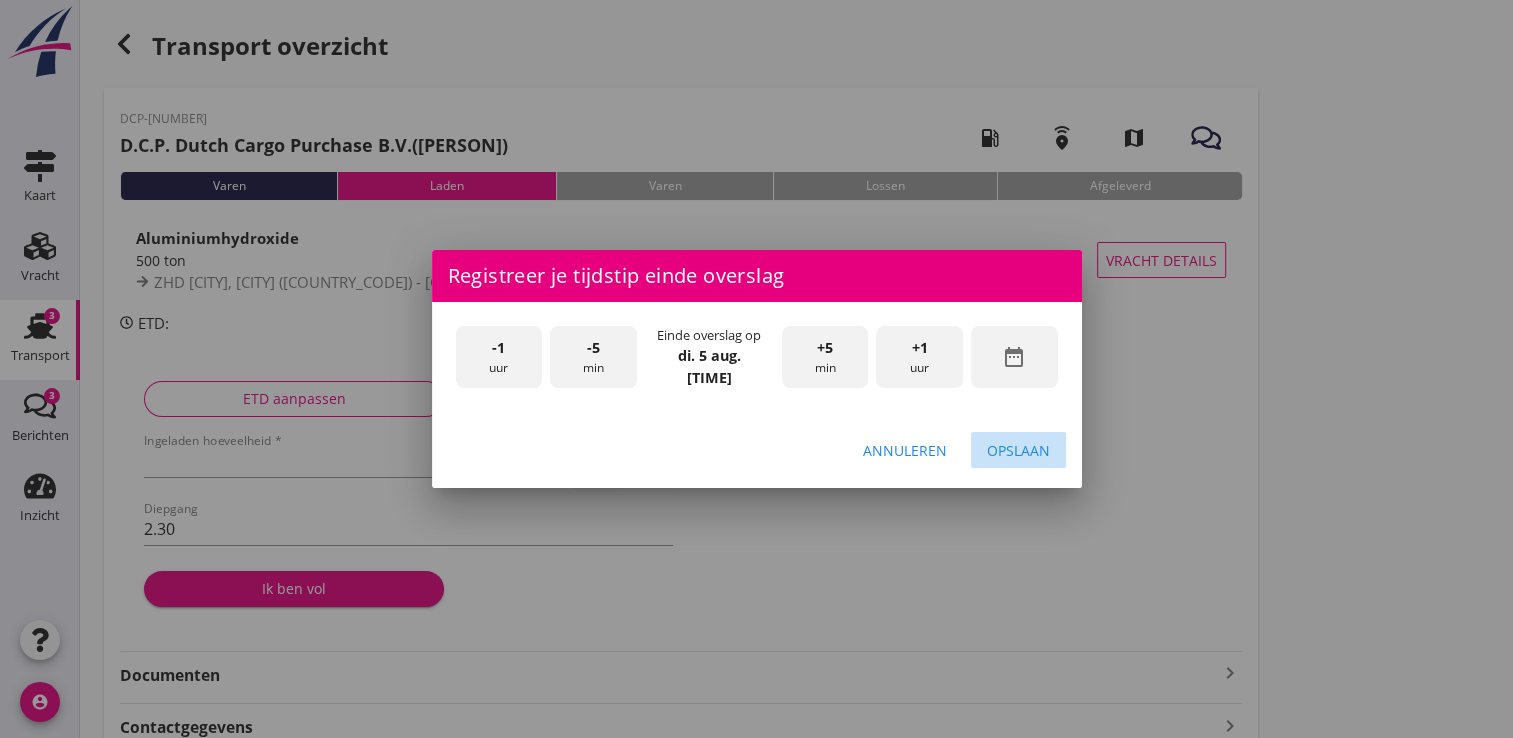 click on "Opslaan" at bounding box center (1018, 450) 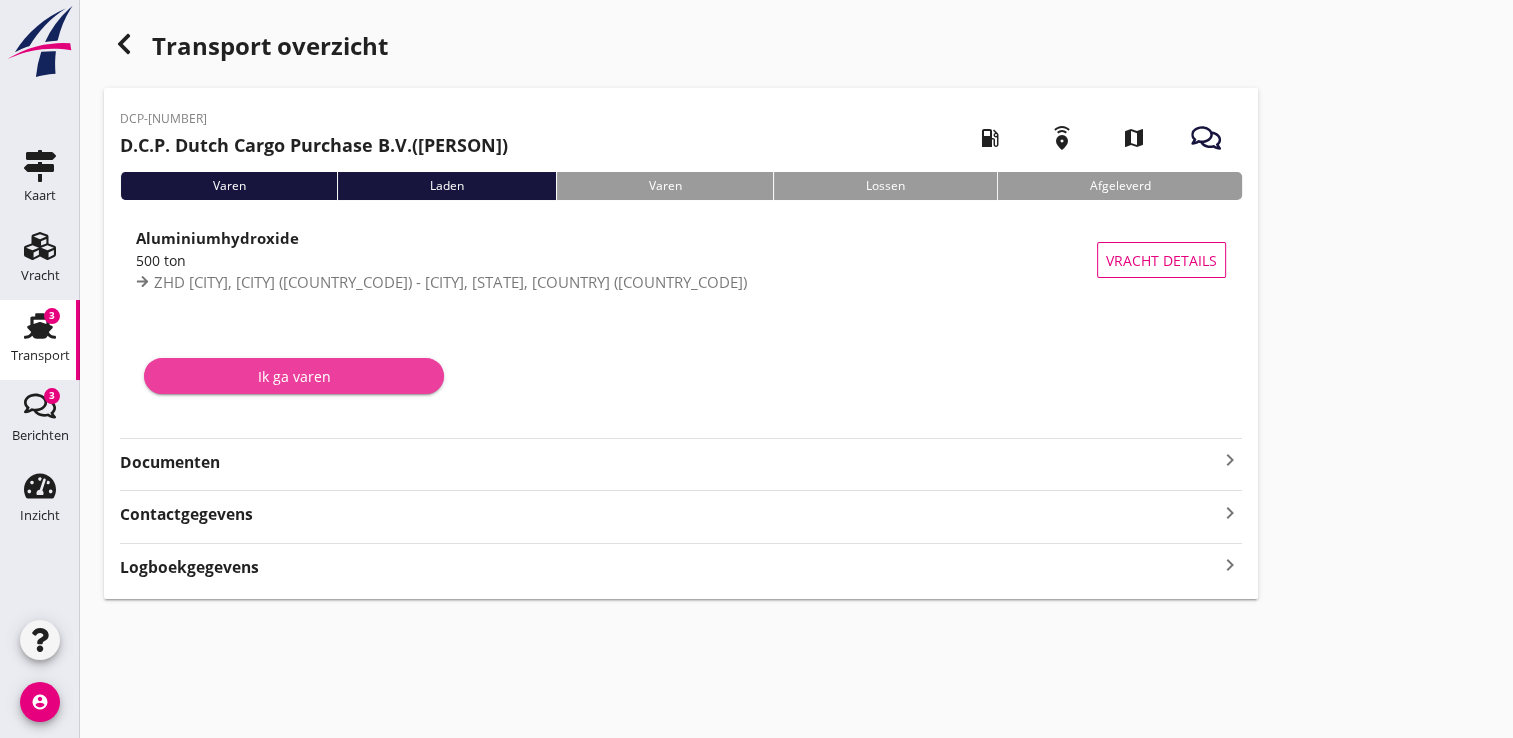 click on "Ik ga varen" at bounding box center [294, 376] 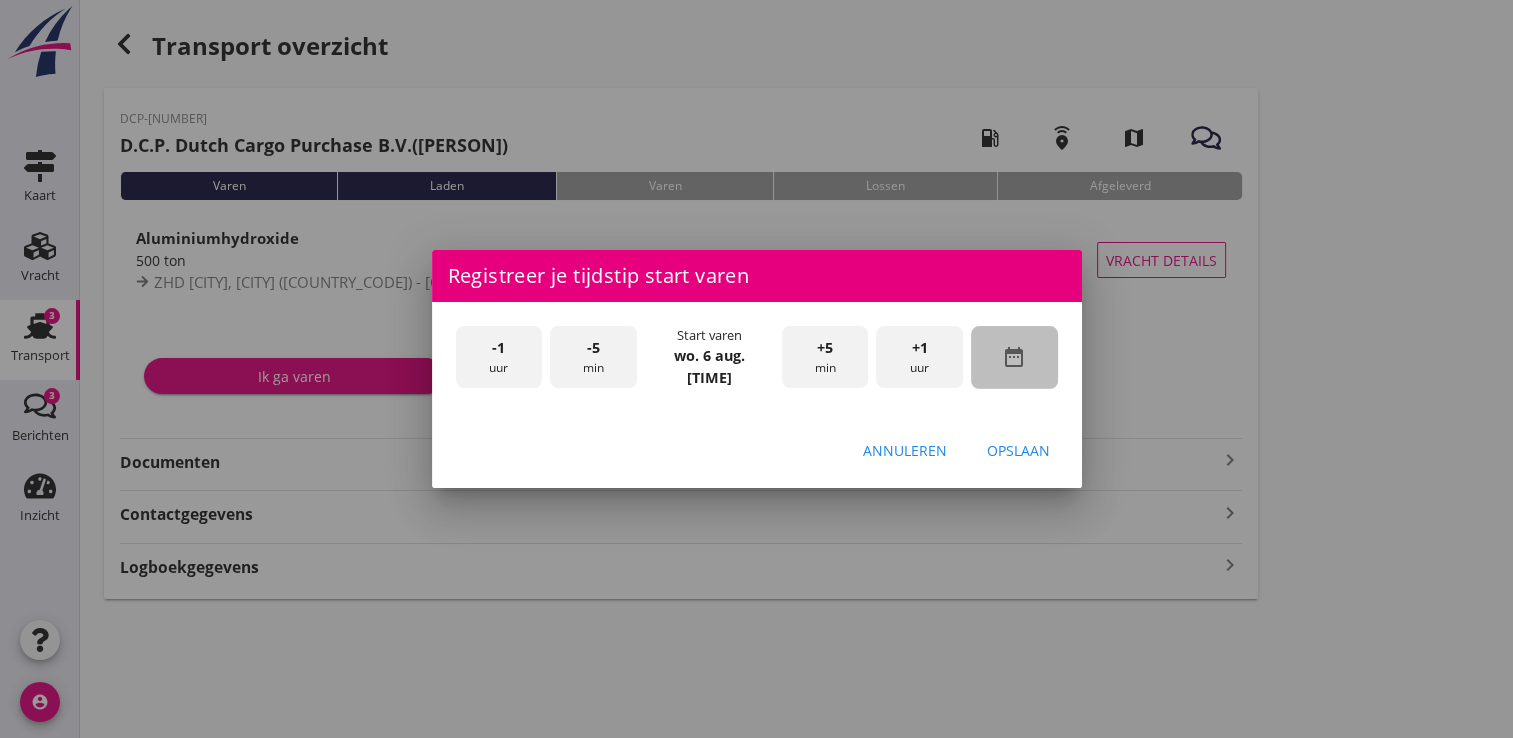 click on "date_range" at bounding box center (1014, 357) 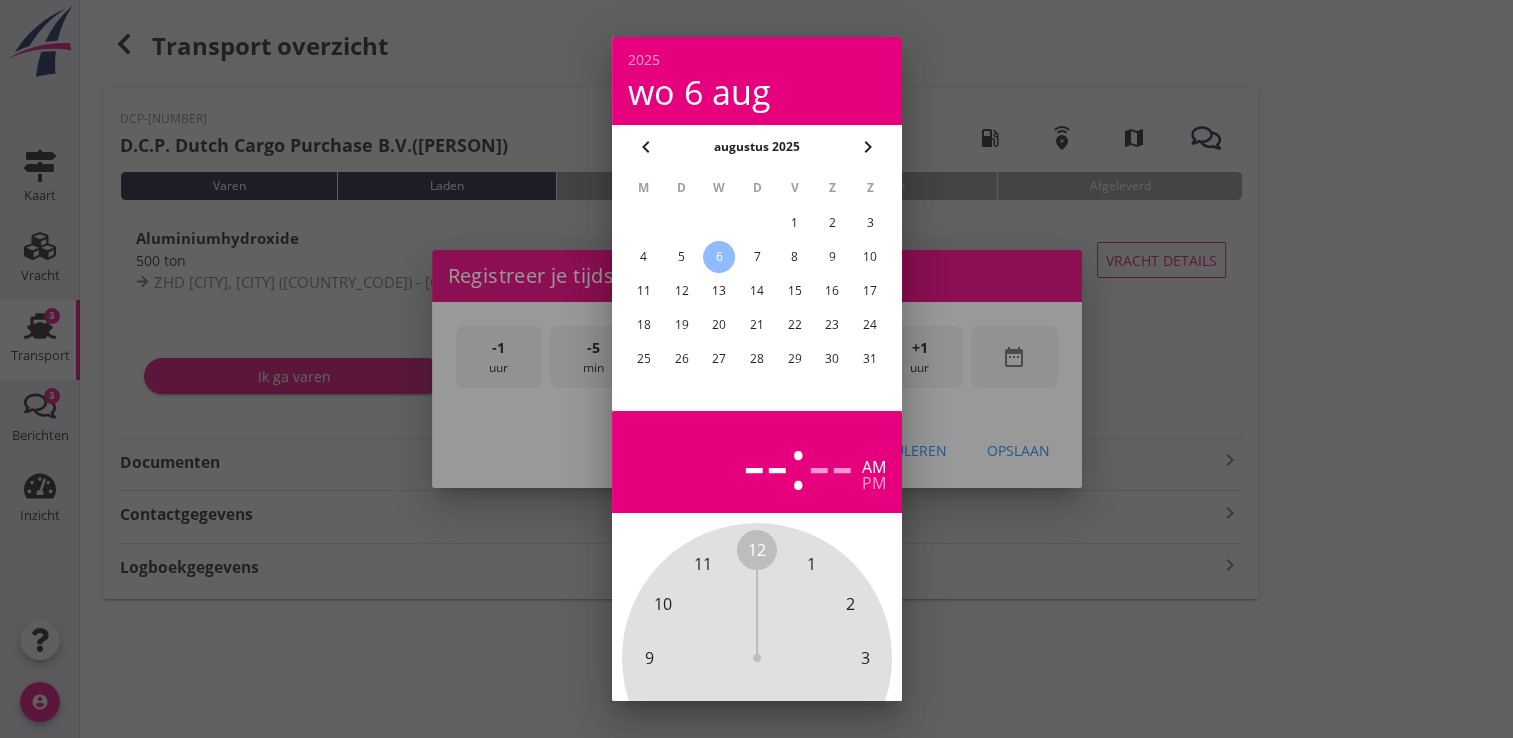 click on "5" at bounding box center [681, 257] 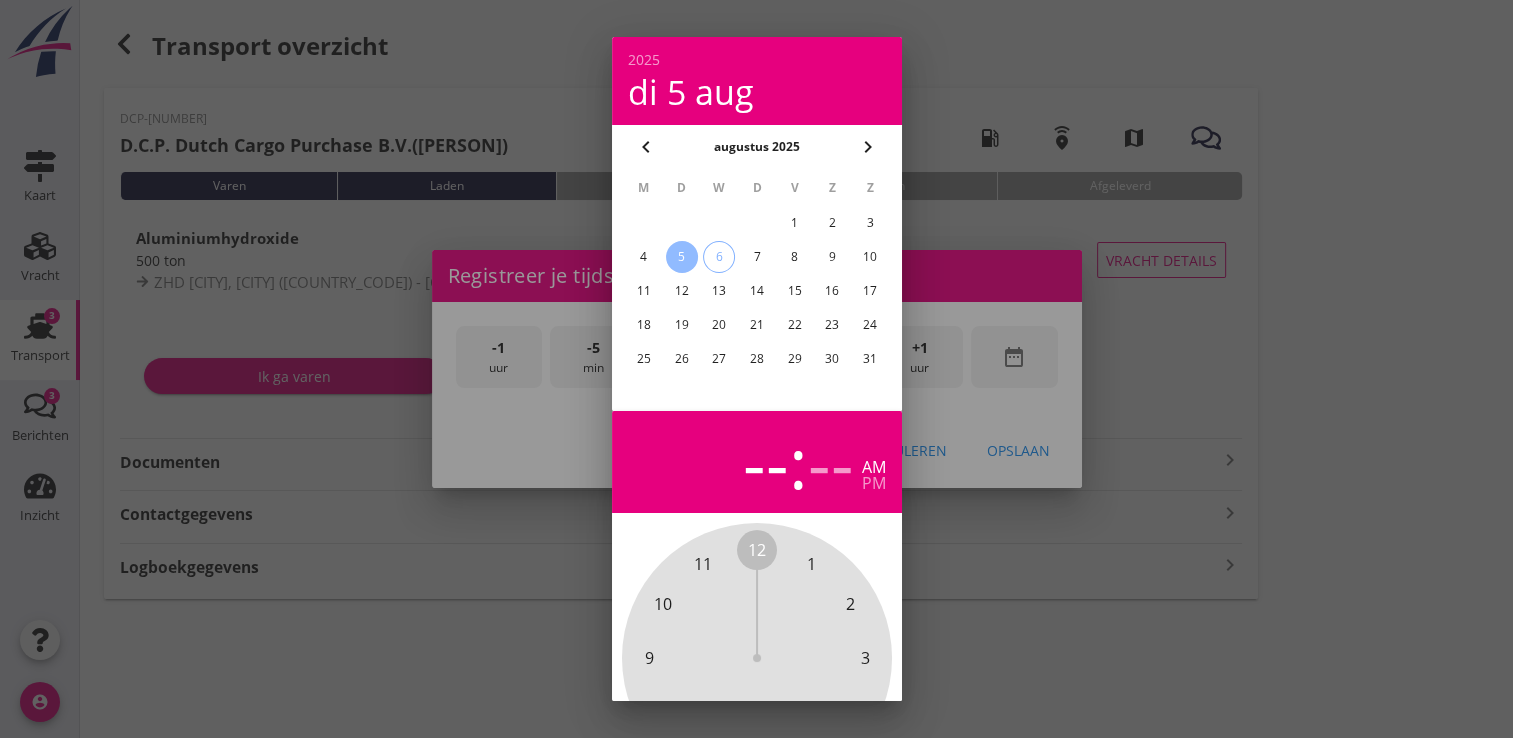 click at bounding box center [756, 369] 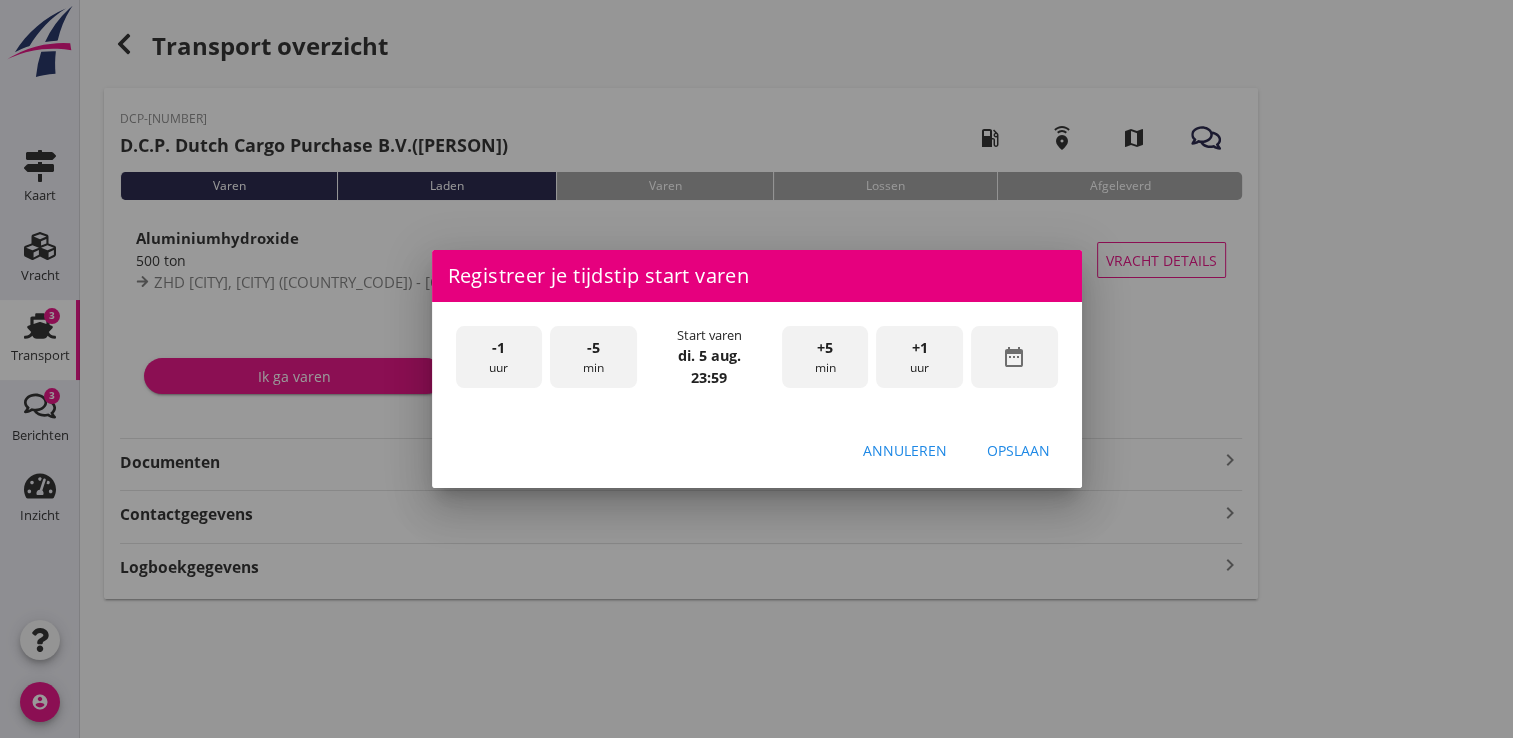 click on "-1  uur" at bounding box center (499, 357) 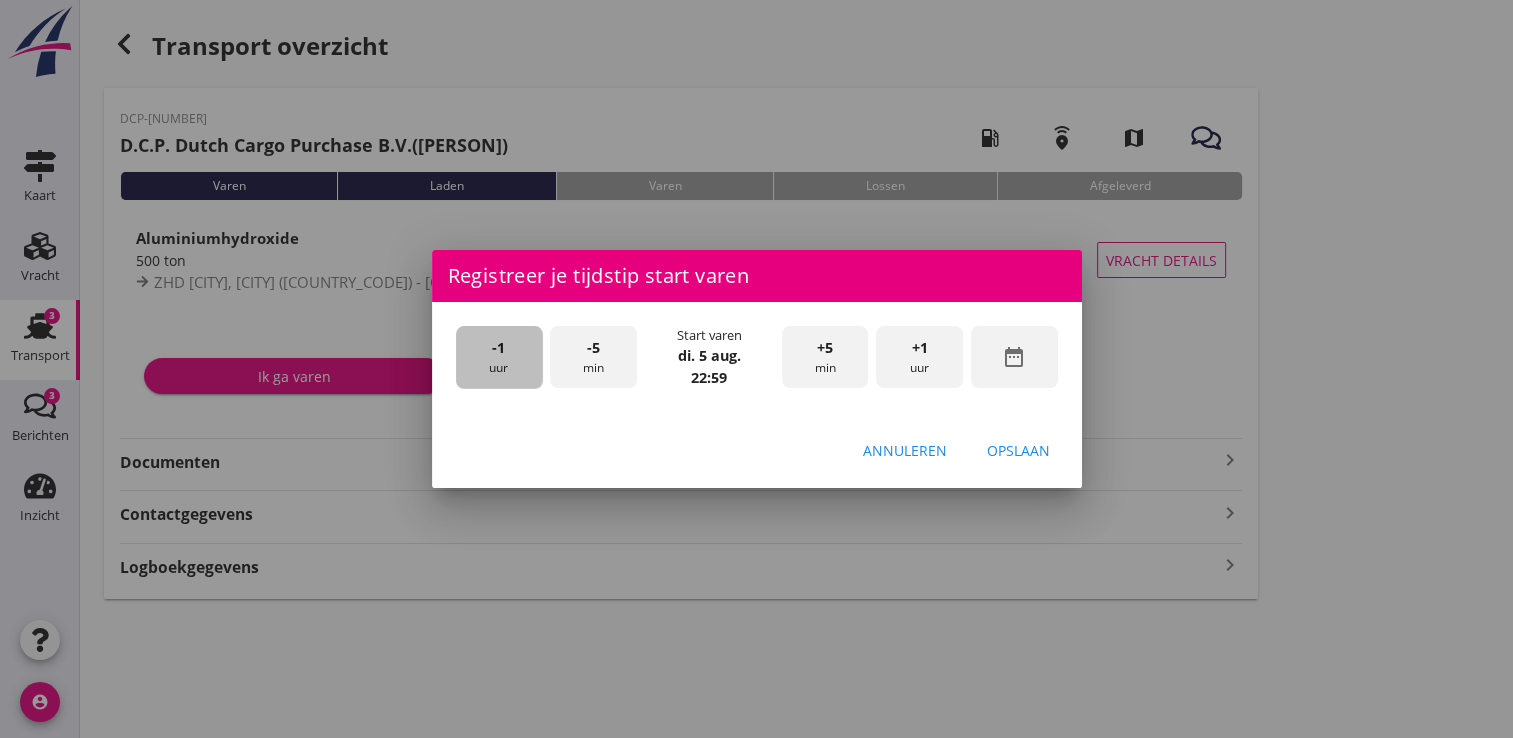 click on "-1  uur" at bounding box center (499, 357) 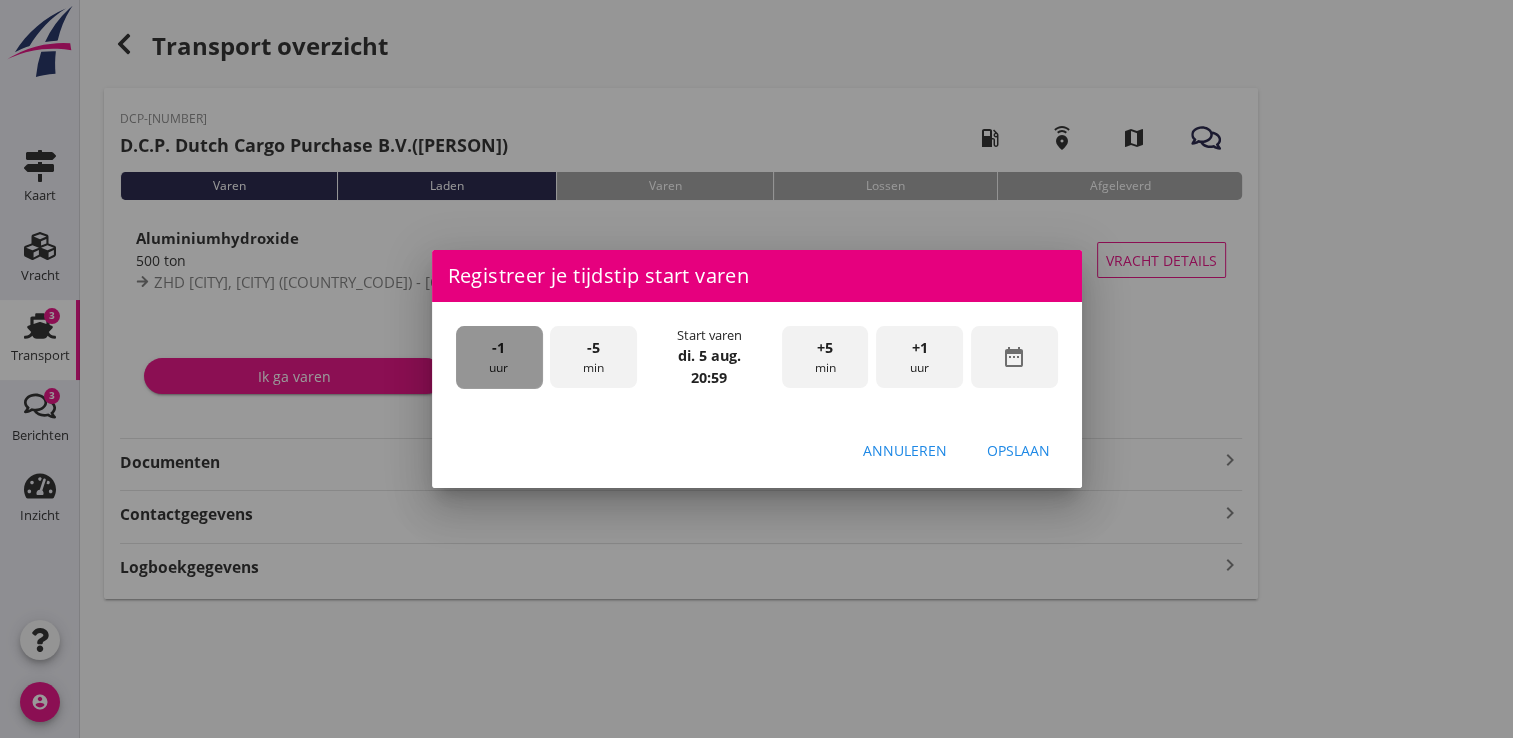 click on "-1  uur" at bounding box center (499, 357) 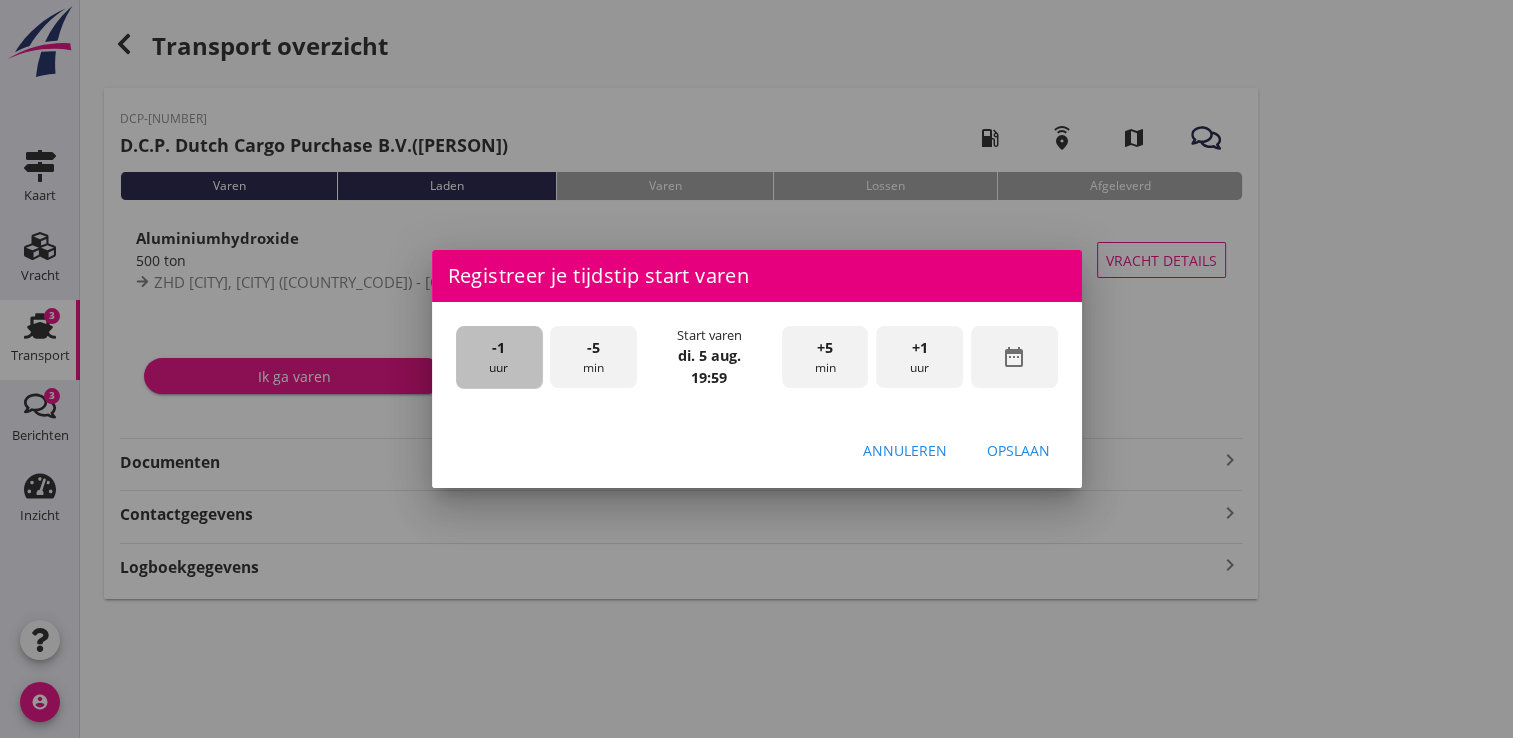 click on "-1  uur" at bounding box center [499, 357] 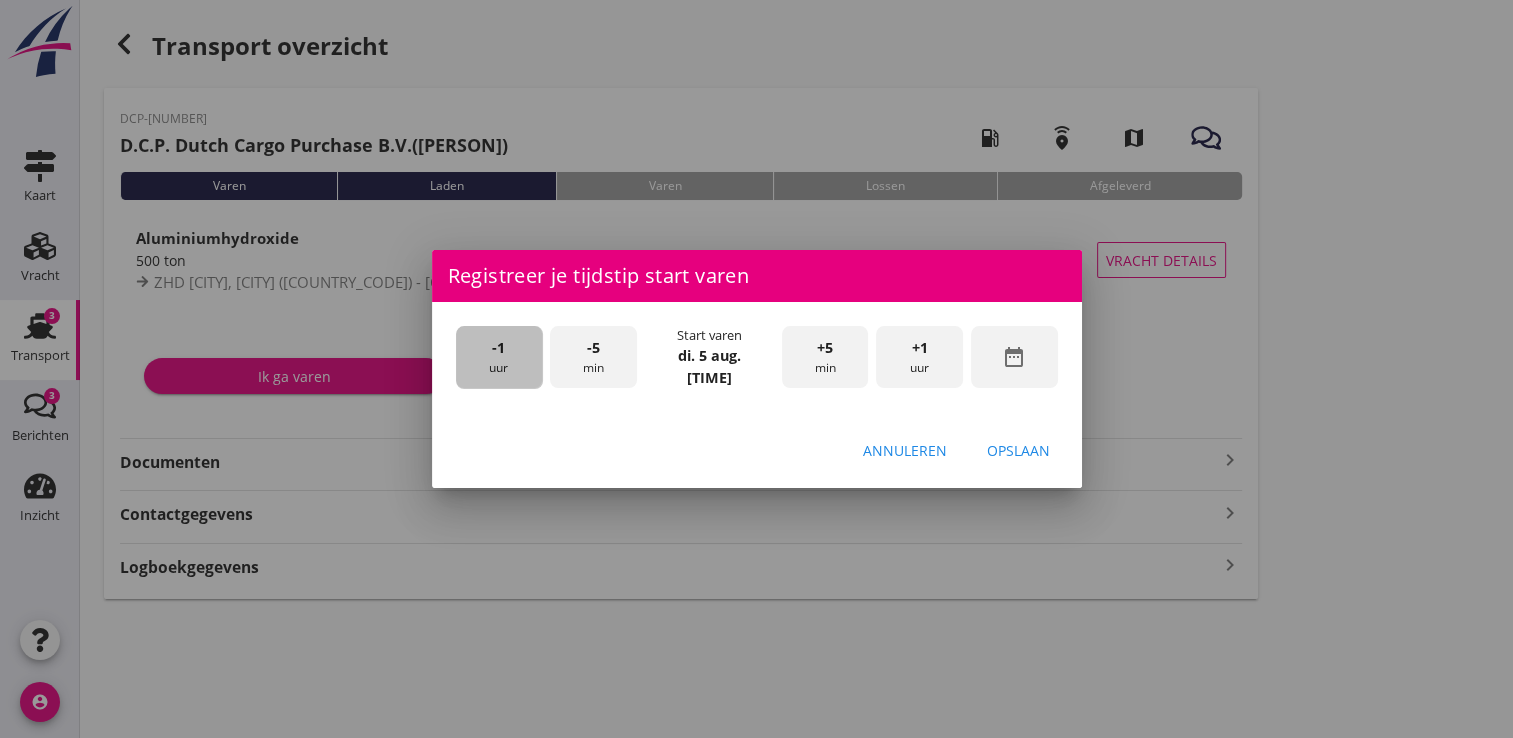 click on "-1  uur" at bounding box center (499, 357) 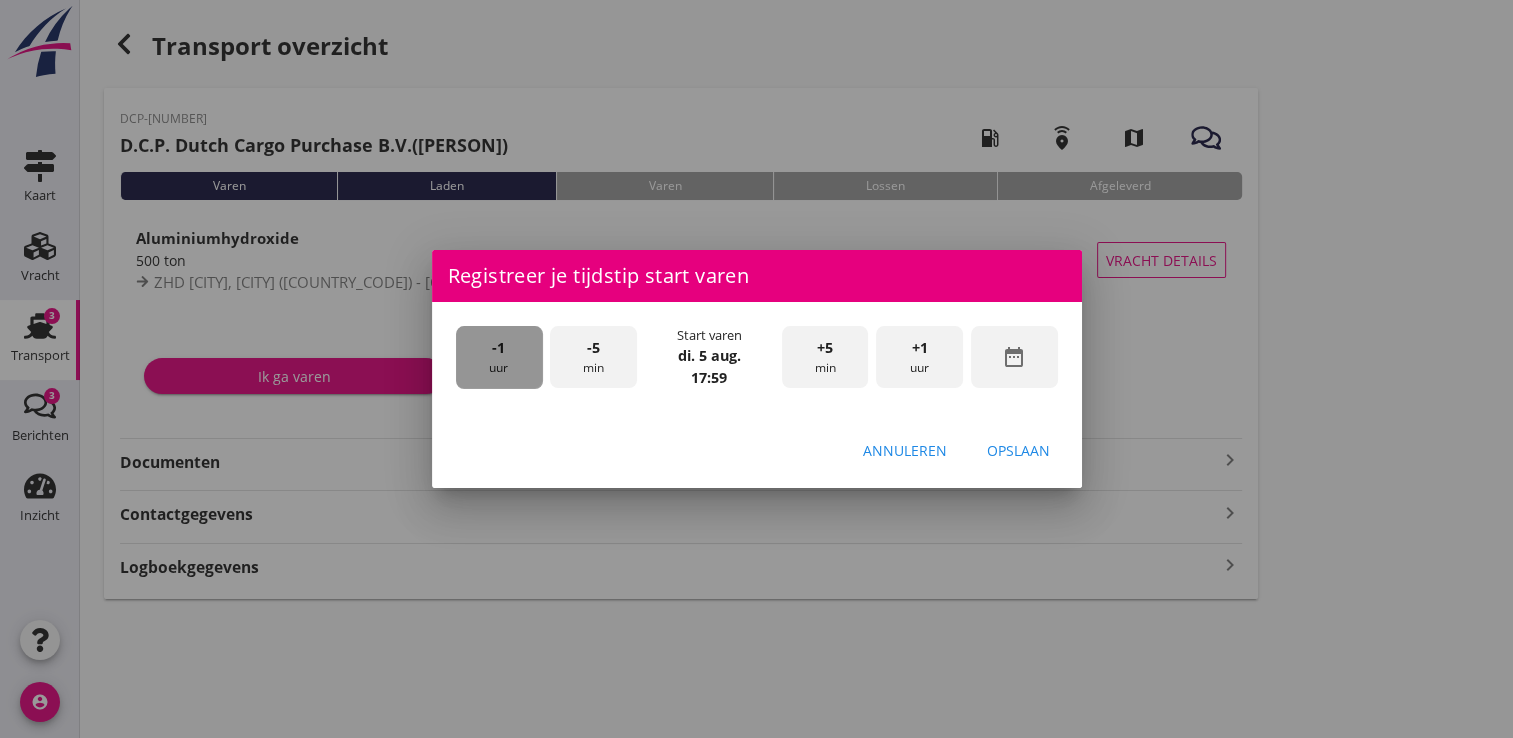 click on "-1  uur" at bounding box center (499, 357) 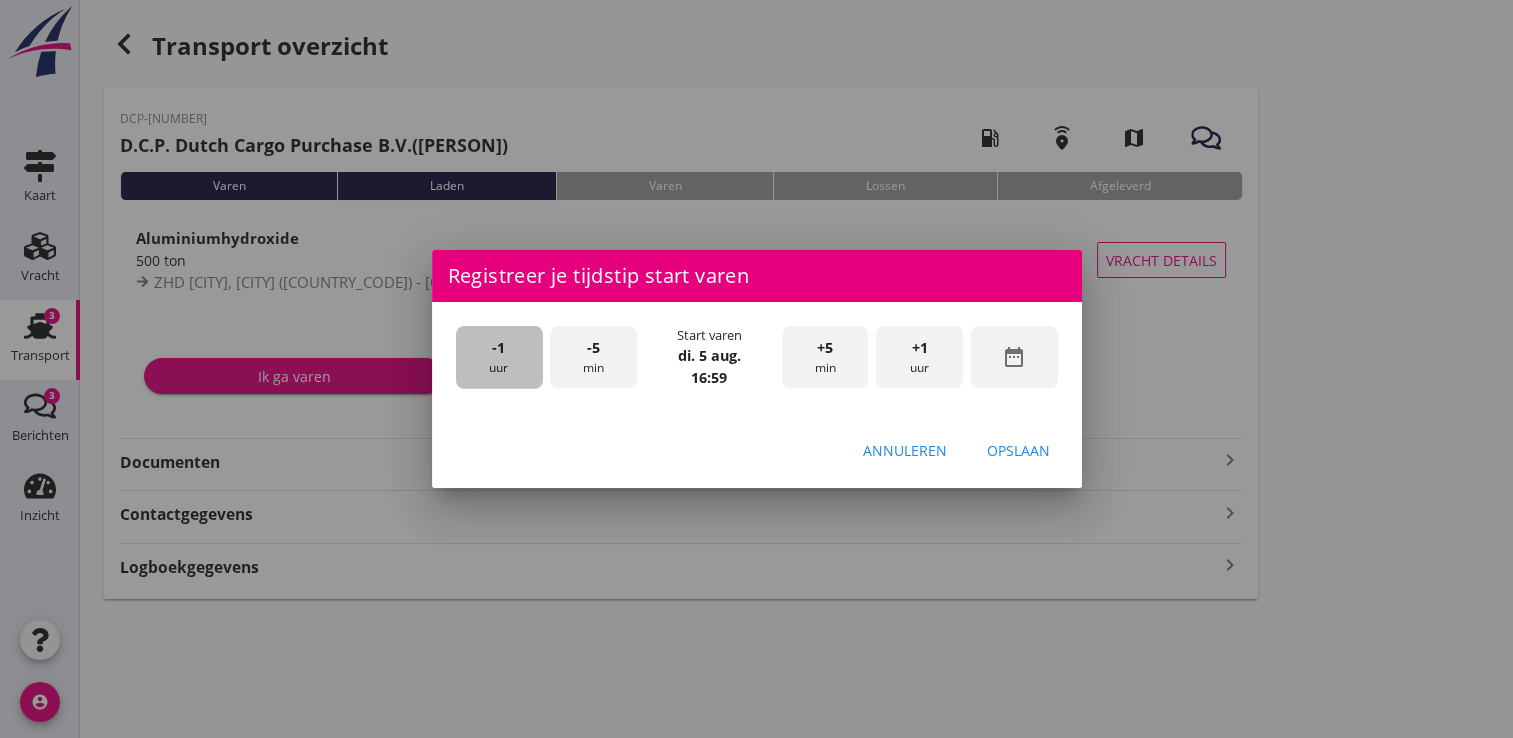 click on "-1  uur" at bounding box center (499, 357) 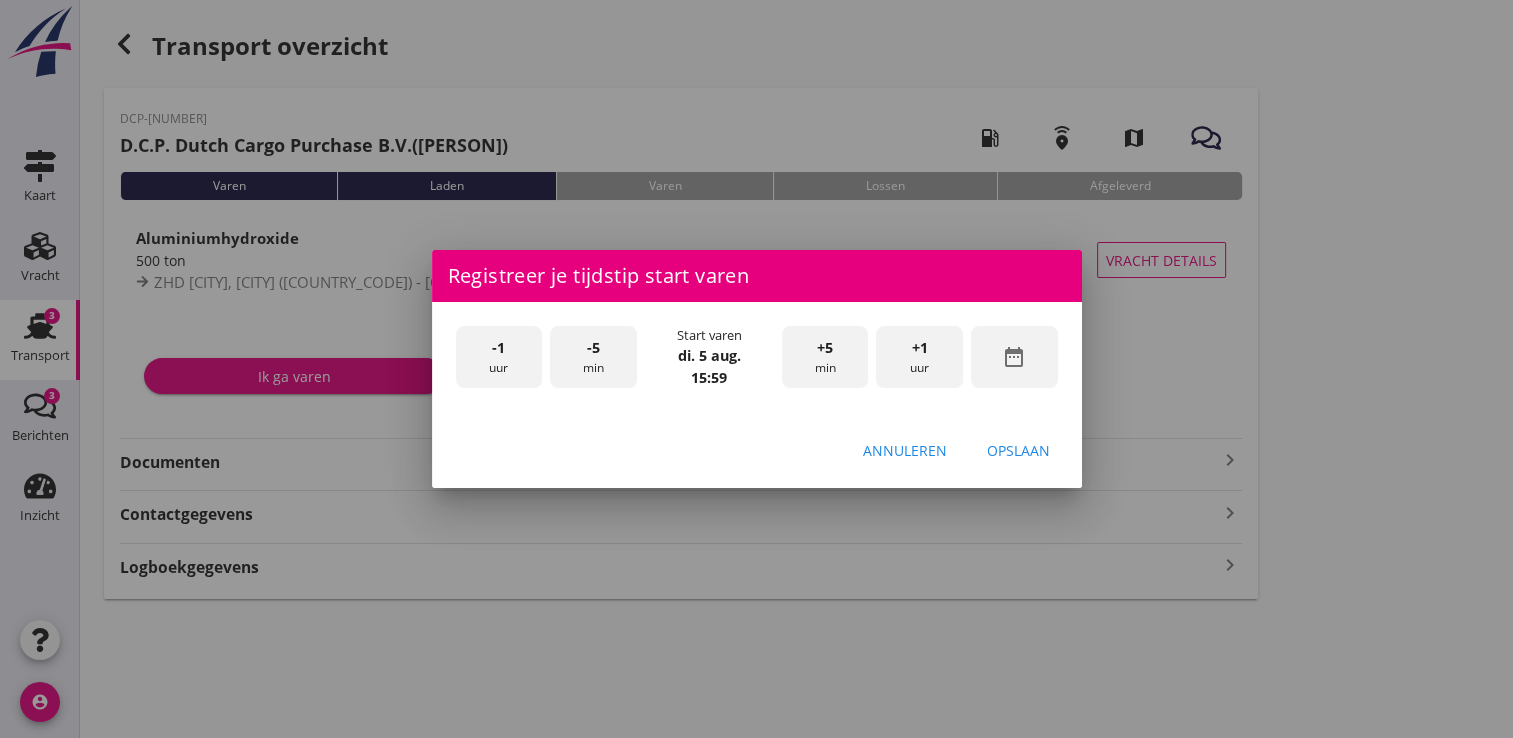 click on "-5  min" at bounding box center [593, 357] 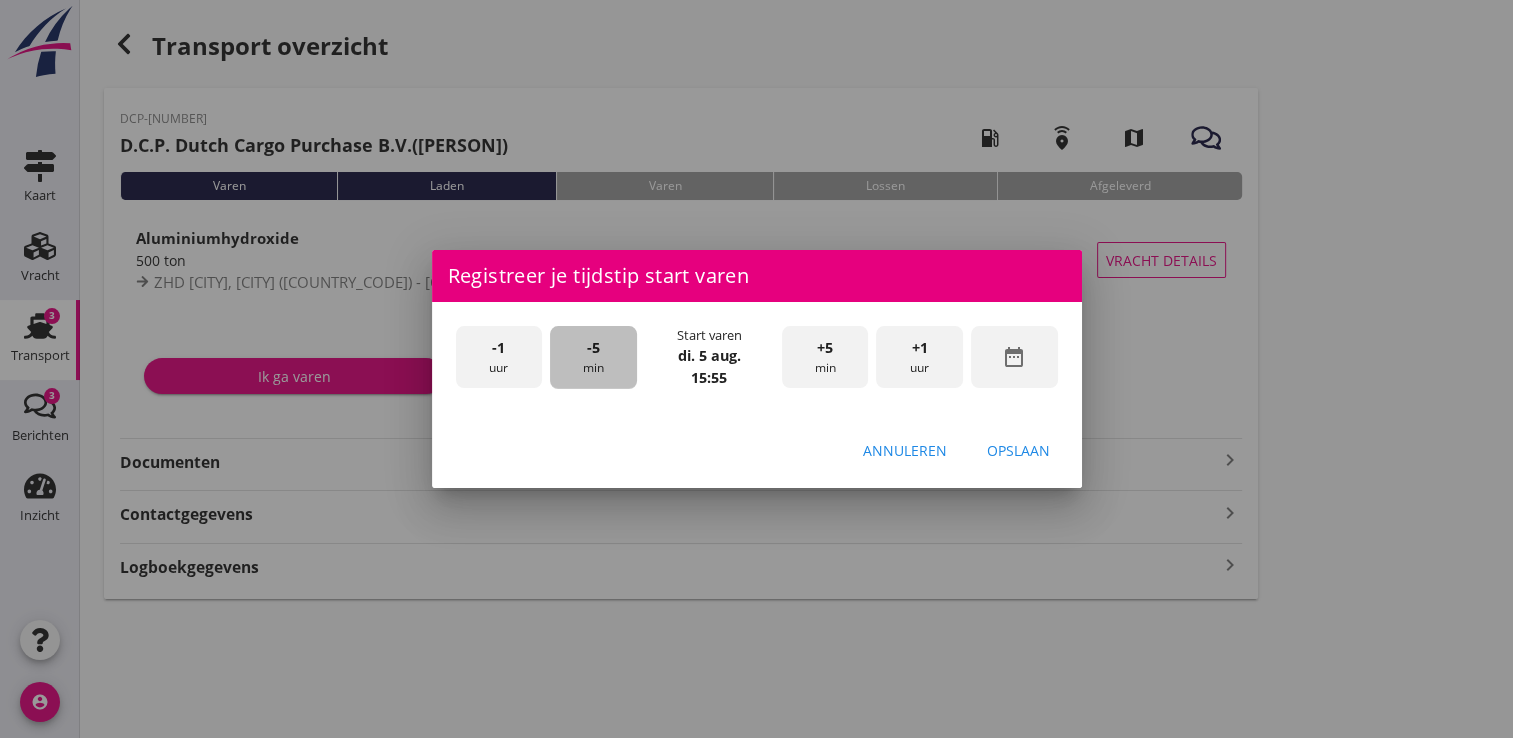 click on "-5  min" at bounding box center (593, 357) 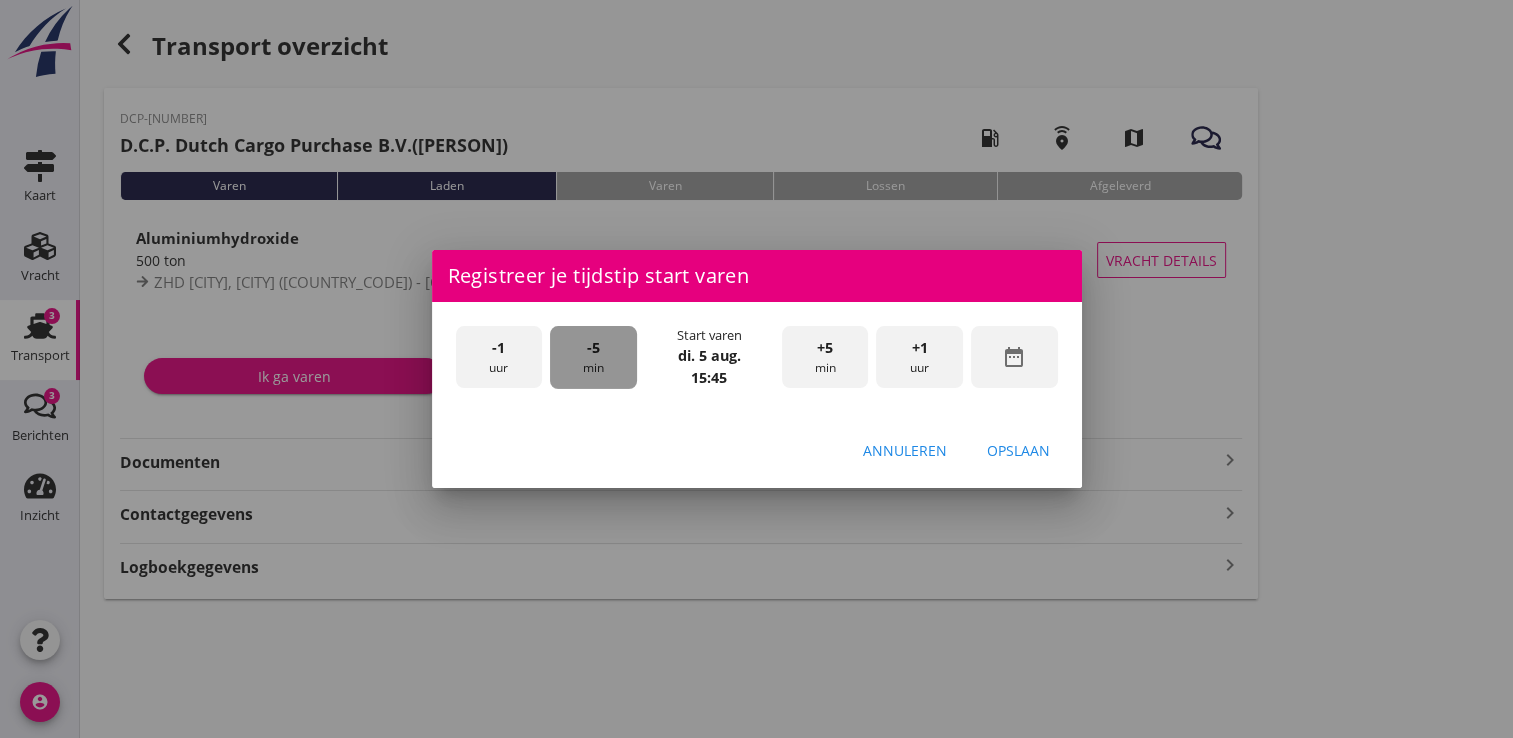 click on "-5  min" at bounding box center (593, 357) 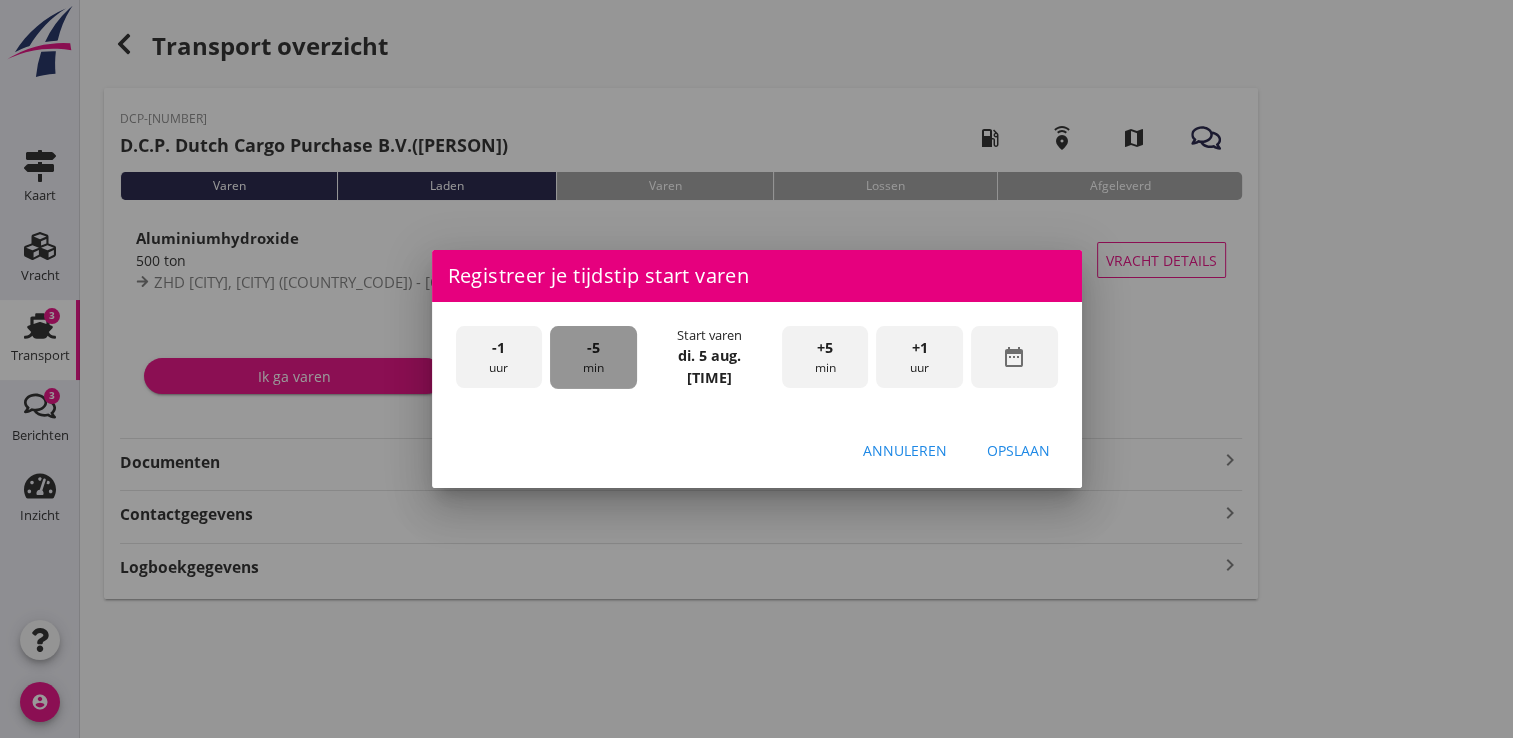 click on "-5  min" at bounding box center [593, 357] 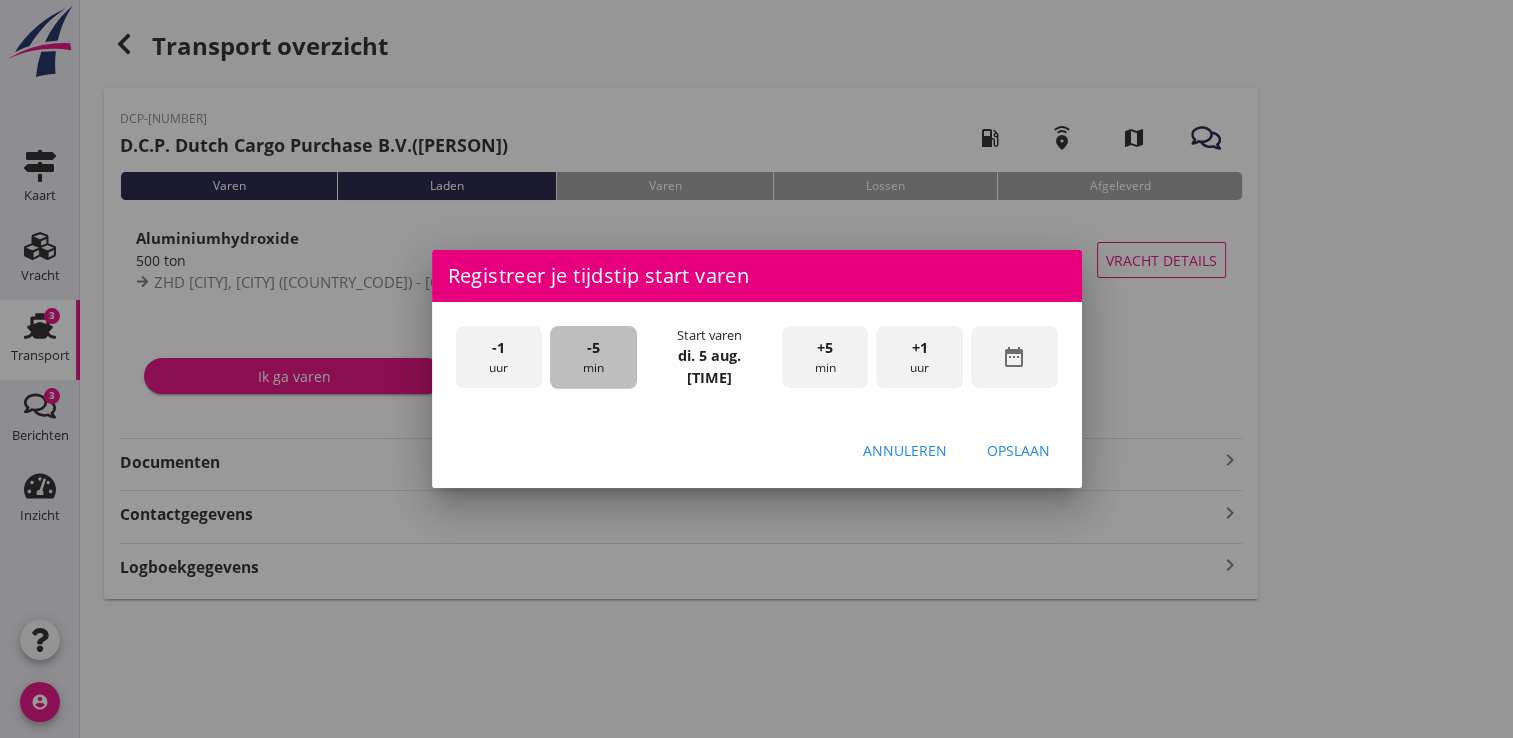 click on "-5  min" at bounding box center (593, 357) 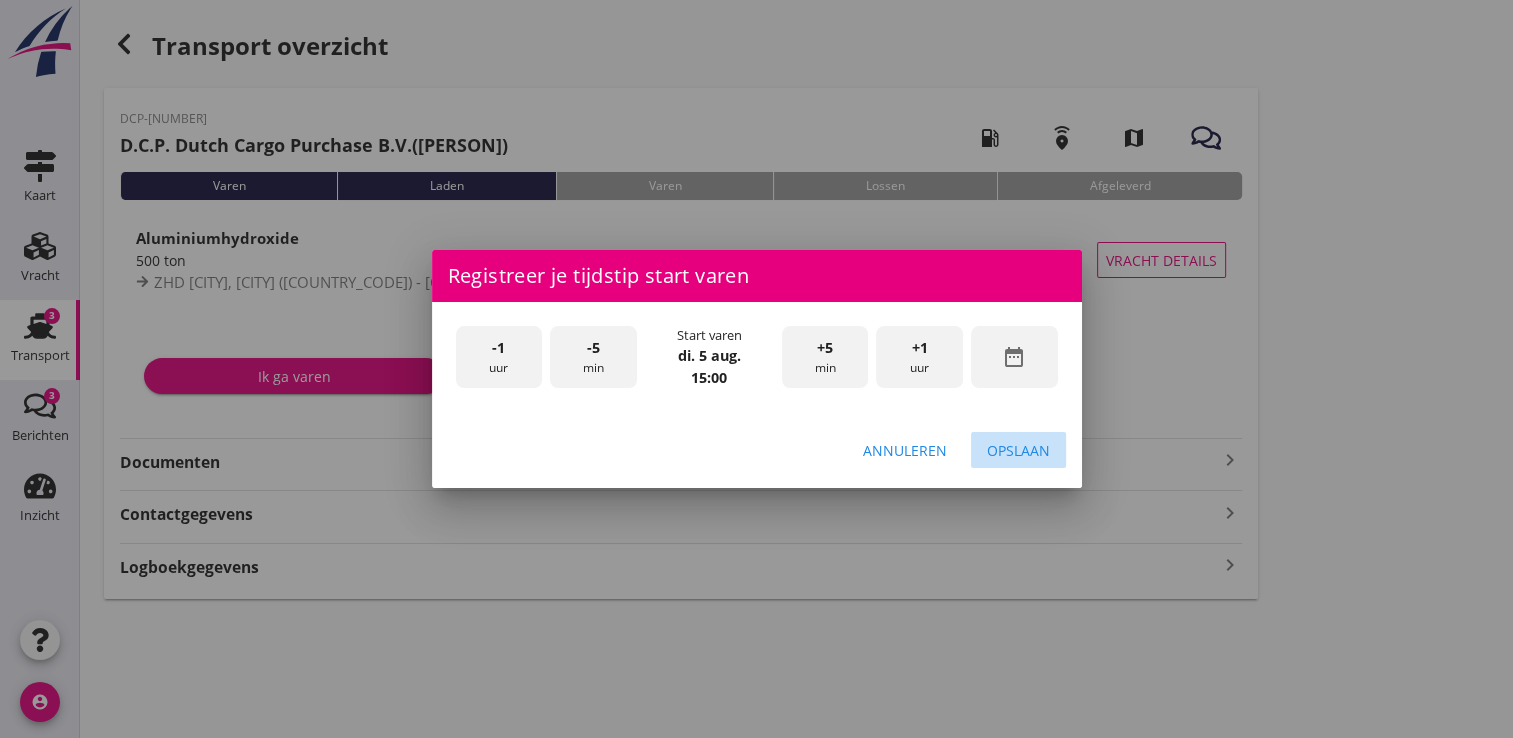 click on "Opslaan" at bounding box center [1018, 450] 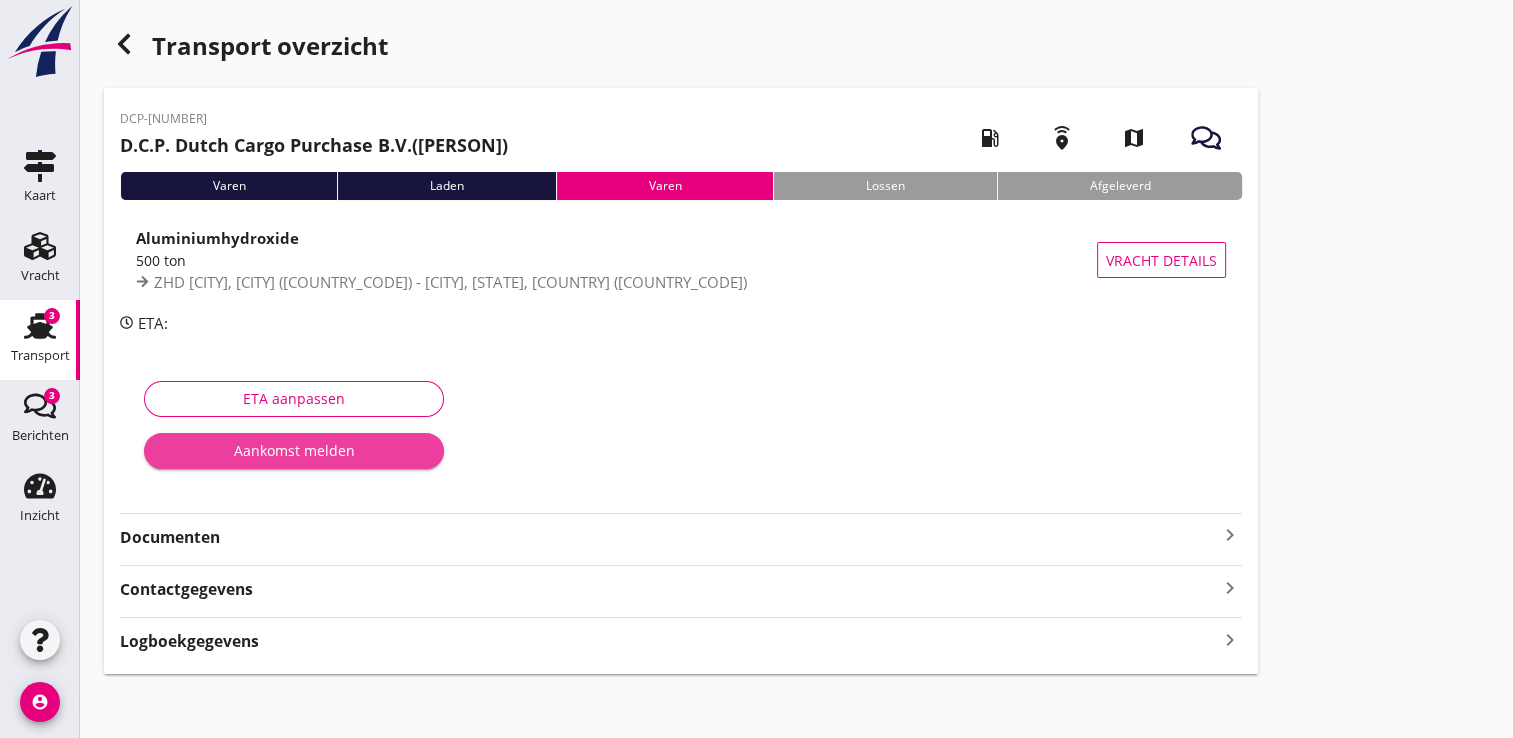 click on "Aankomst melden" at bounding box center [294, 450] 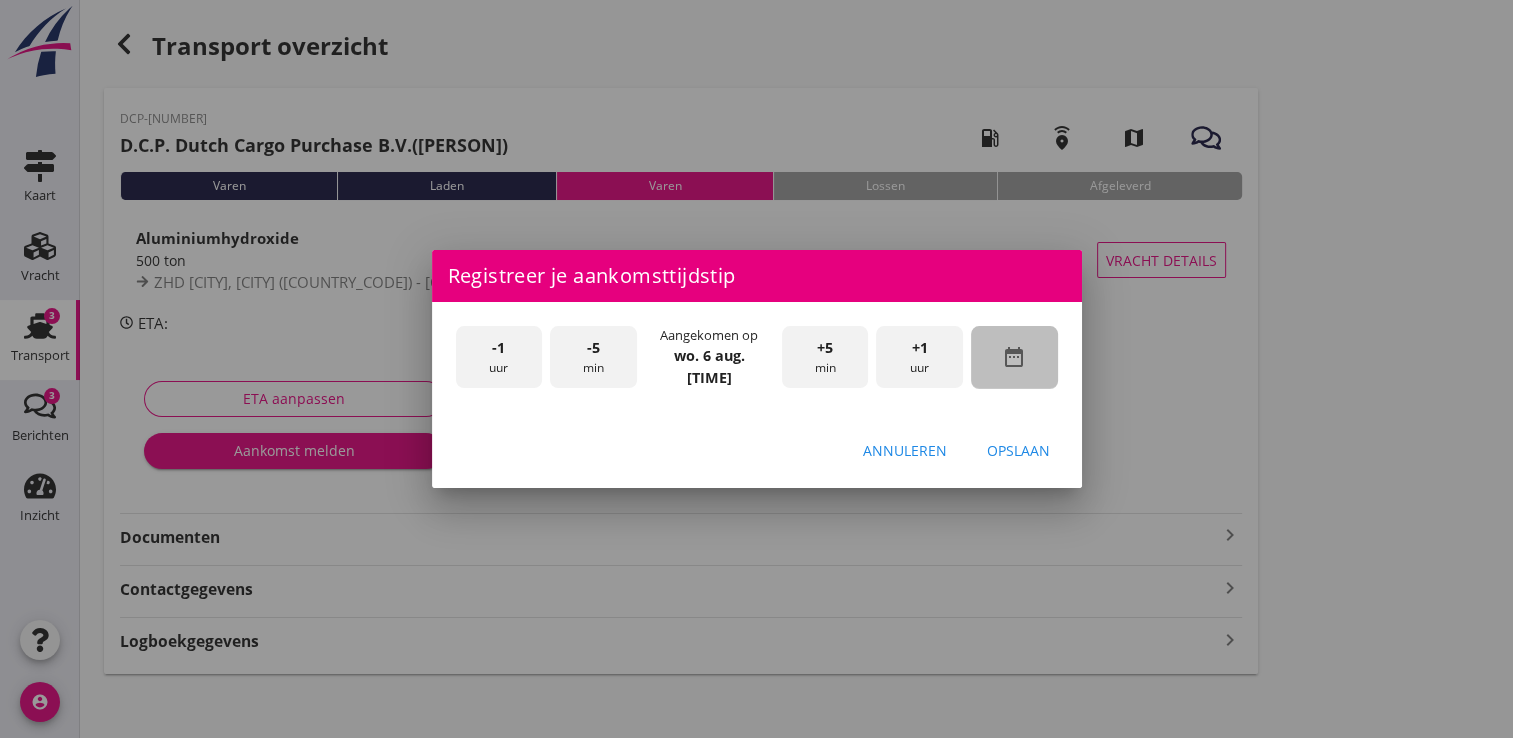 click on "date_range" at bounding box center (1014, 357) 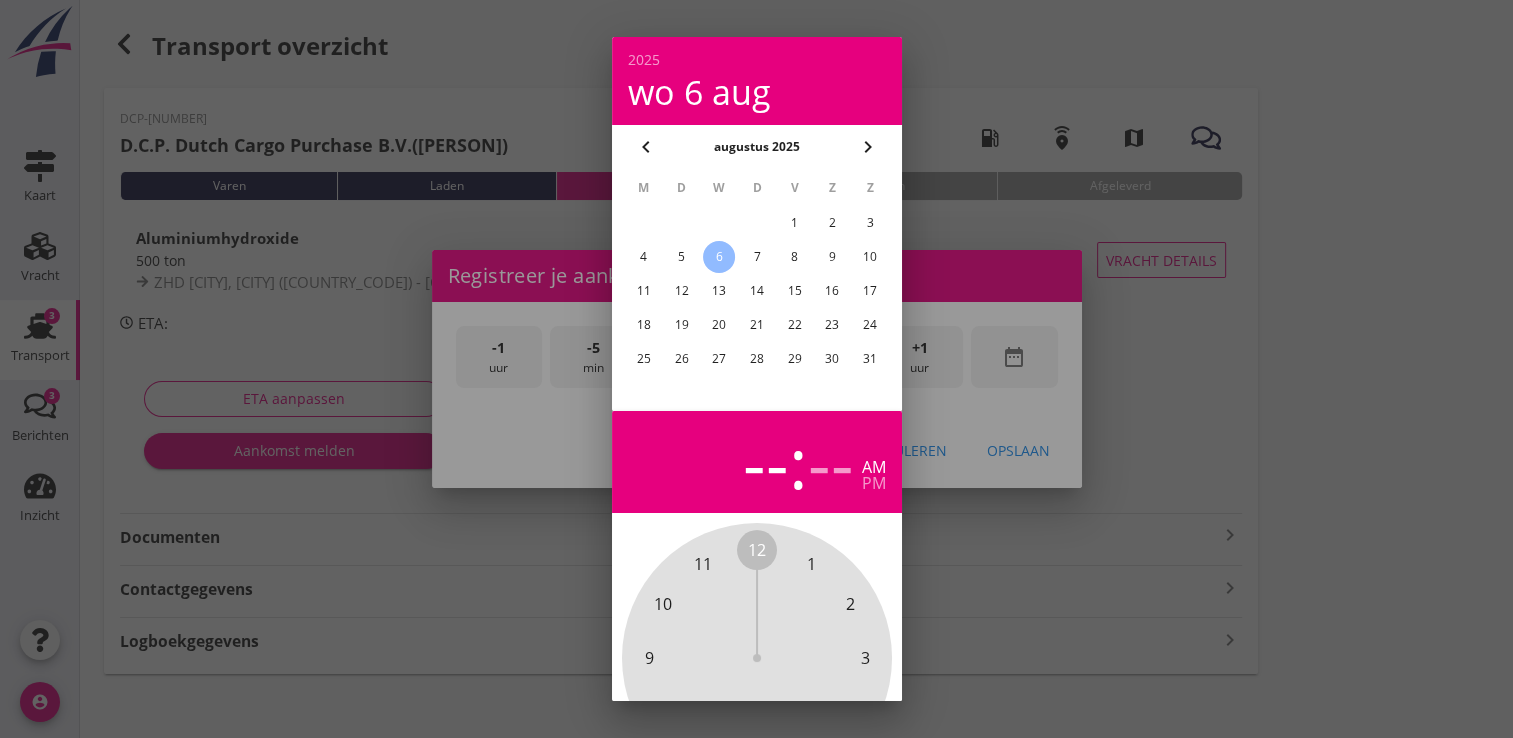 click on "5" at bounding box center (681, 257) 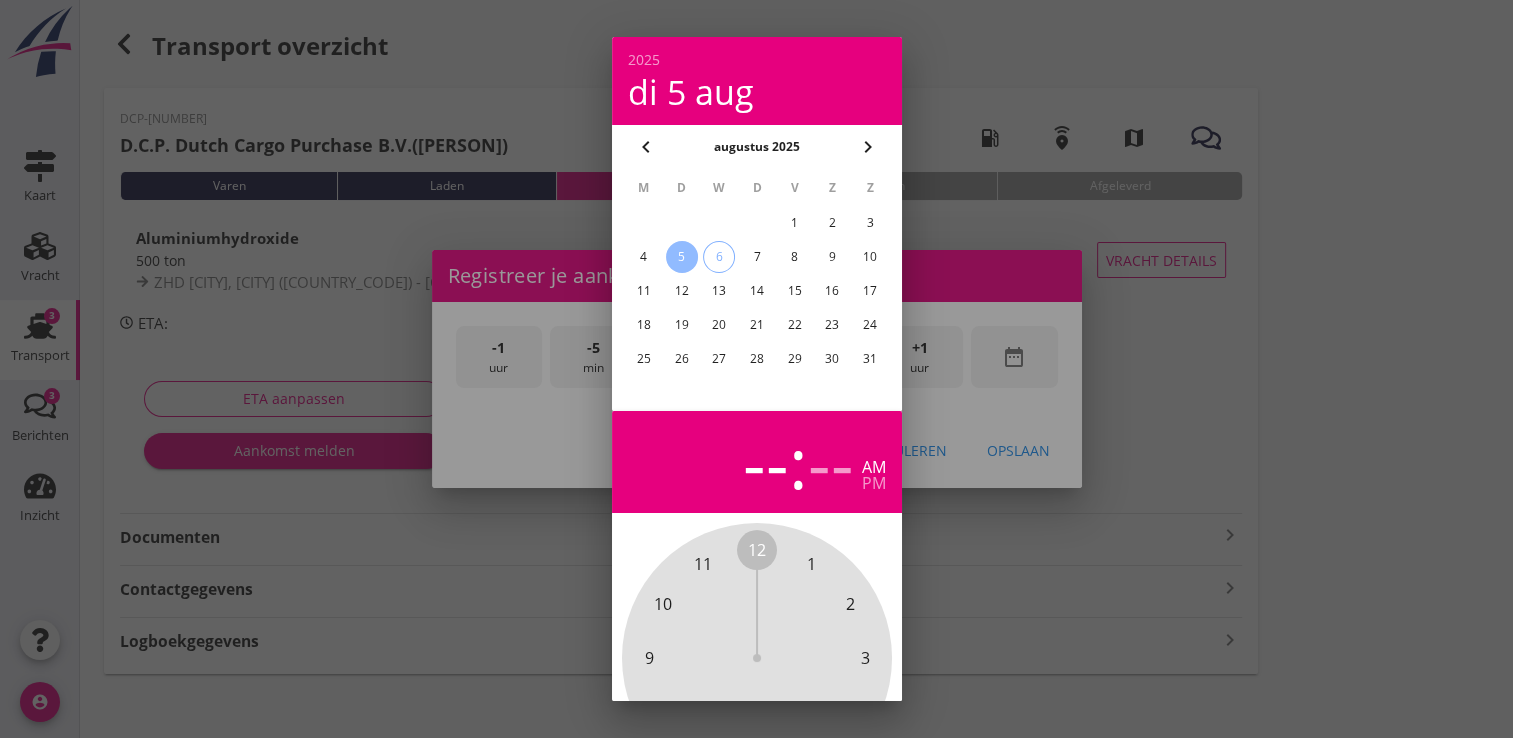 click at bounding box center [756, 369] 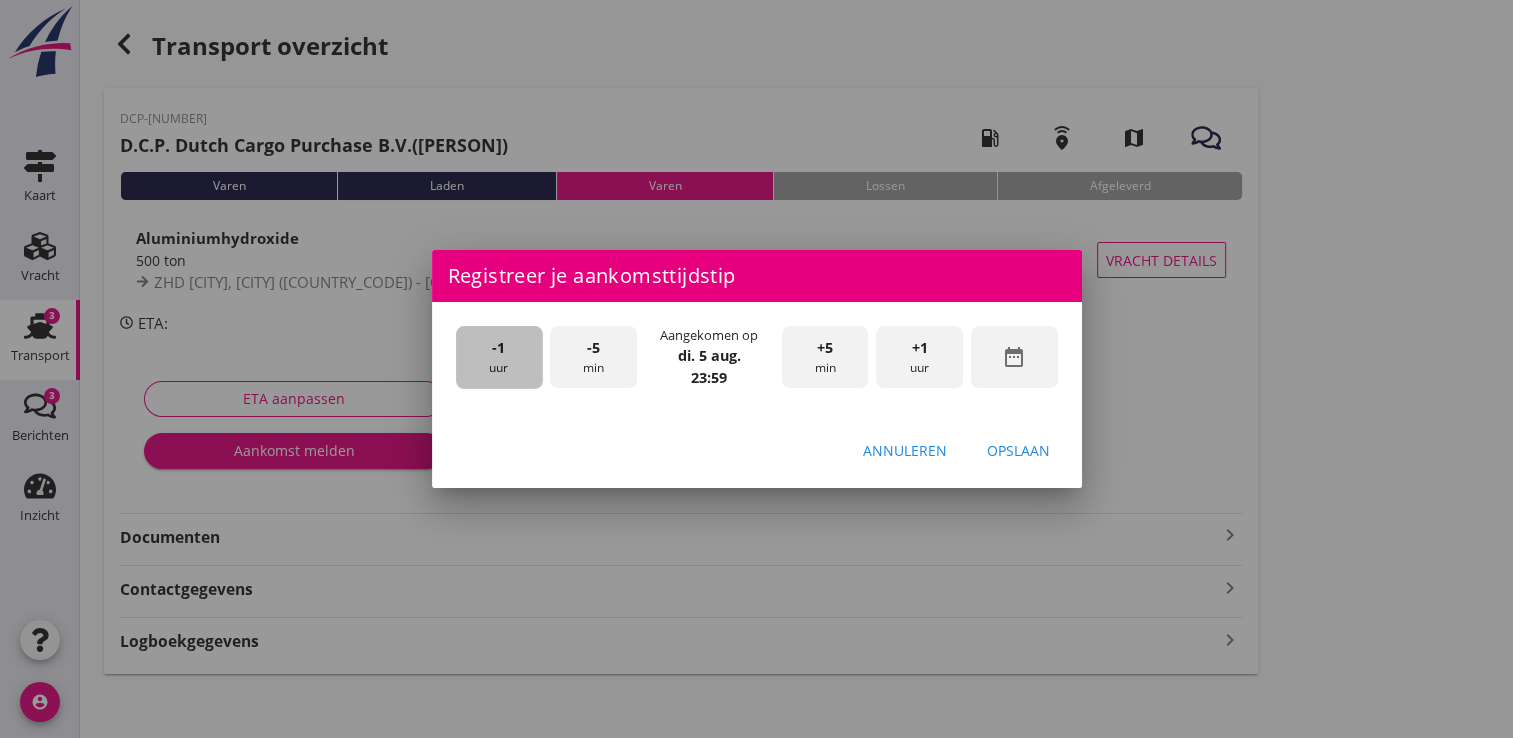click on "-1  uur" at bounding box center [499, 357] 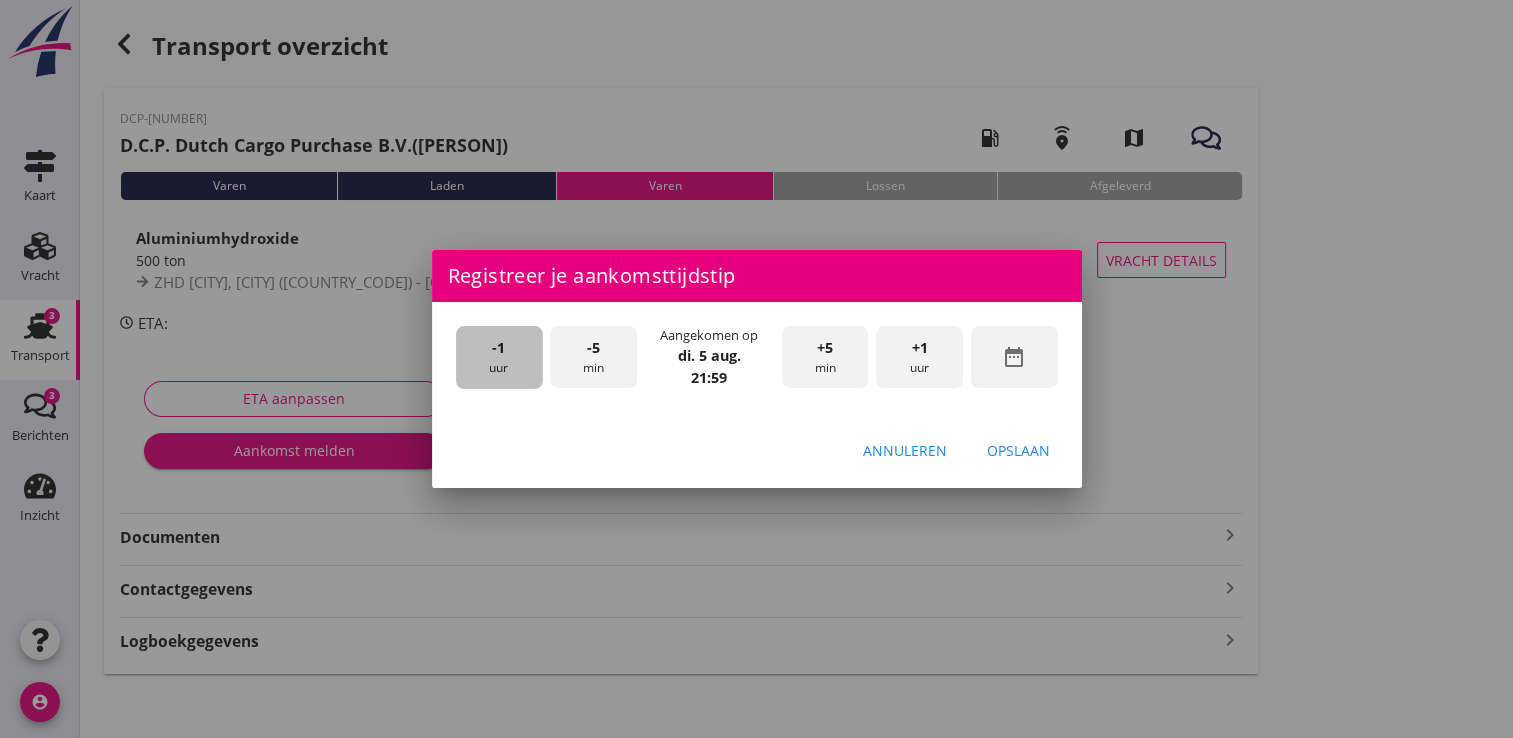 click on "-1  uur" at bounding box center (499, 357) 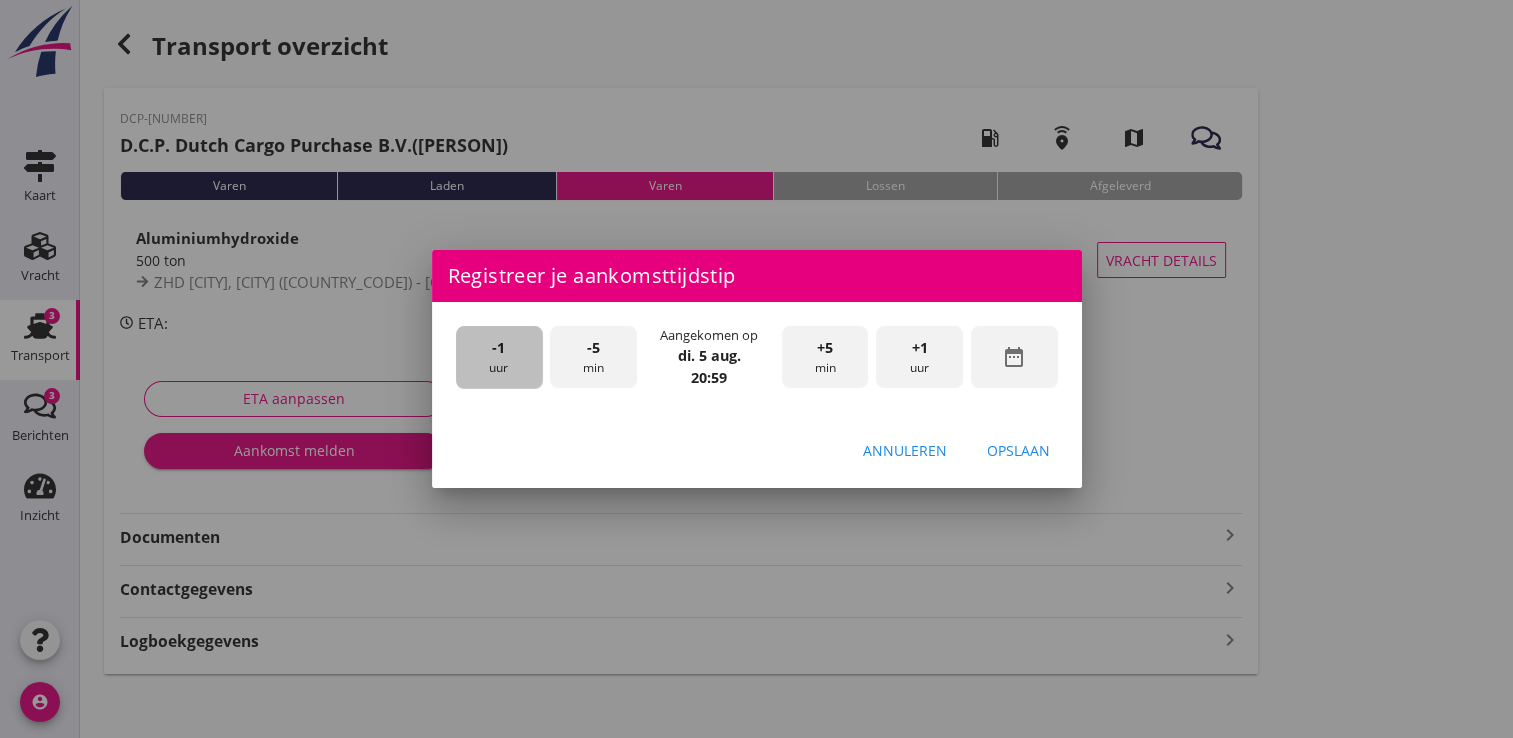 click on "-1  uur" at bounding box center (499, 357) 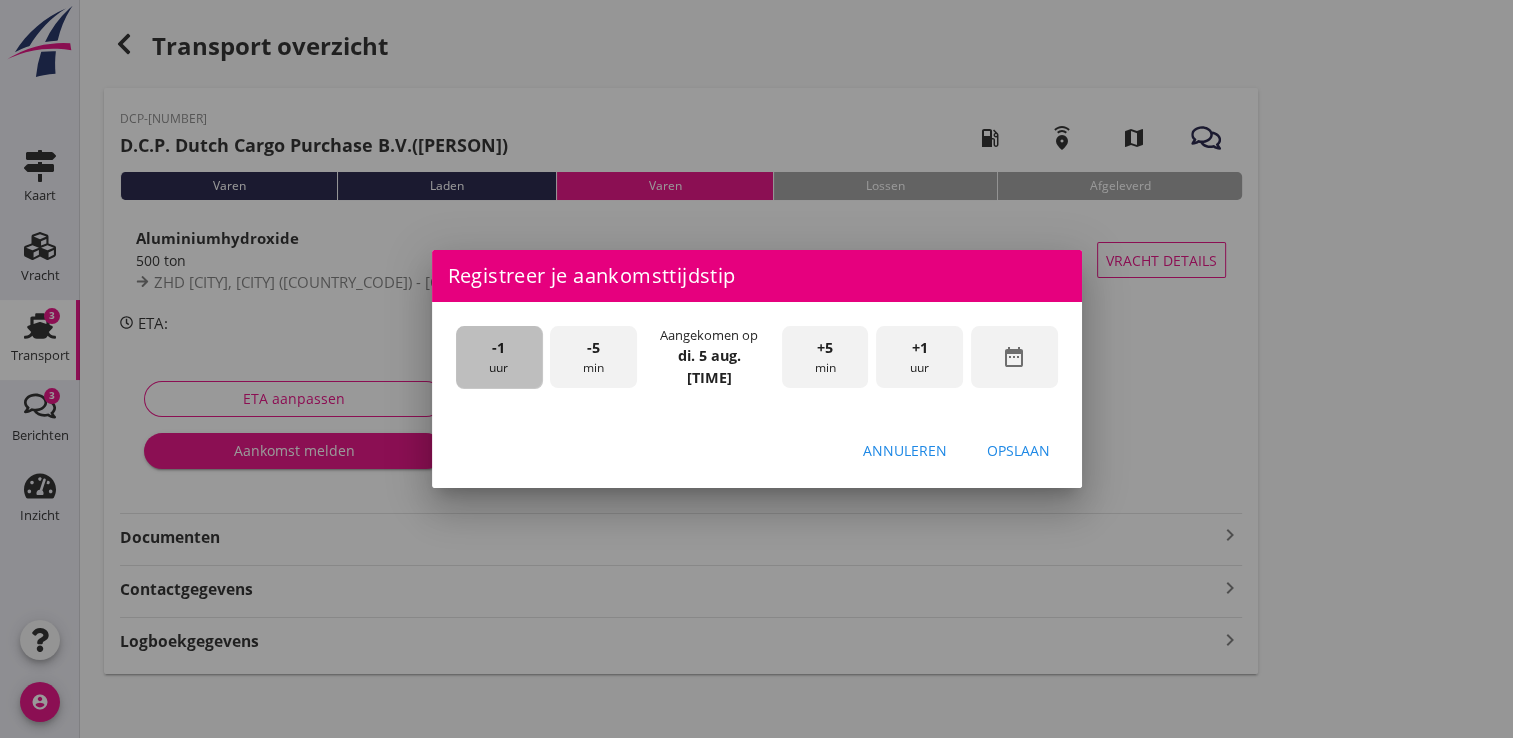 click on "-1  uur" at bounding box center (499, 357) 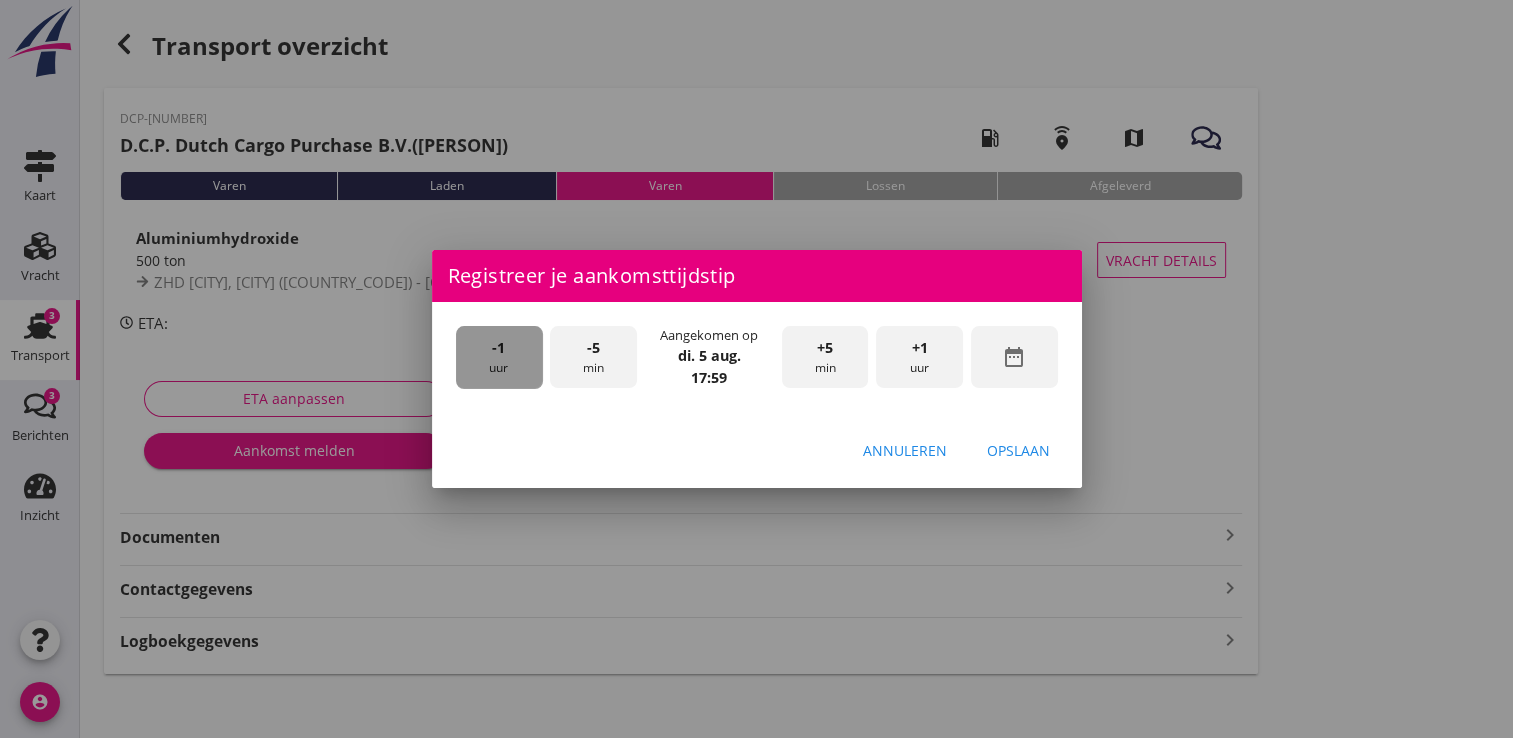 click on "-1  uur" at bounding box center (499, 357) 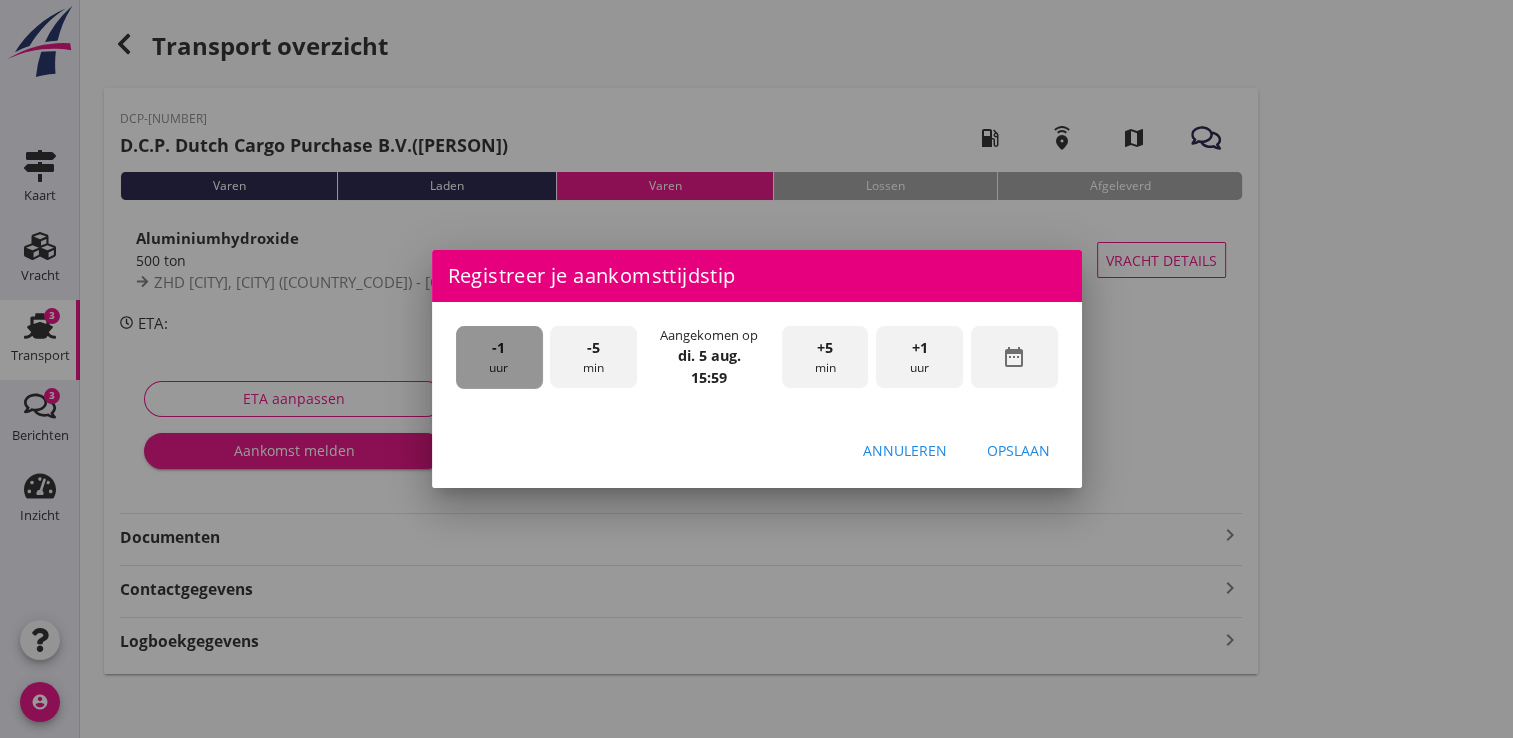 click on "-1  uur" at bounding box center (499, 357) 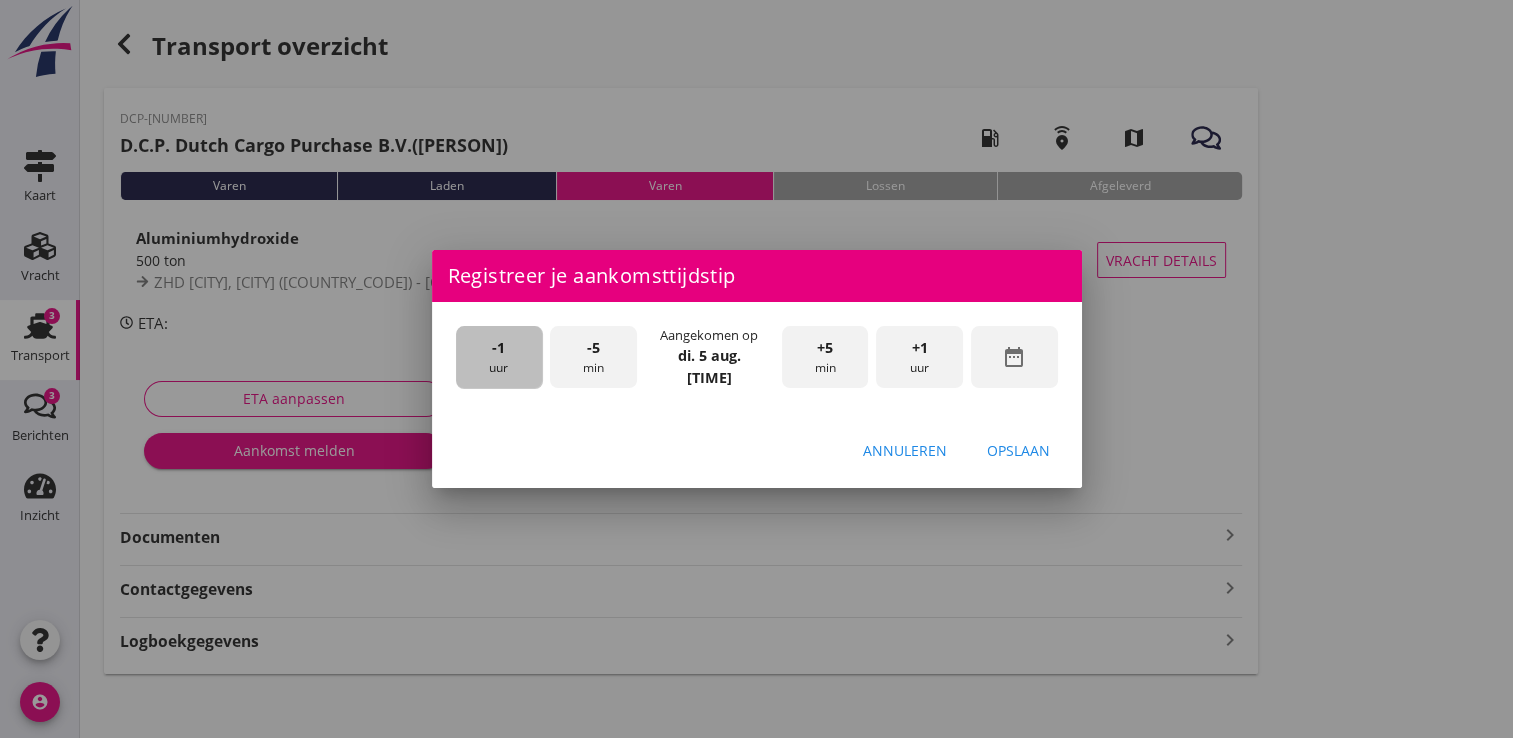 click on "-1  uur" at bounding box center [499, 357] 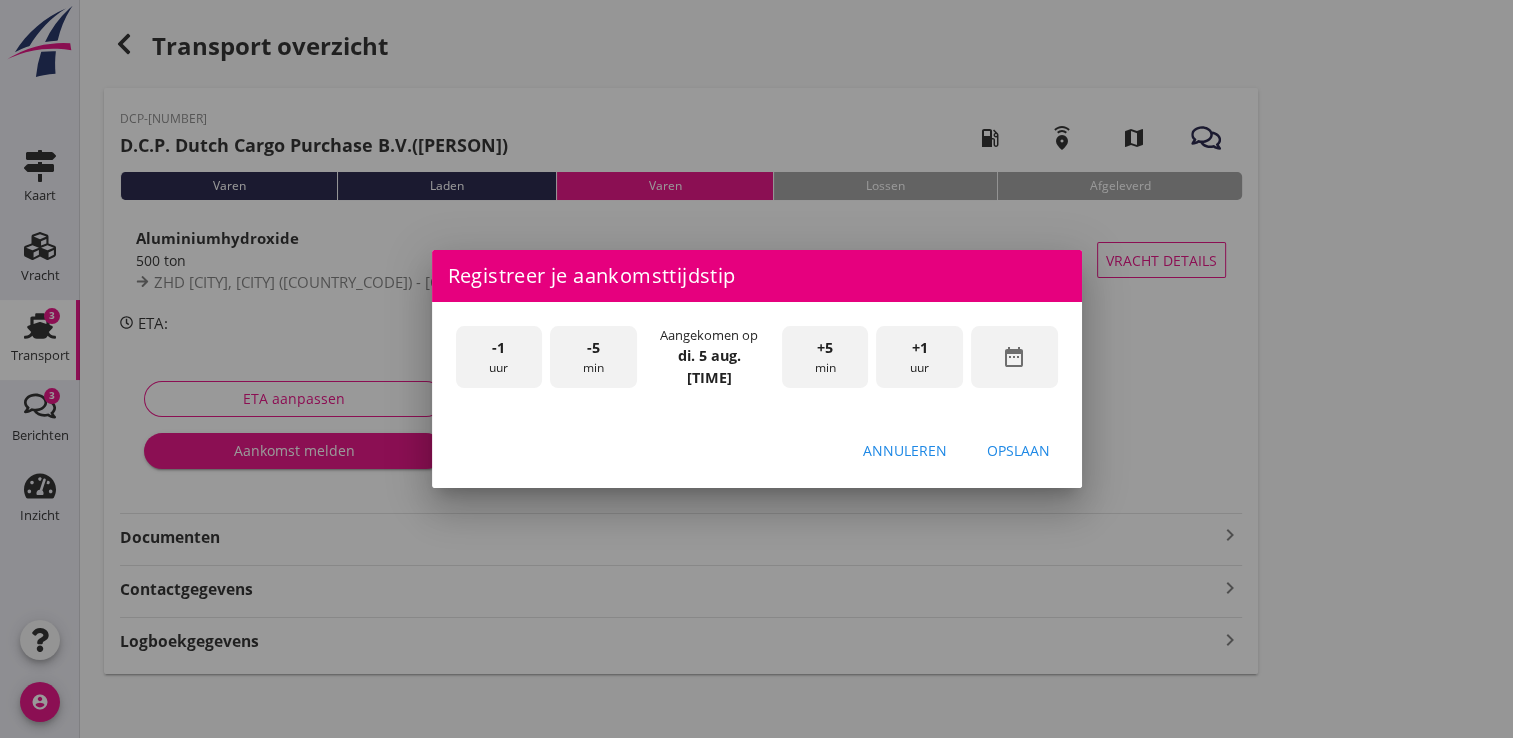 click on "+1  uur" at bounding box center (919, 357) 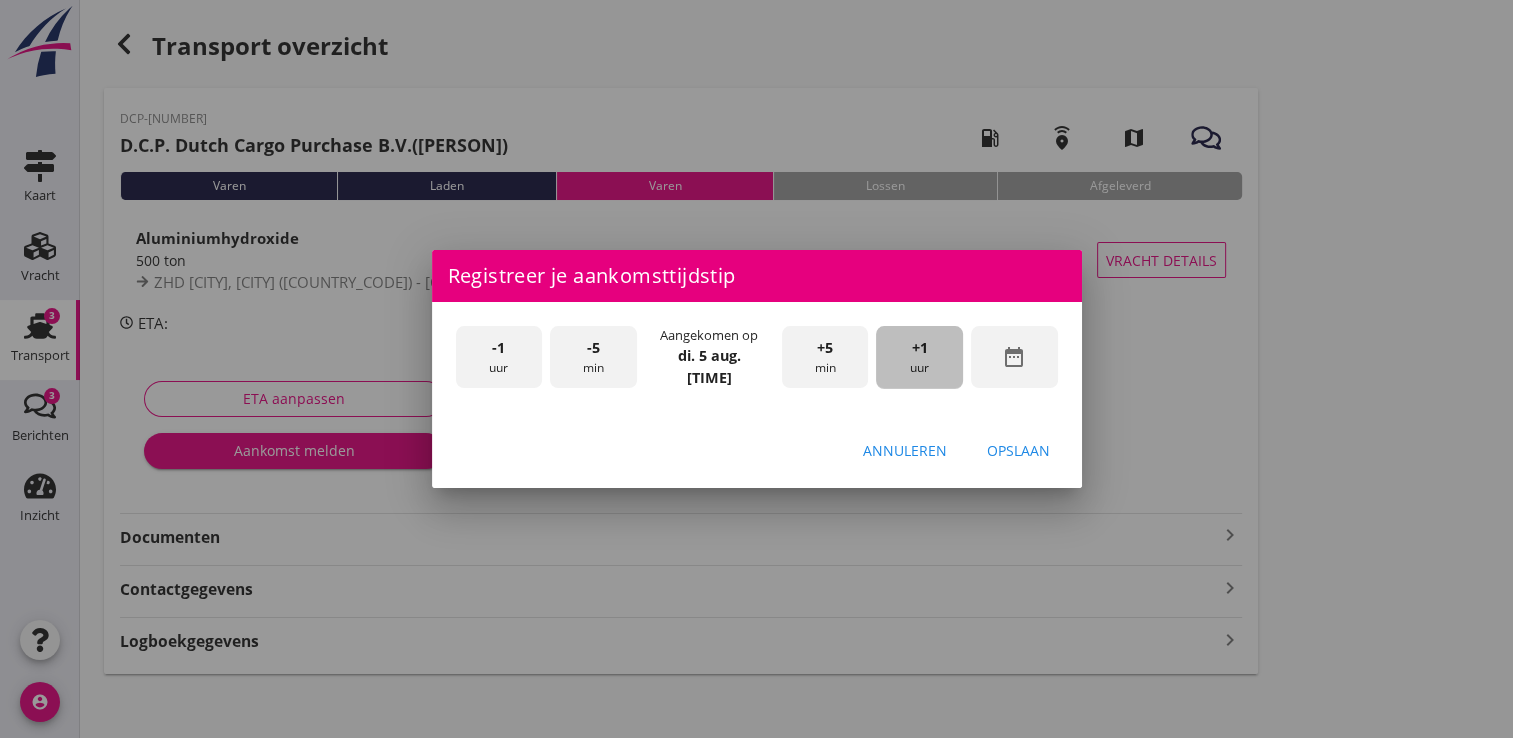 click on "+1  uur" at bounding box center (919, 357) 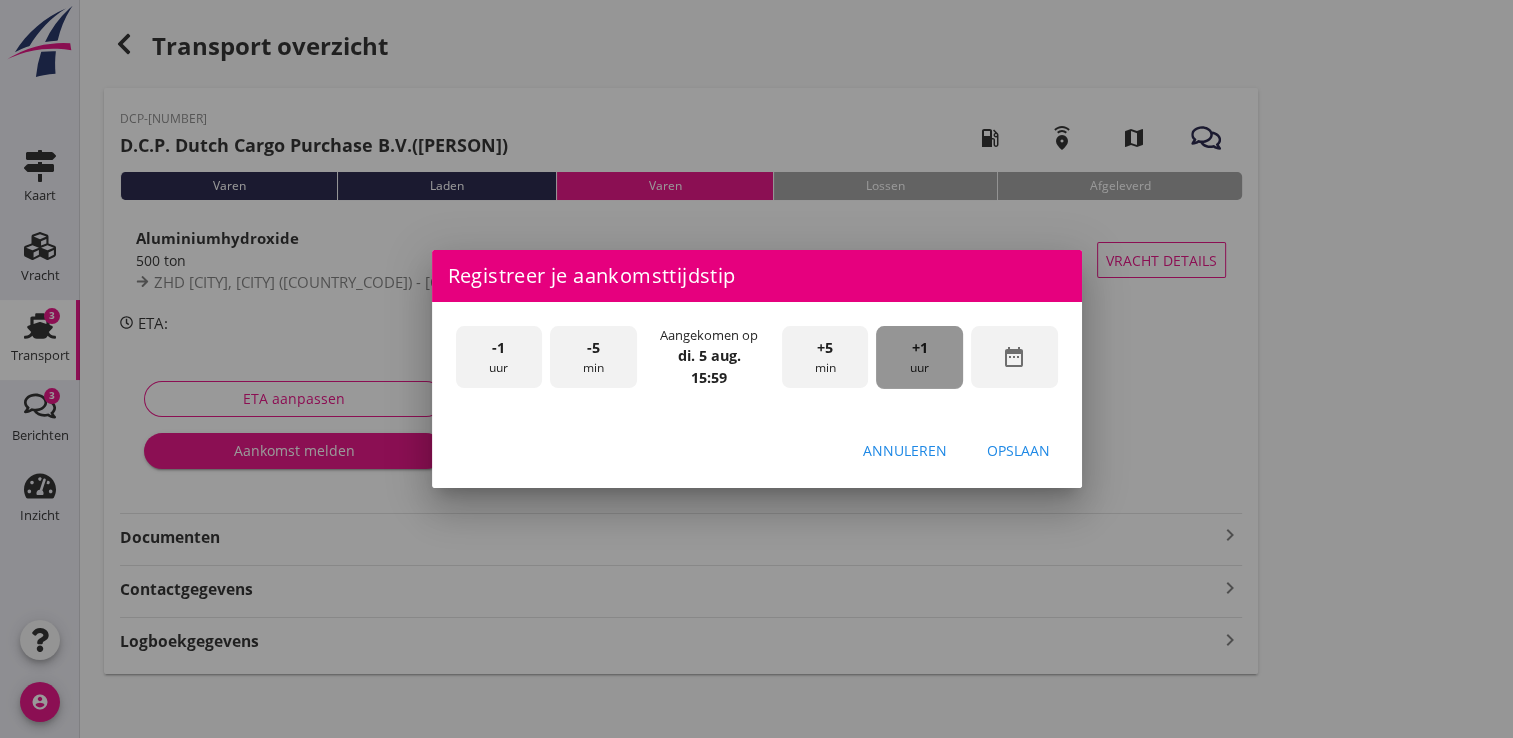 click on "+1  uur" at bounding box center [919, 357] 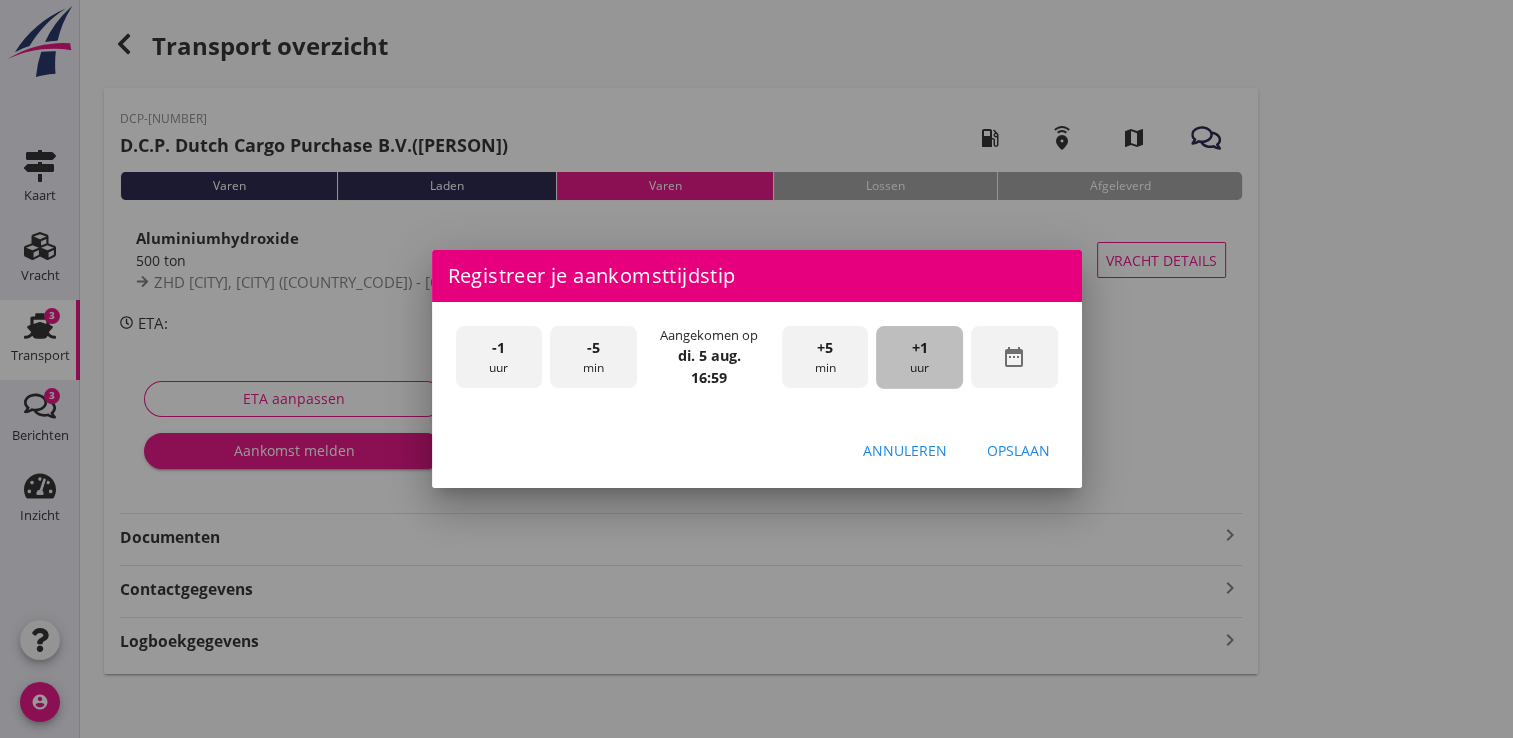 click on "+1  uur" at bounding box center [919, 357] 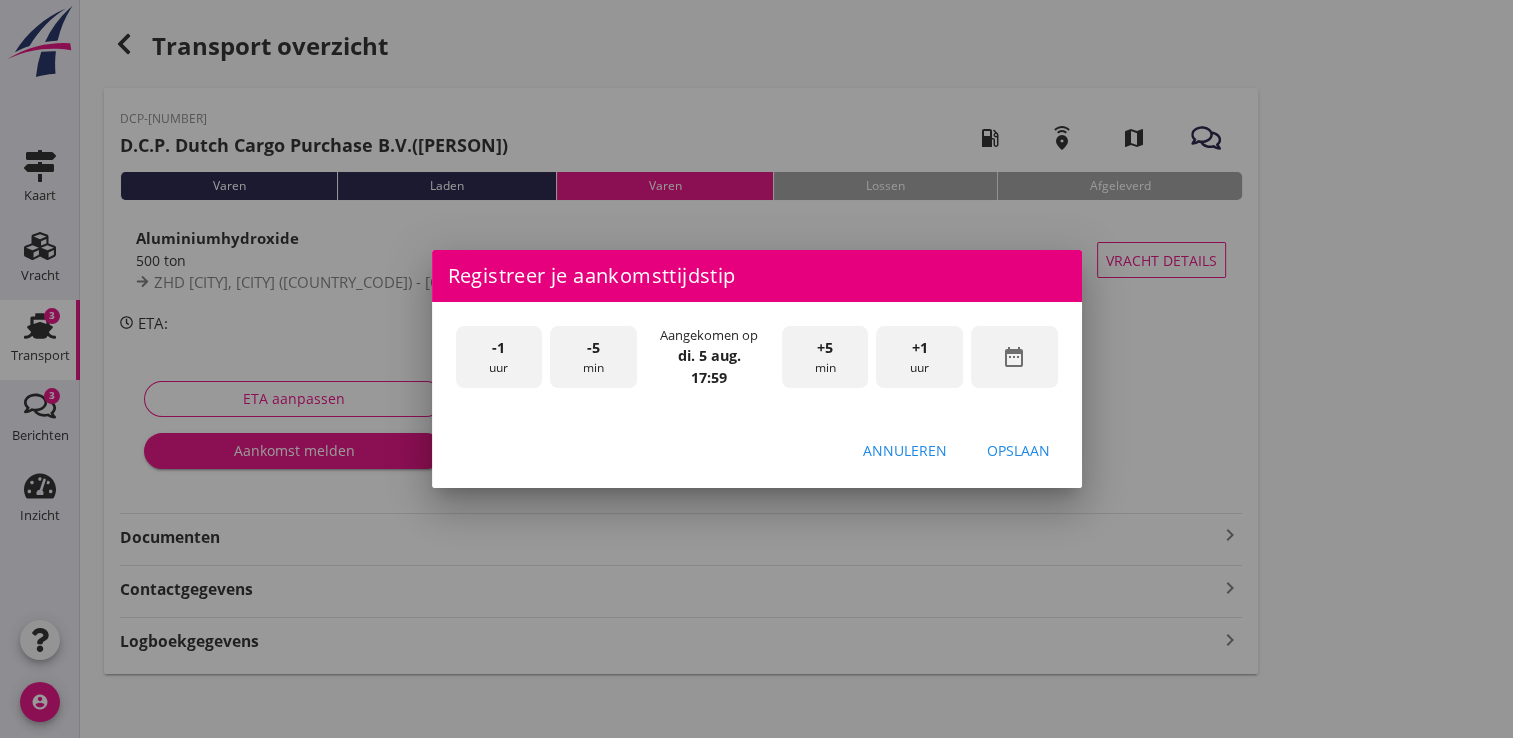 click on "-5  min" at bounding box center [593, 357] 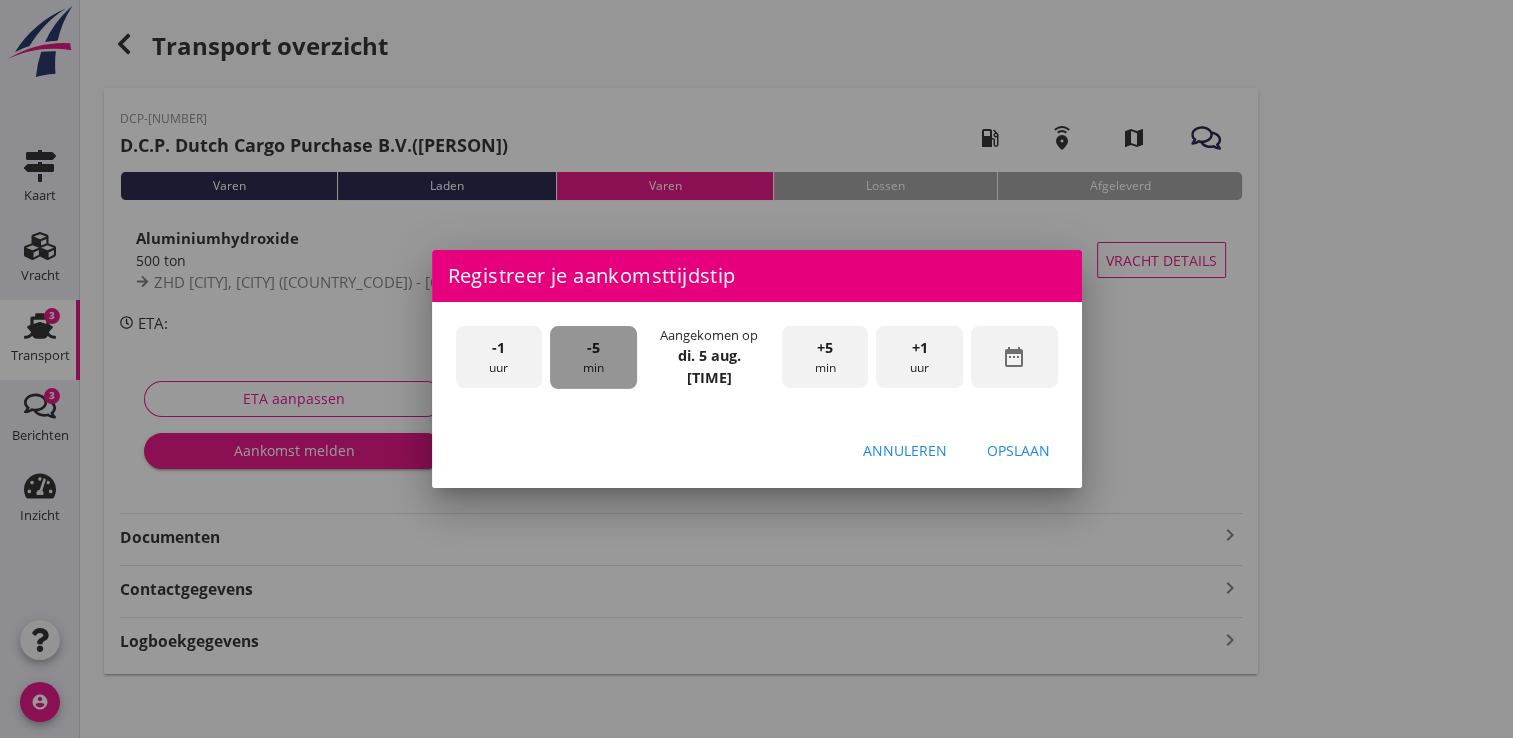 click on "-5  min" at bounding box center (593, 357) 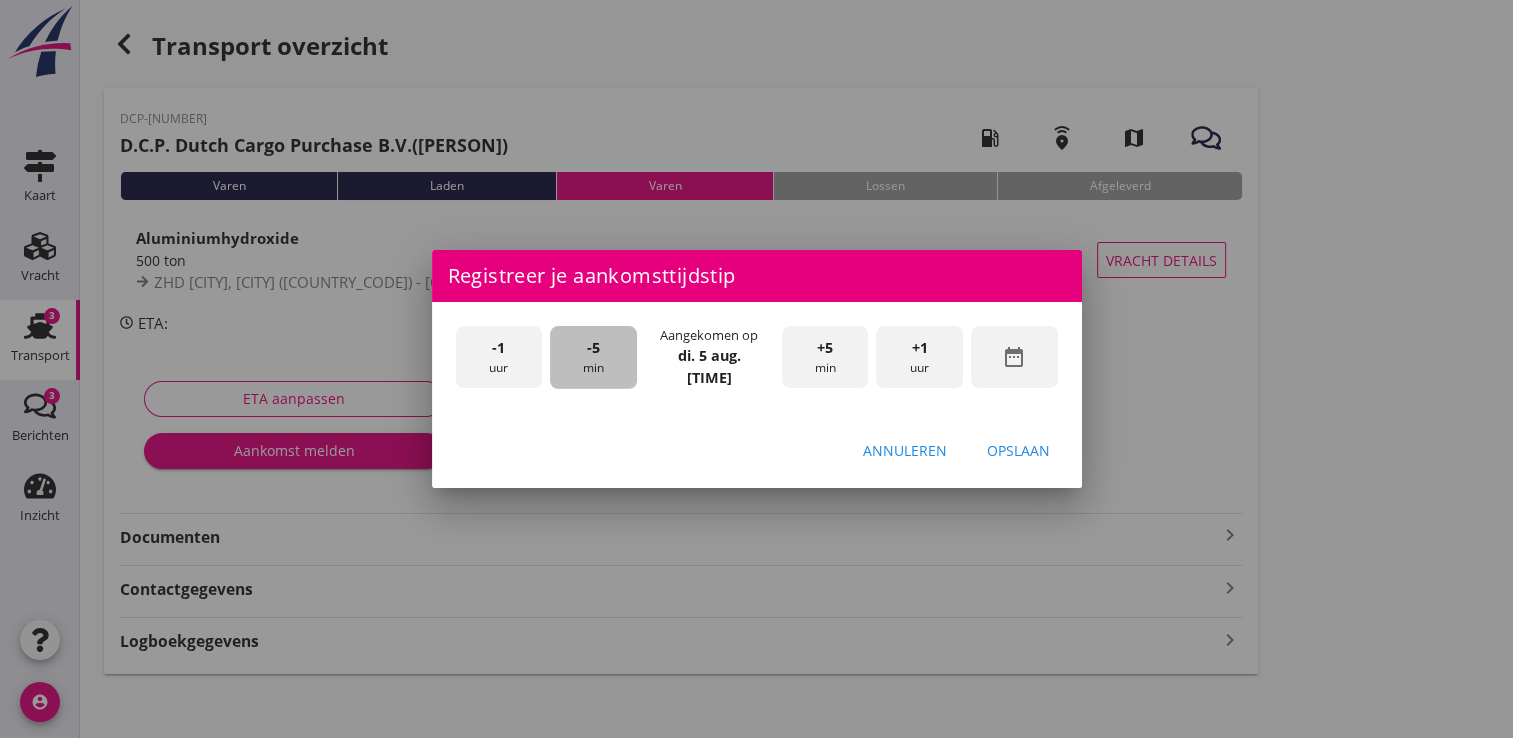 click on "-5  min" at bounding box center [593, 357] 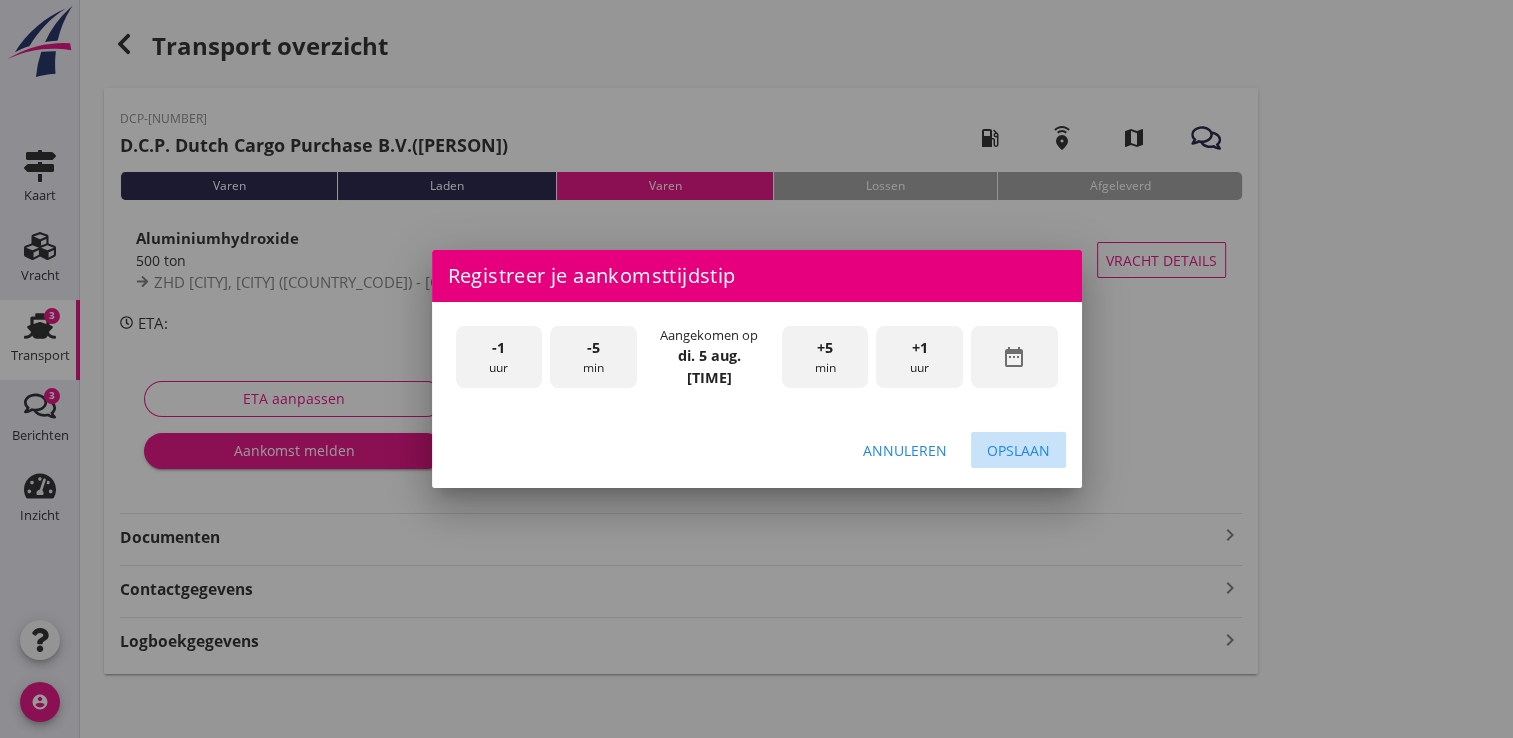click on "Opslaan" at bounding box center (1018, 450) 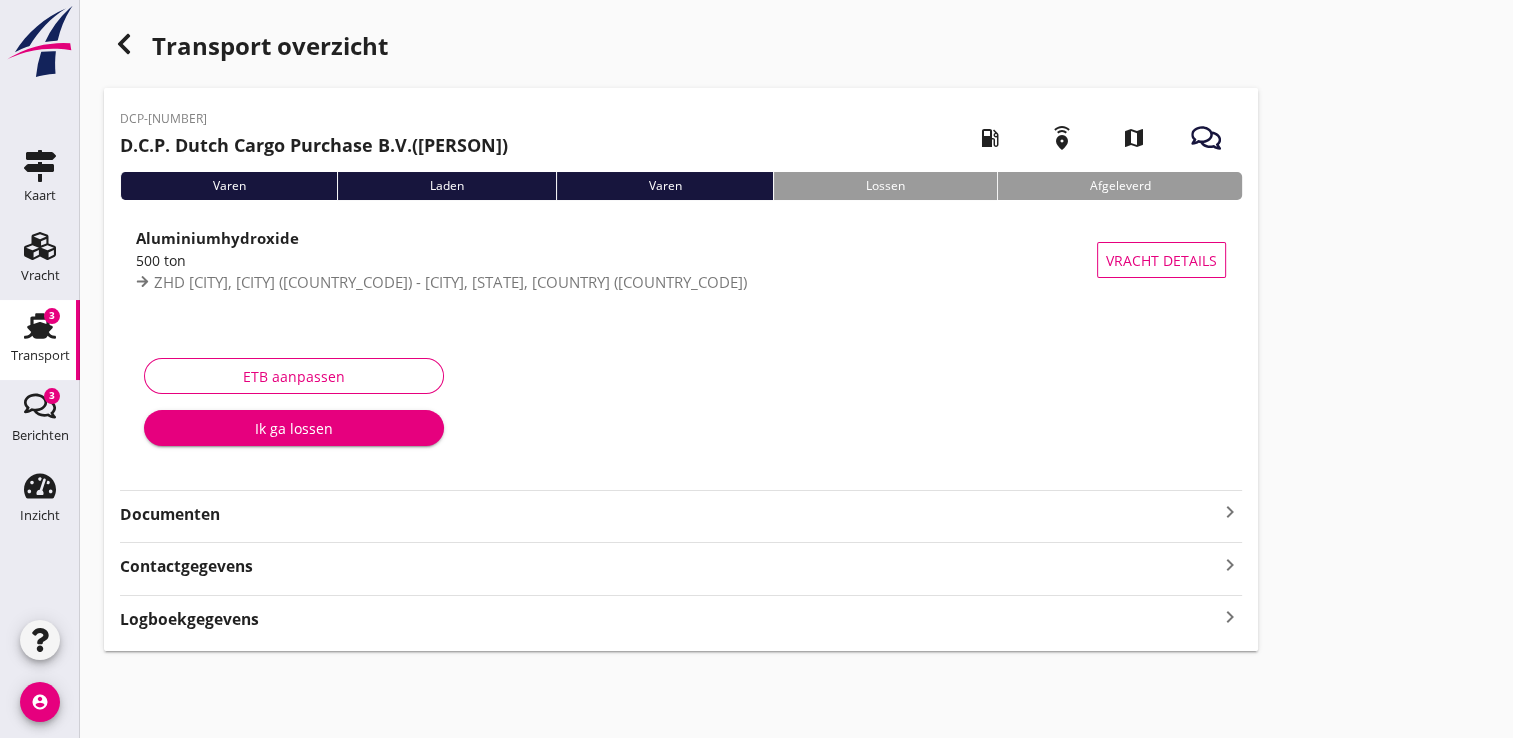 click on "Ik ga lossen" at bounding box center [294, 428] 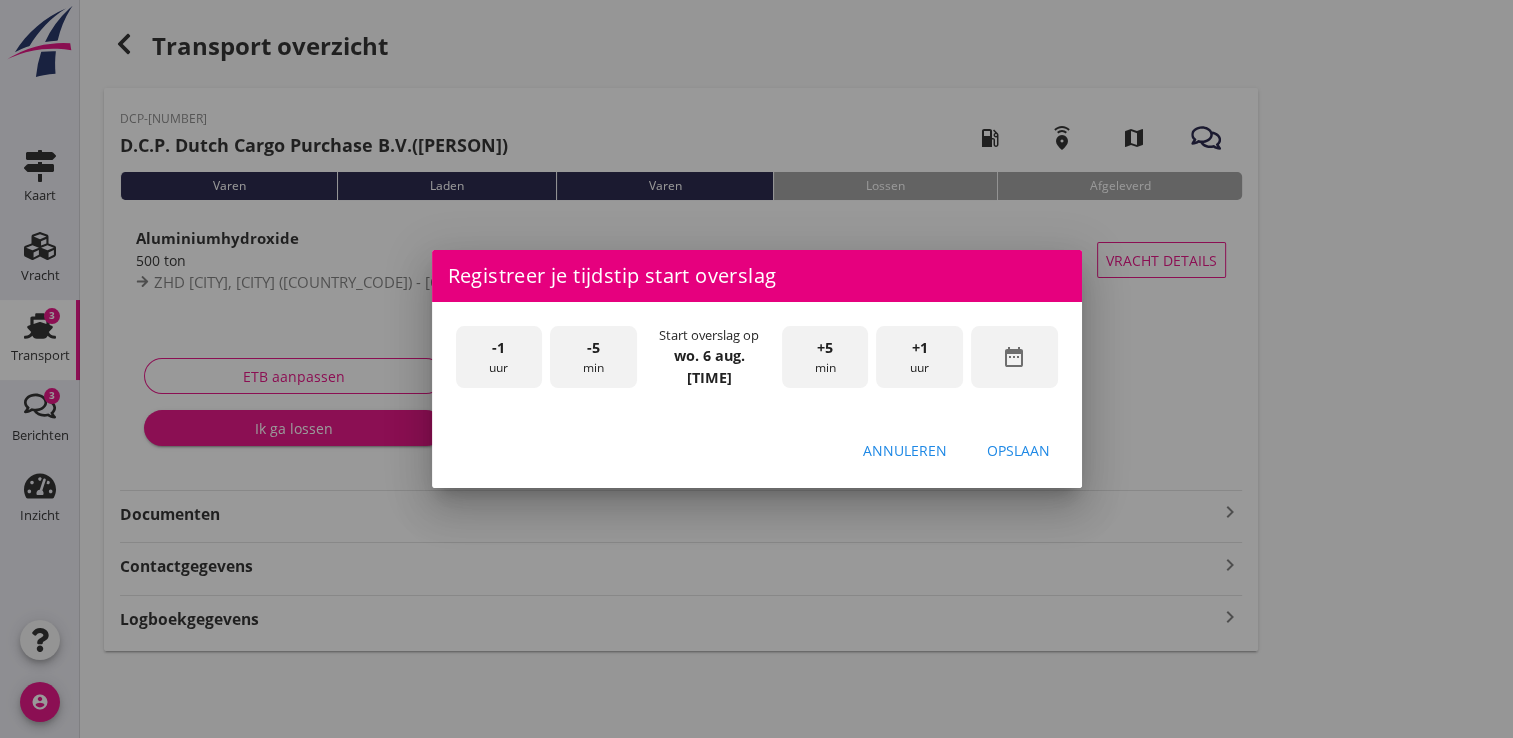 click on "-1  uur" at bounding box center (499, 357) 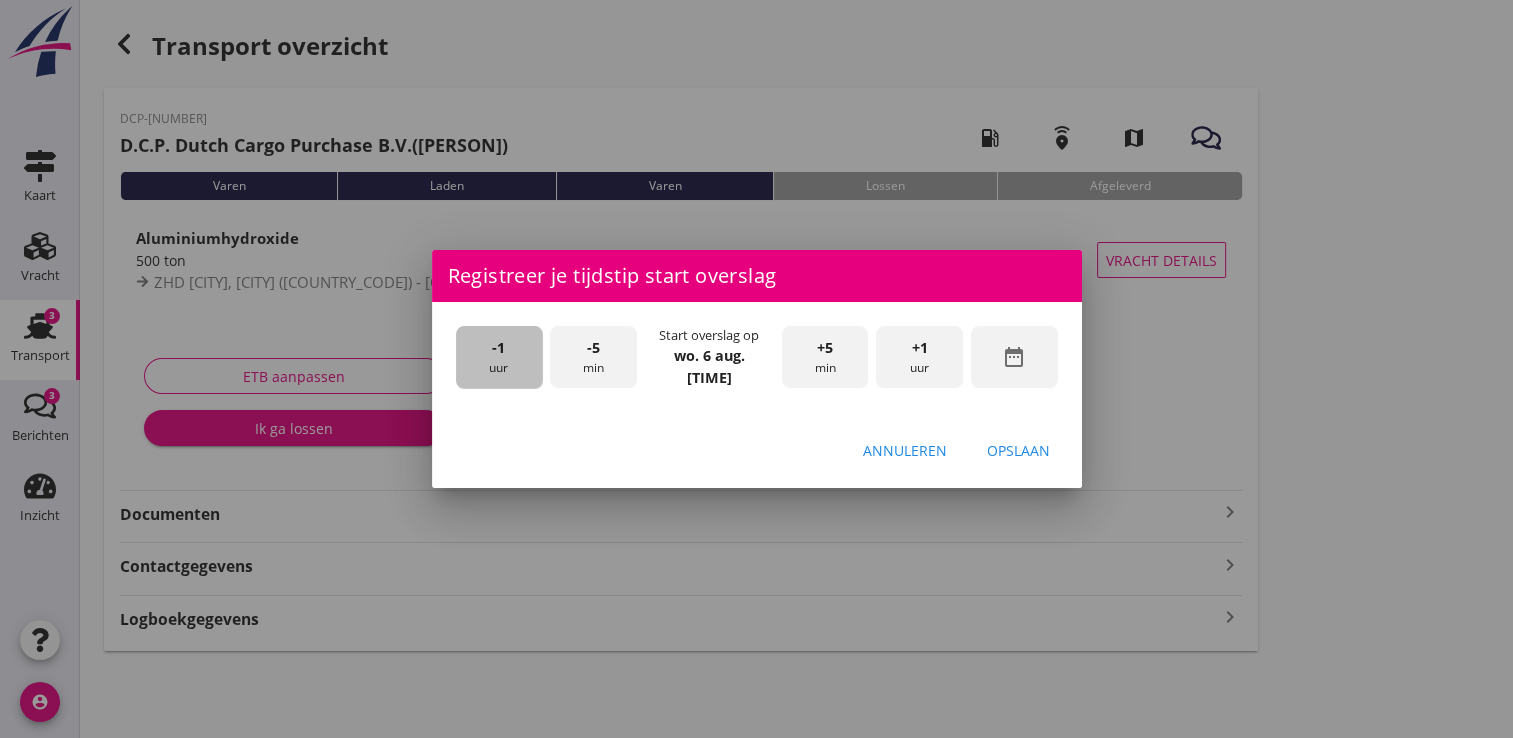 click on "-1  uur" at bounding box center (499, 357) 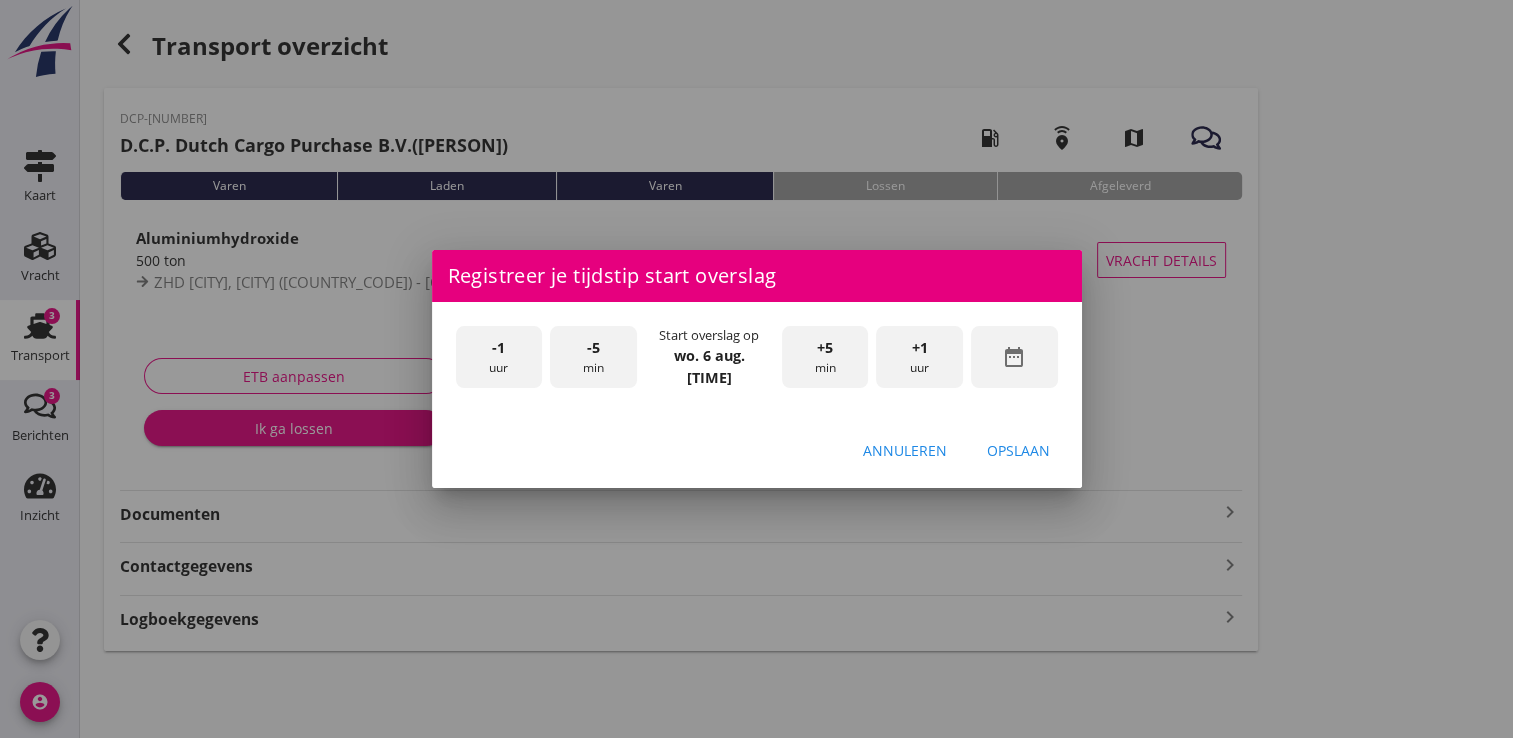 click on "-5  min" at bounding box center [593, 357] 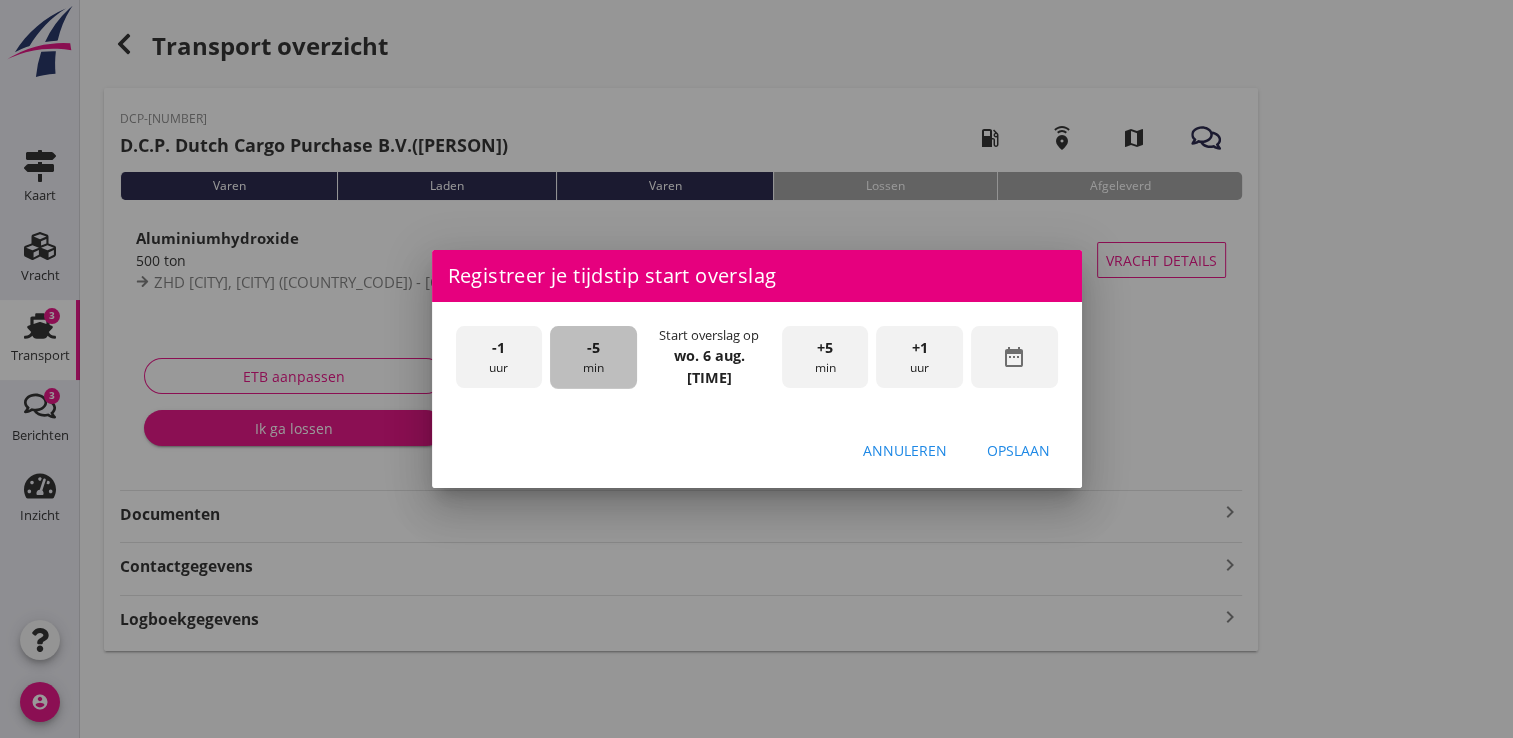 click on "-5  min" at bounding box center (593, 357) 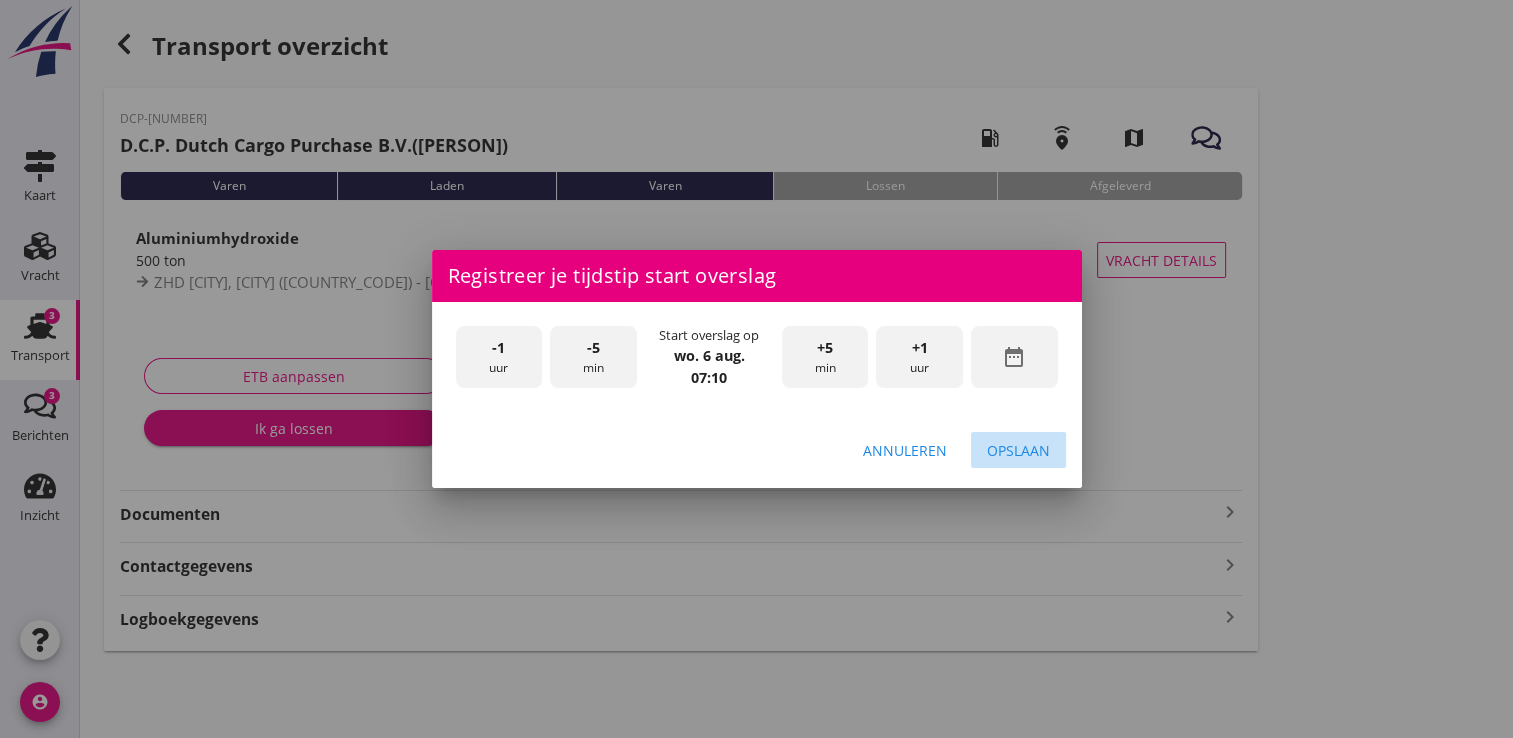 click on "Opslaan" at bounding box center (1018, 450) 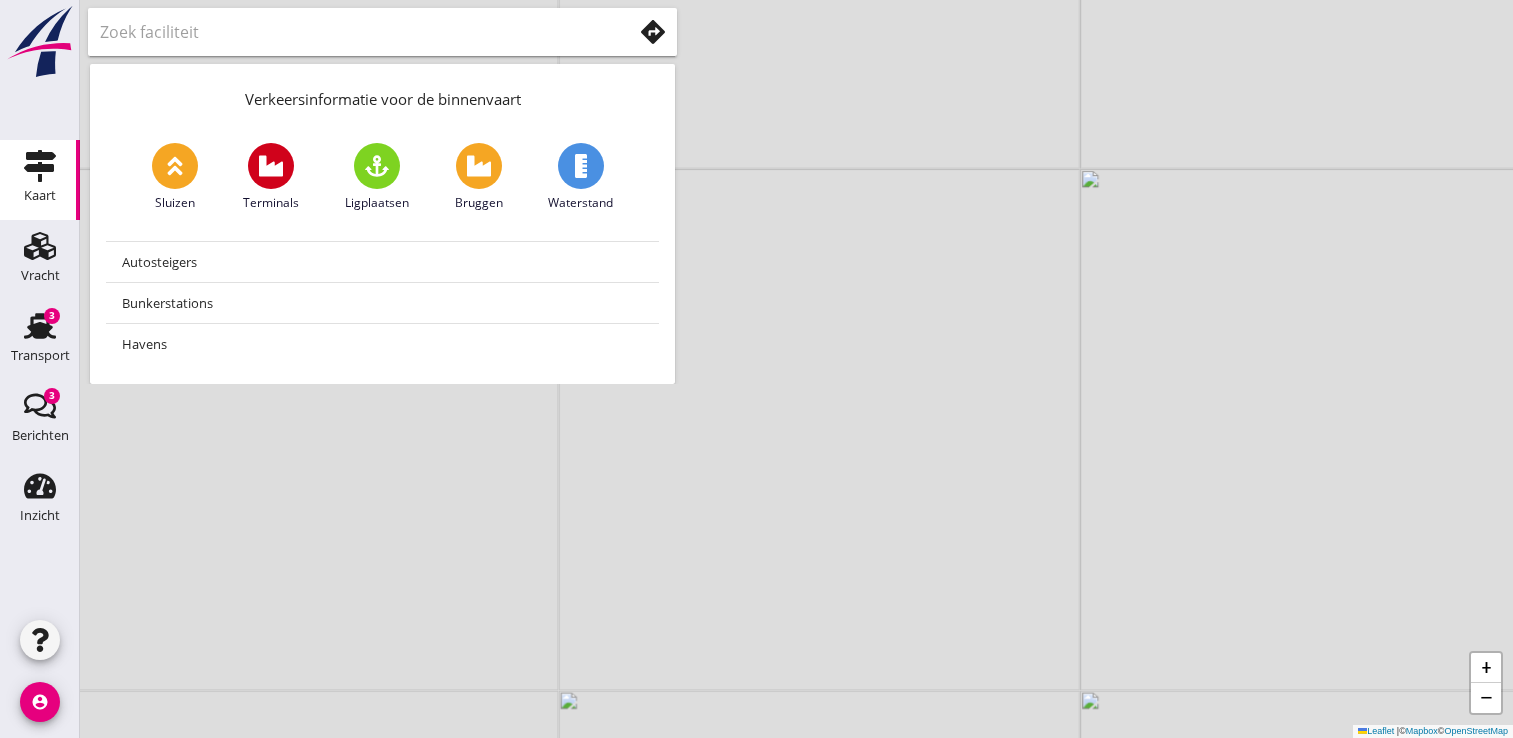 scroll, scrollTop: 0, scrollLeft: 0, axis: both 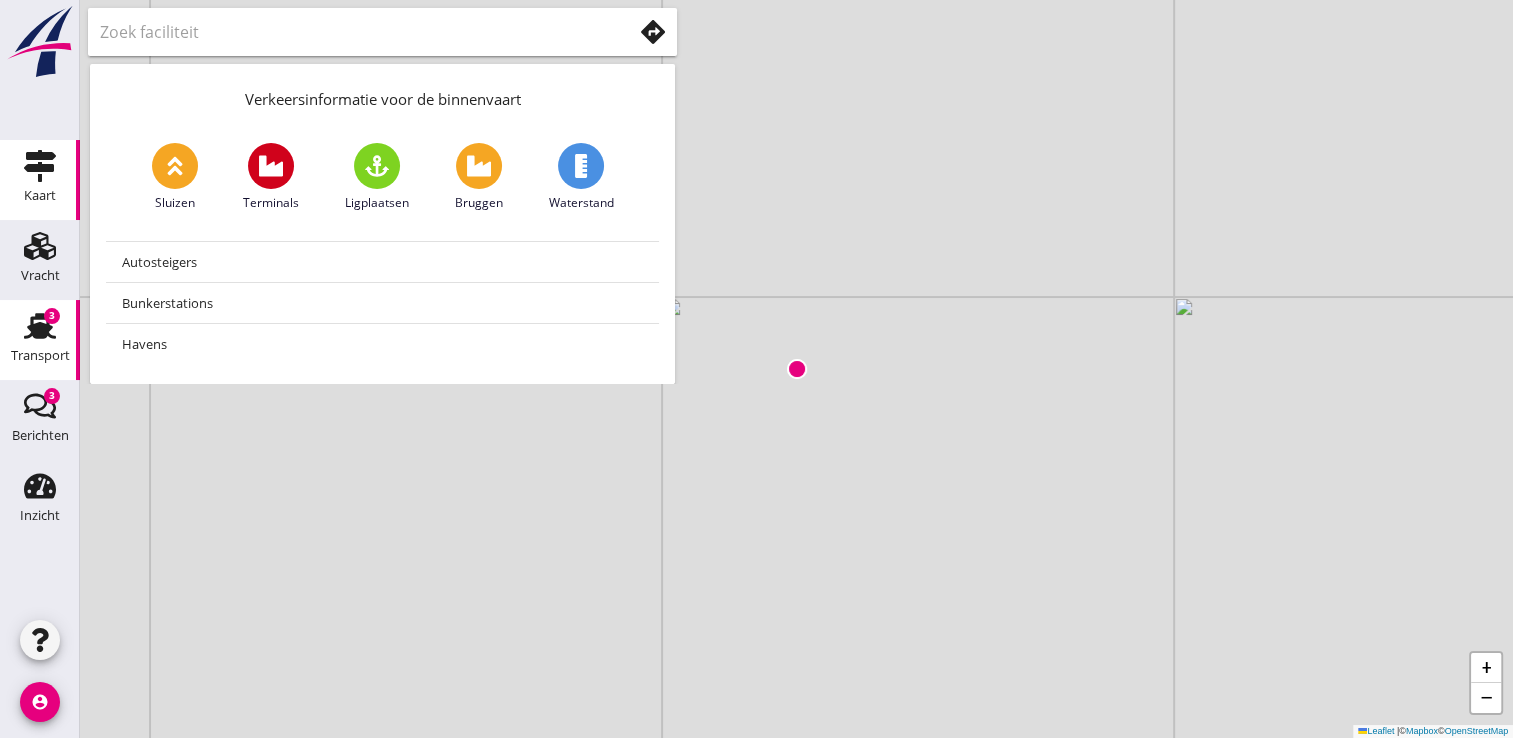 click 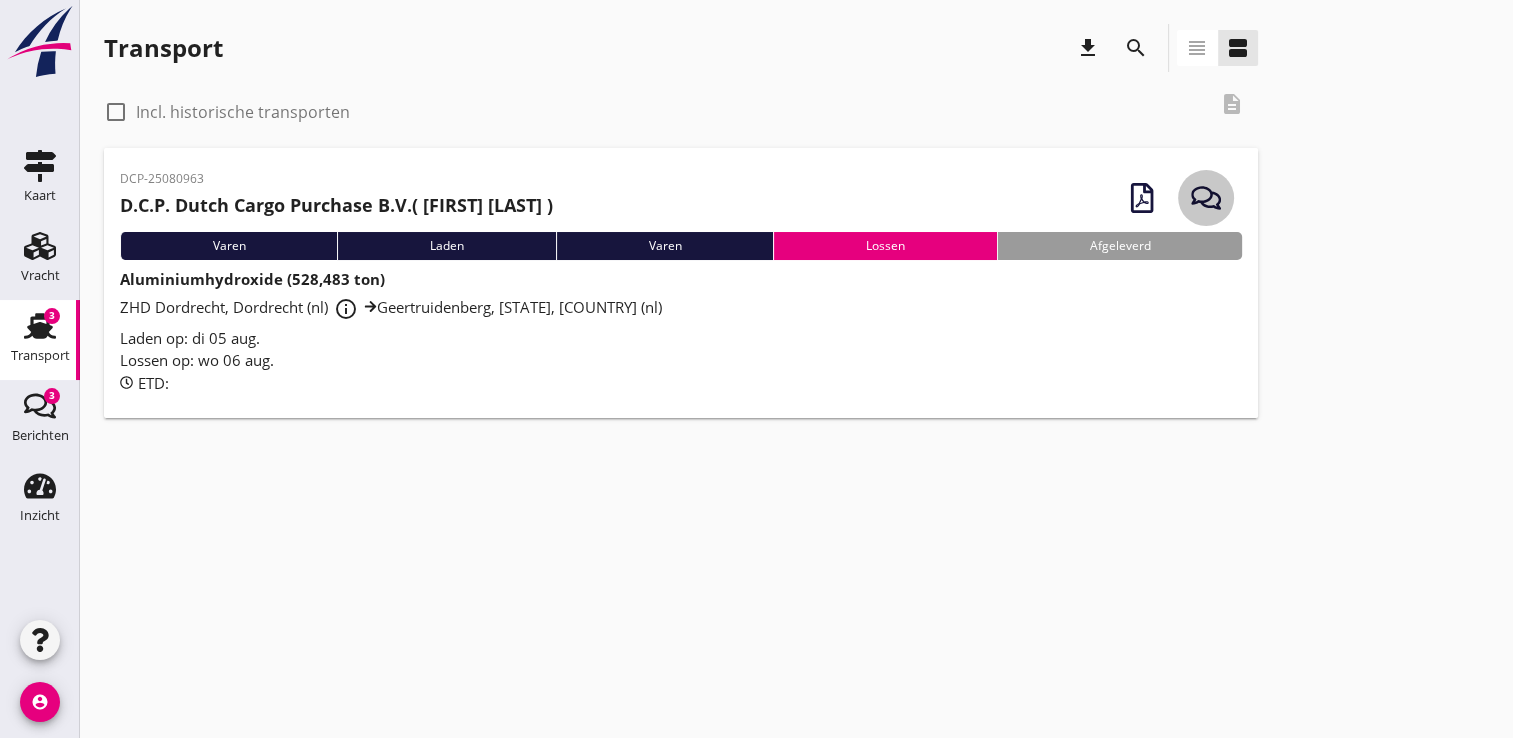 click 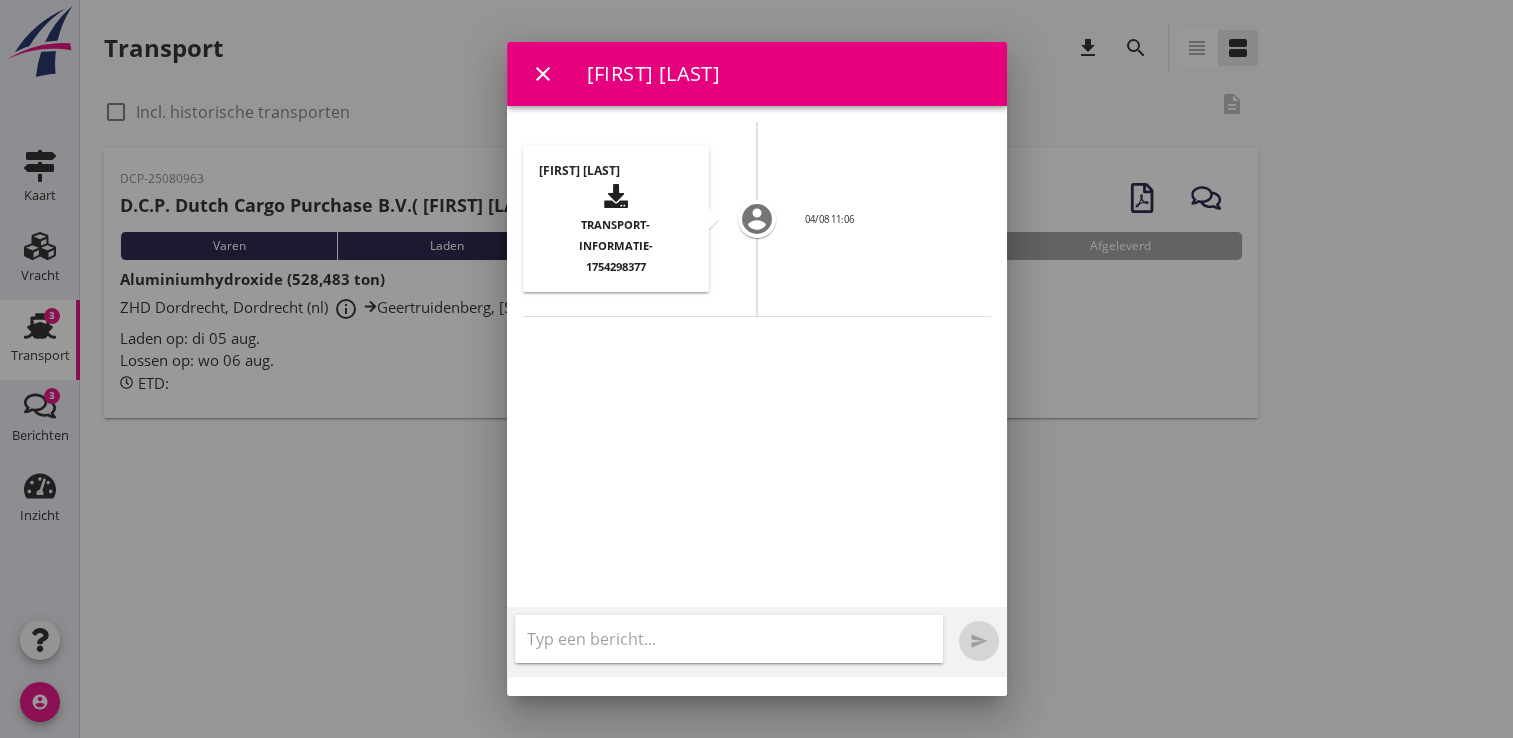 click at bounding box center [756, 369] 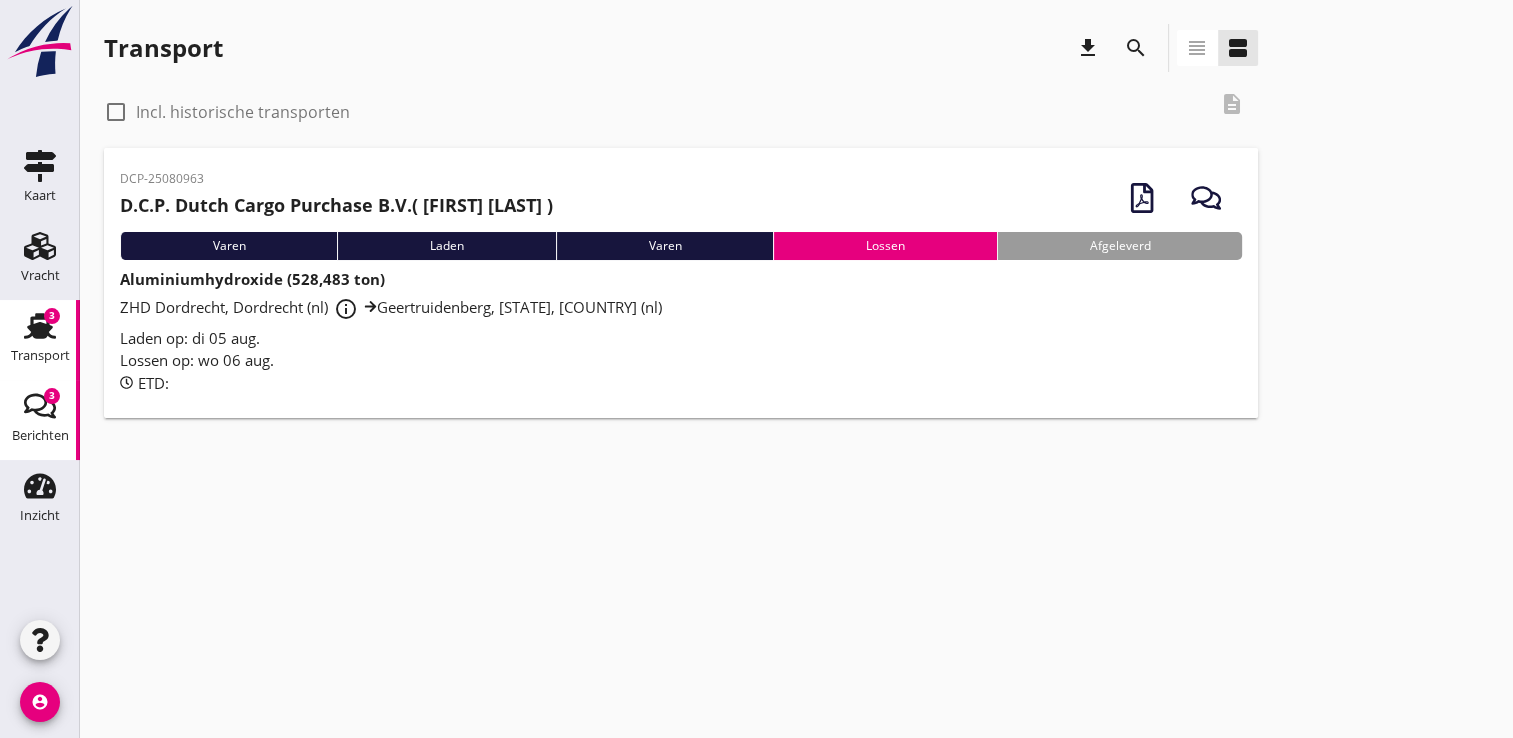 click on "Berichten" 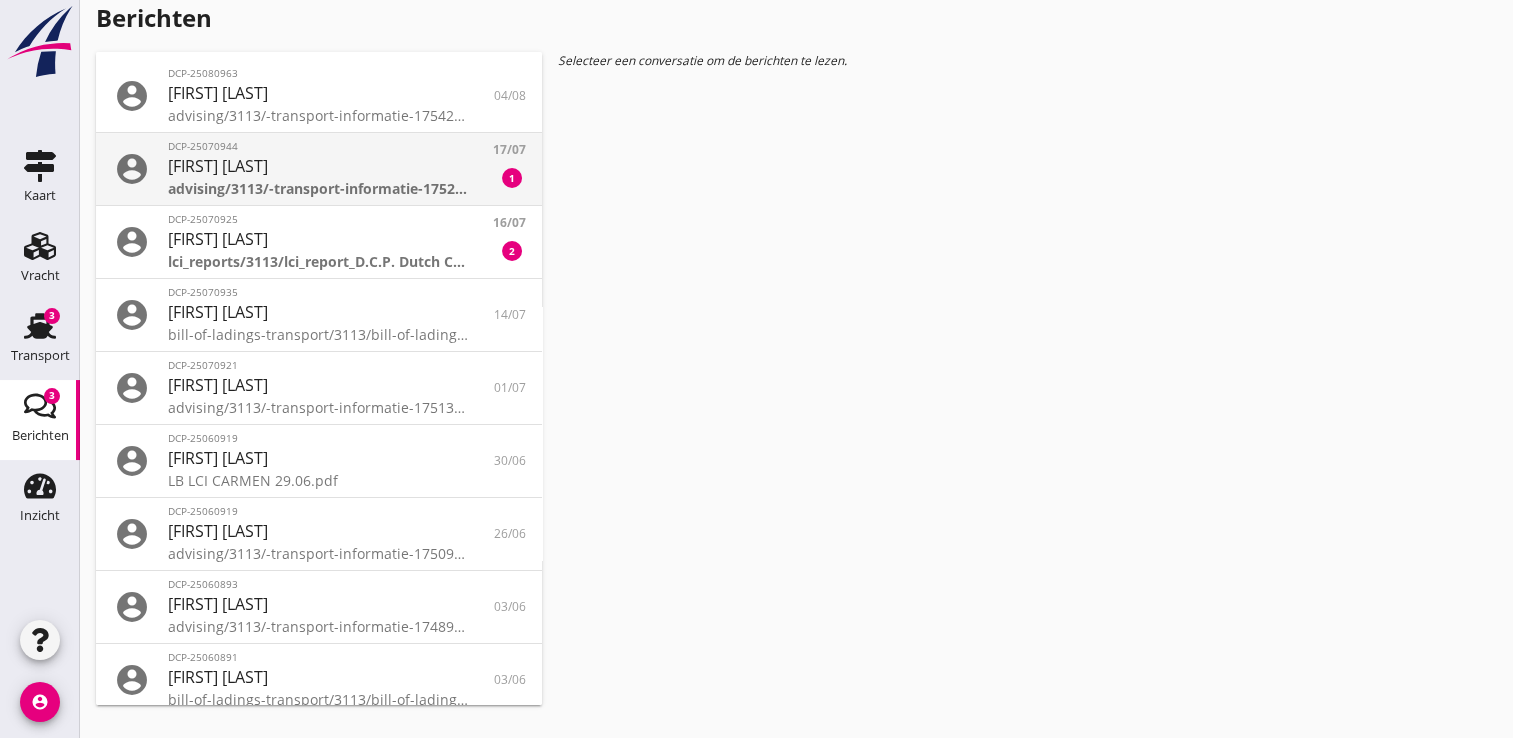 click on "[PERSON]" at bounding box center [319, 166] 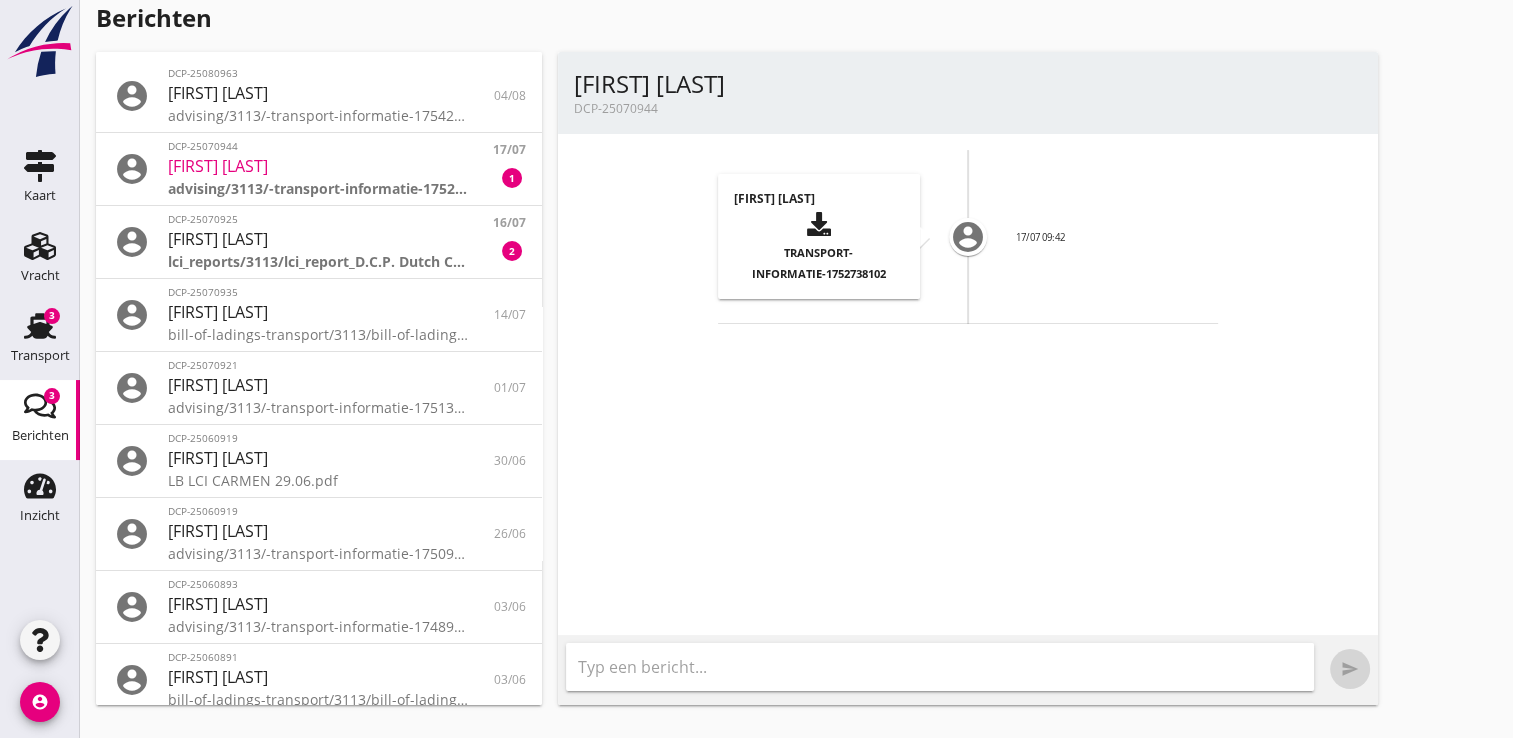 click on "Johan Vennik   transport-informatie-1752738102" at bounding box center [819, 236] 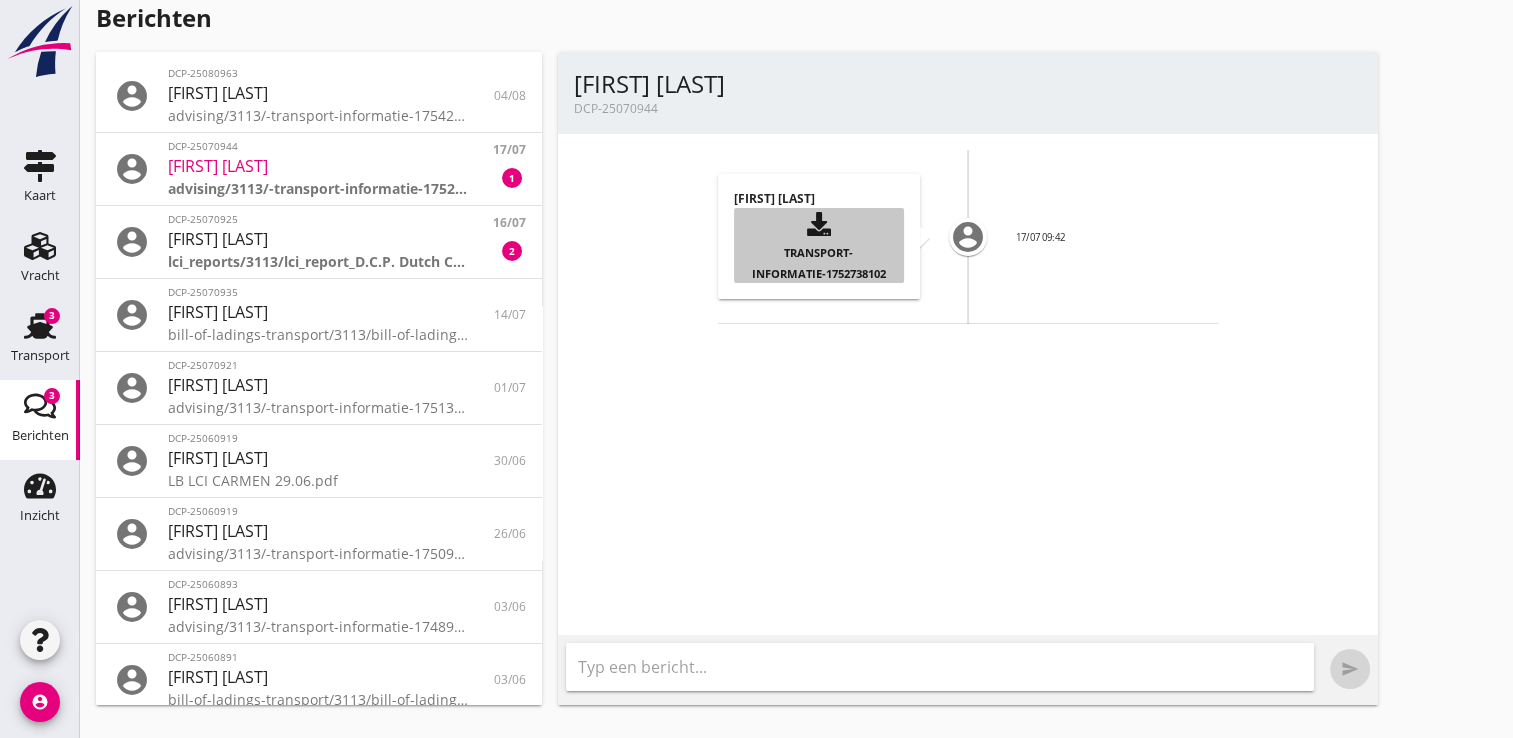 click on "transport-informatie-1752738102" at bounding box center (819, 263) 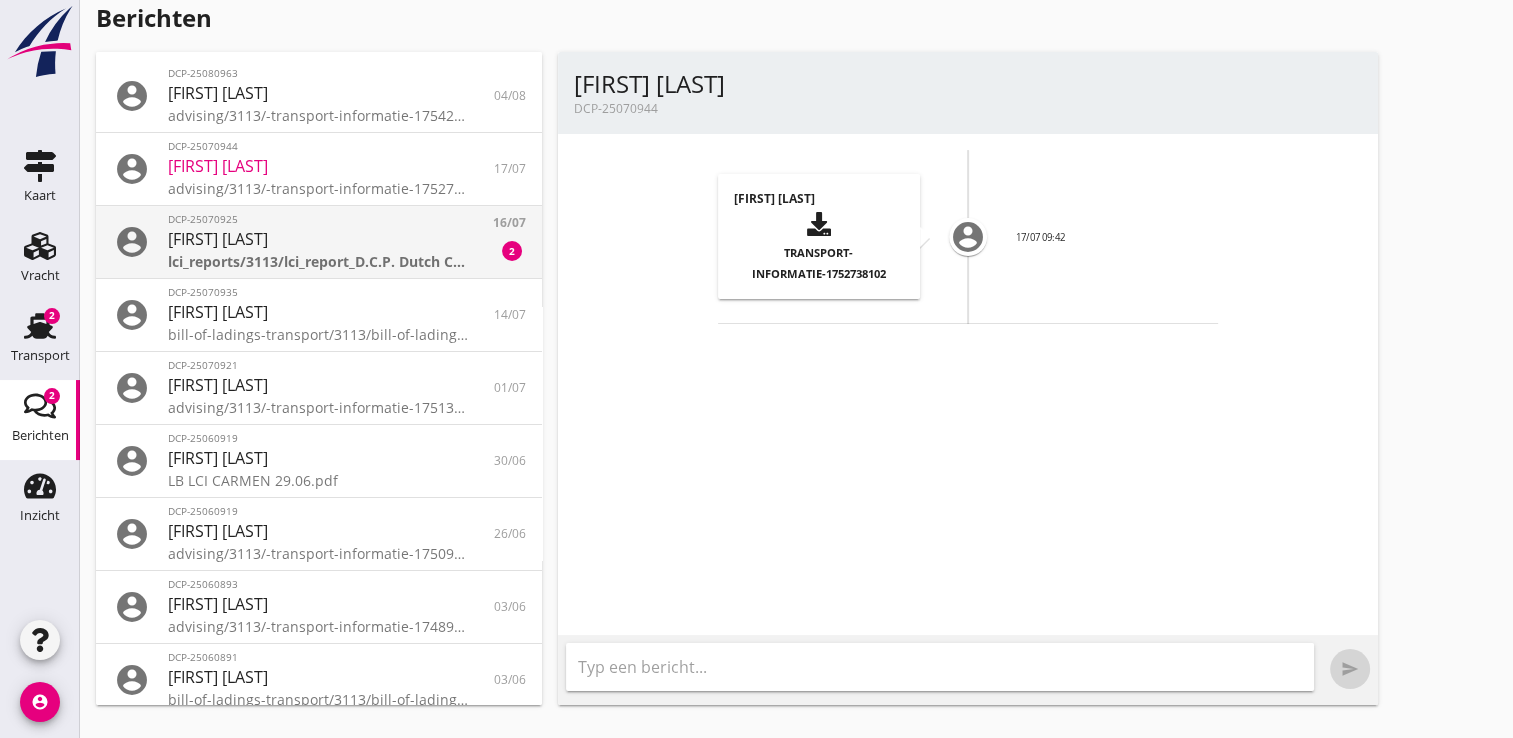 click on "lci_reports/3113/lci_report_D.C.P. Dutch Cargo Purchase B.V._DCP-25070925_16-07-2025 16:08:51.pdf" at bounding box center [319, 261] 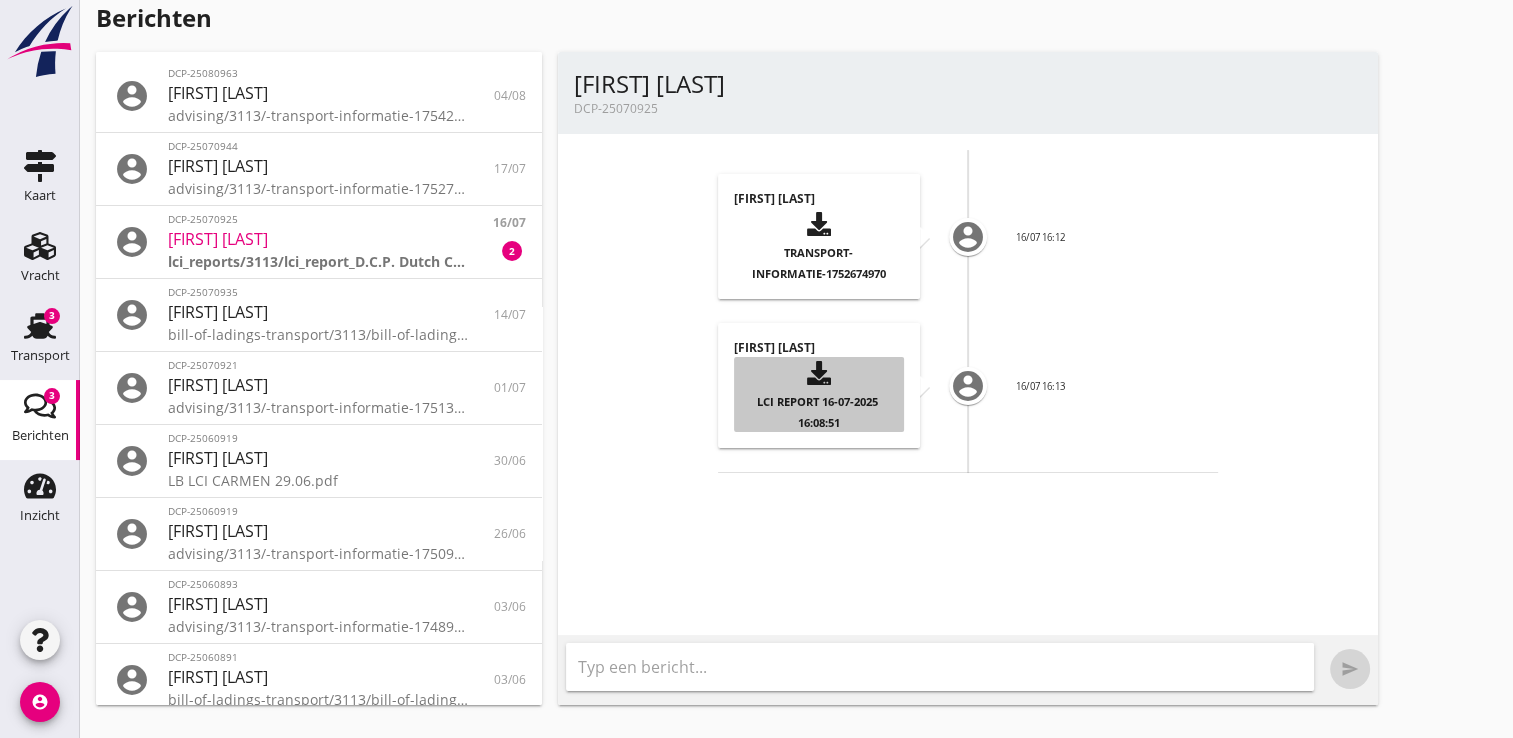 click on "LCI report 16-07-2025 16:08:51" at bounding box center (819, 411) 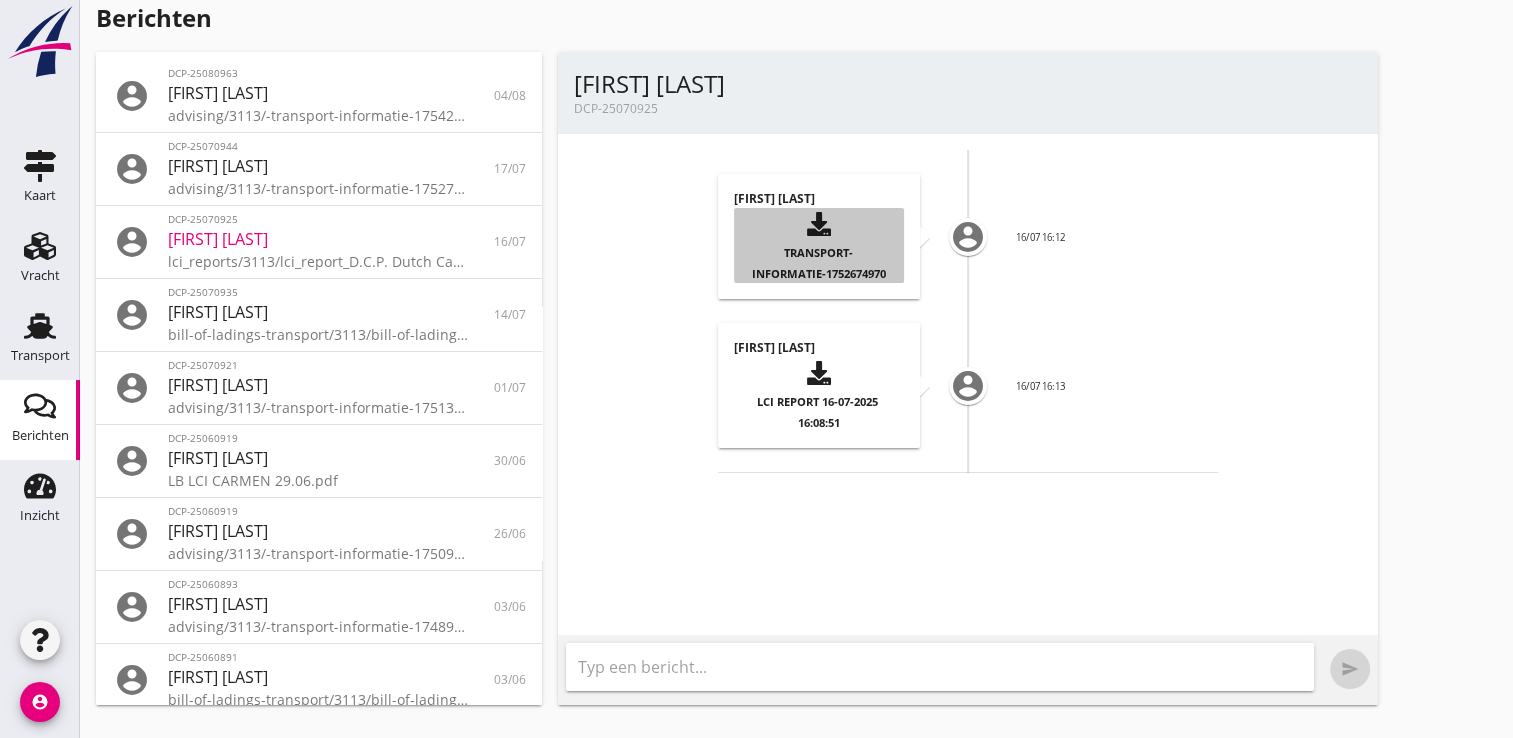 click on "transport-informatie-1752674970" at bounding box center [819, 263] 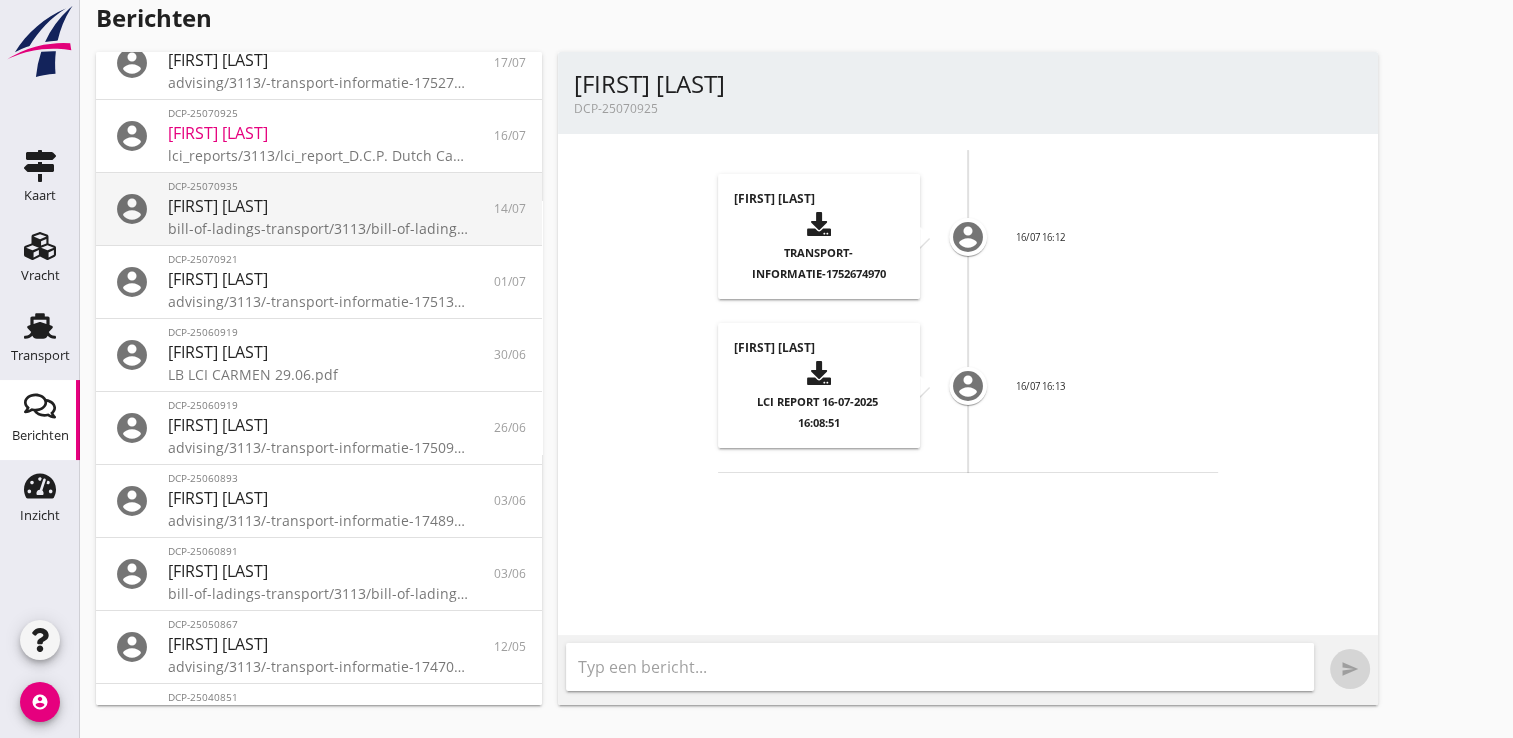 scroll, scrollTop: 0, scrollLeft: 0, axis: both 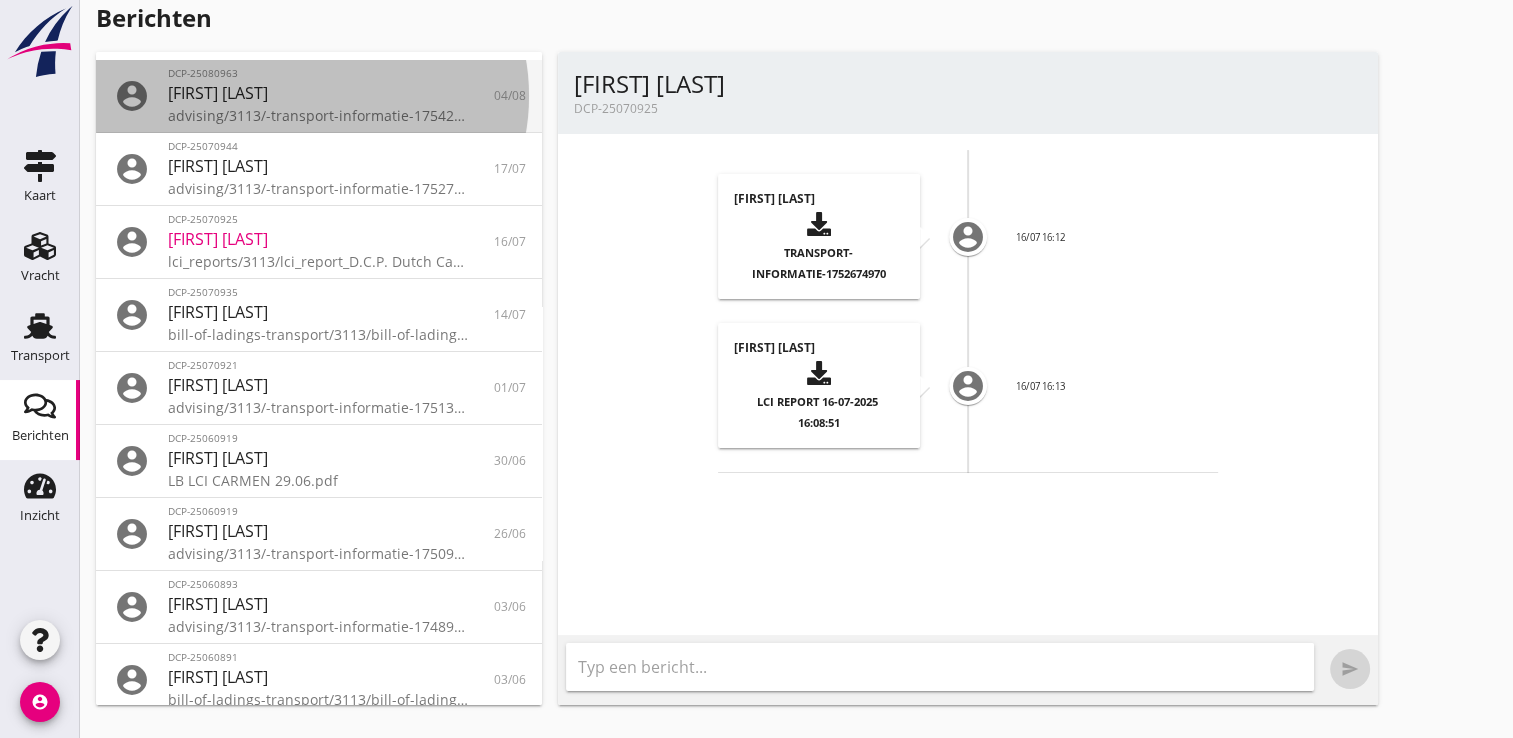 click on "advising/3113/-transport-informatie-1754298377.pdf" at bounding box center [319, 115] 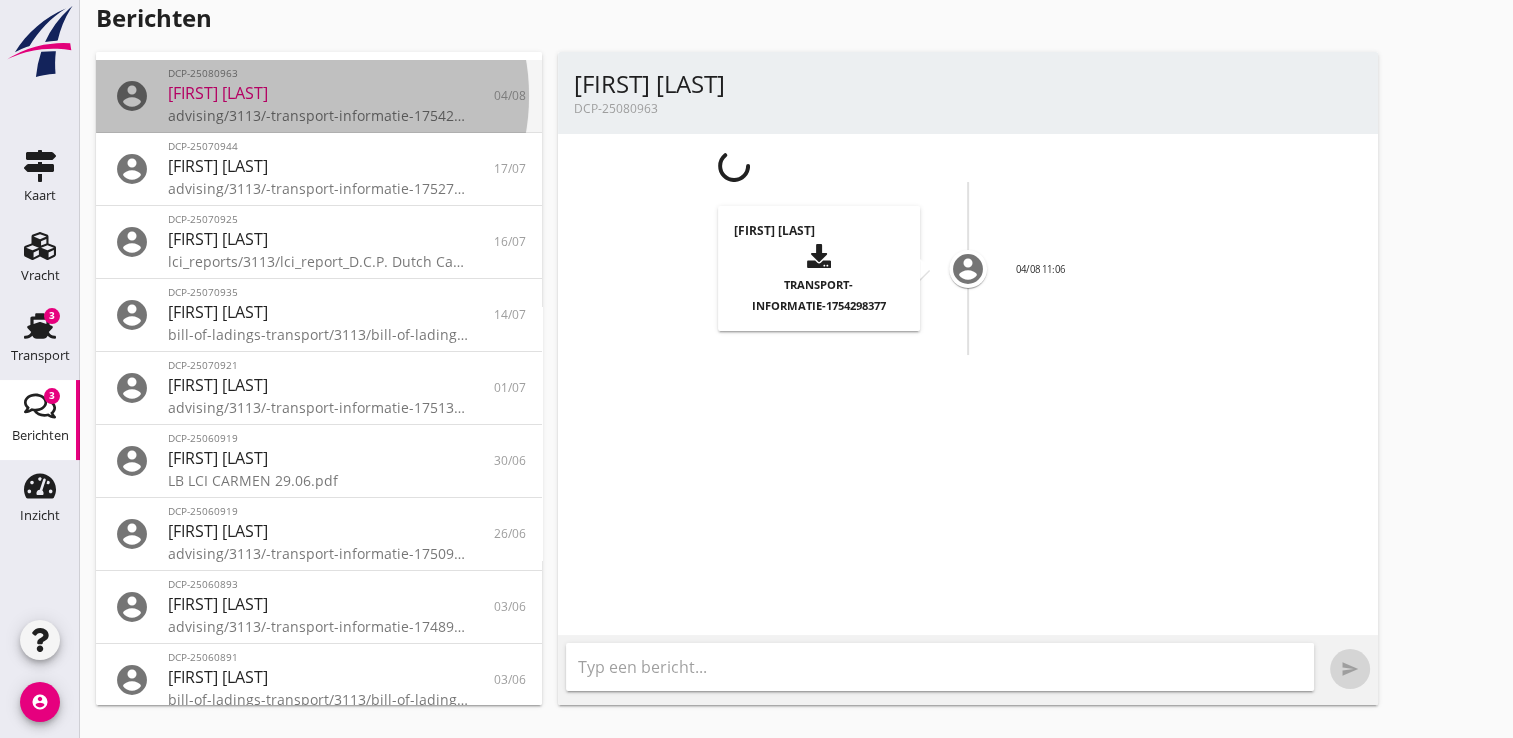 click on "advising/3113/-transport-informatie-1754298377.pdf" at bounding box center [319, 115] 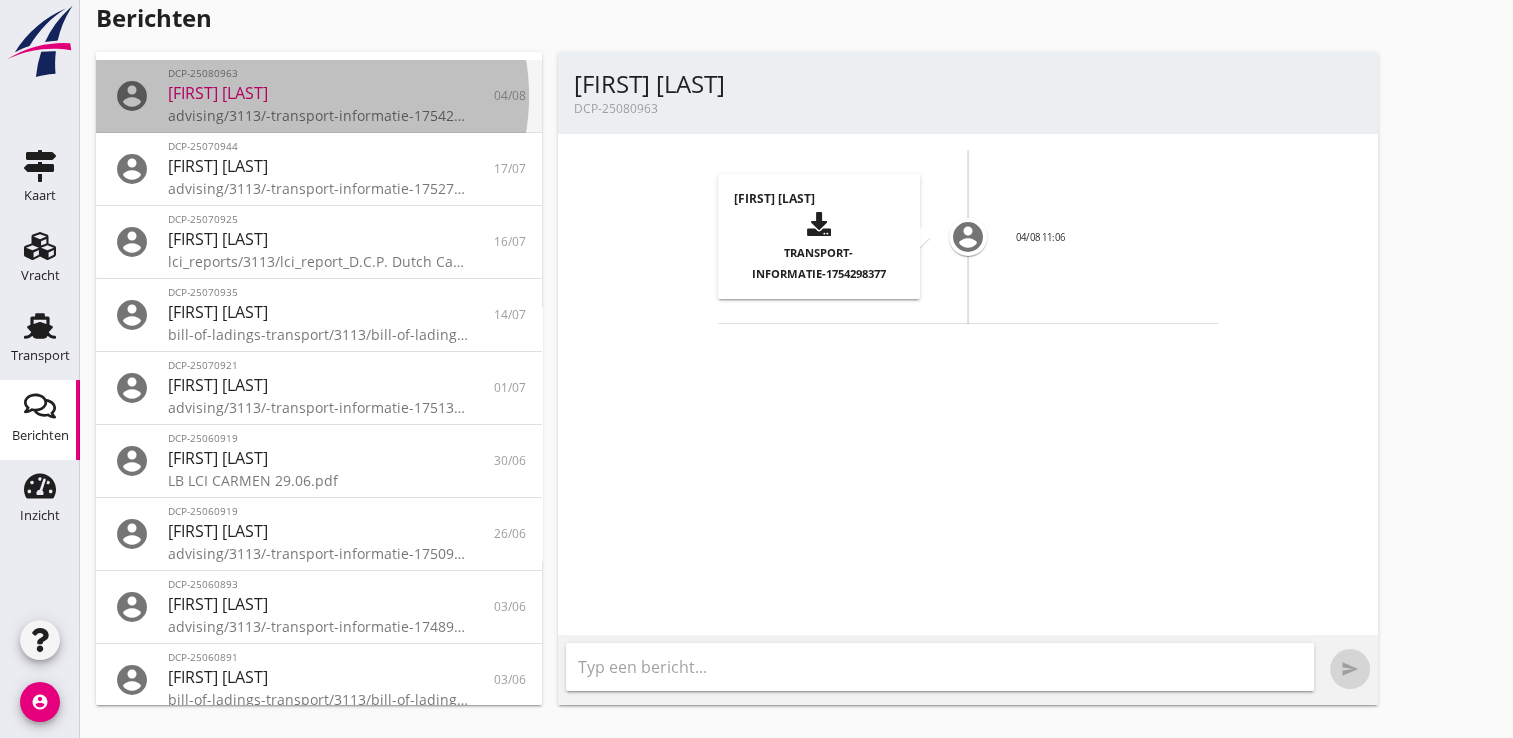 click on "advising/3113/-transport-informatie-1754298377.pdf" at bounding box center [319, 115] 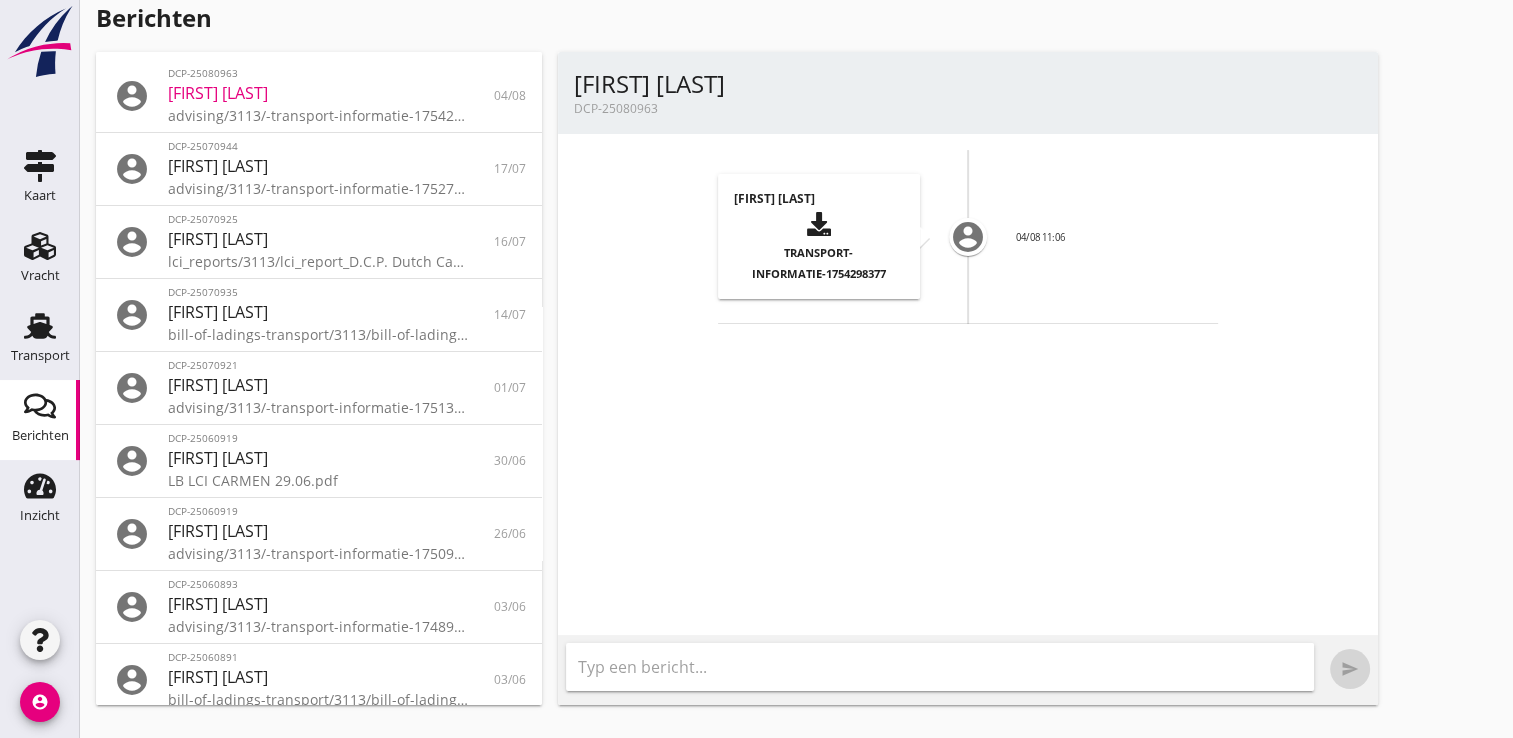click on "Berichten" 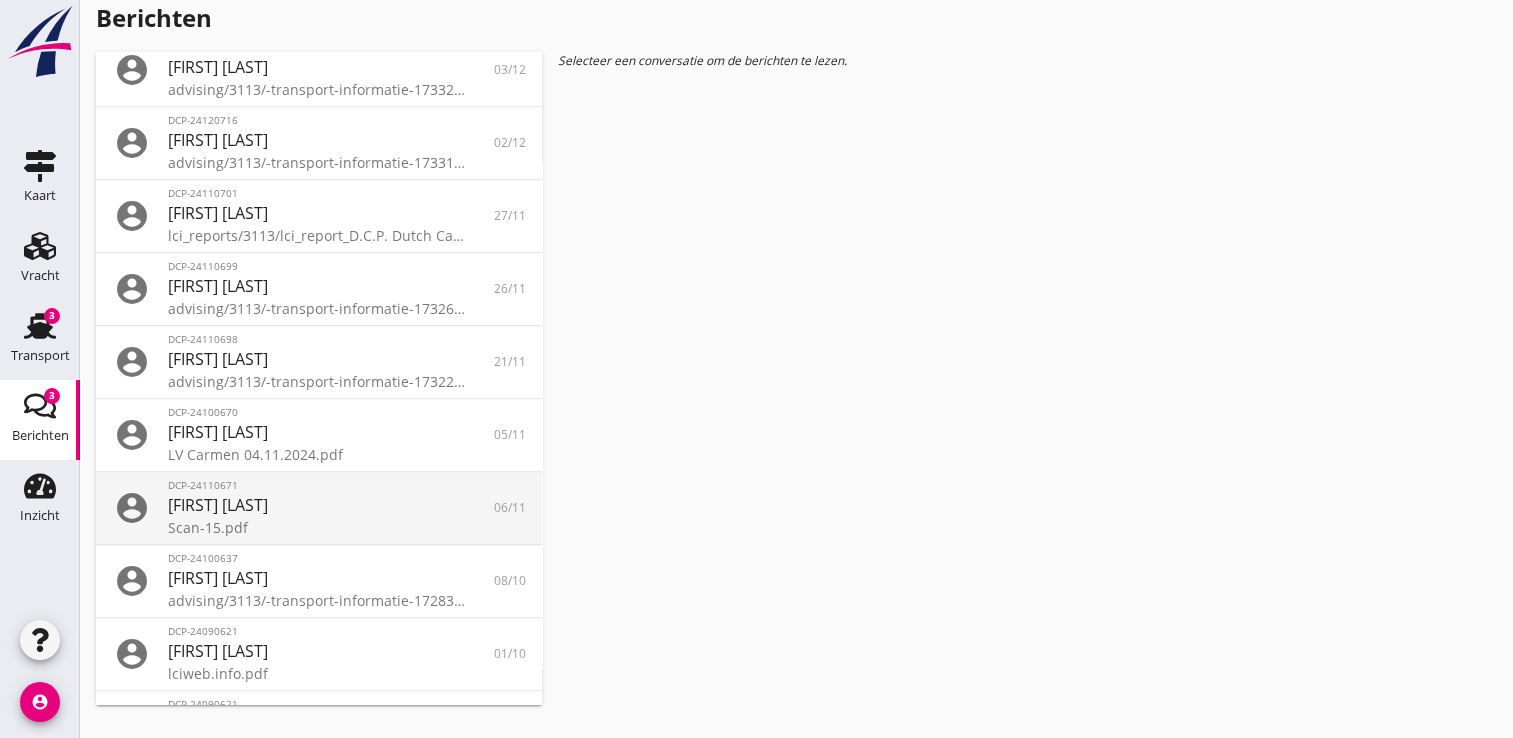 scroll, scrollTop: 1948, scrollLeft: 0, axis: vertical 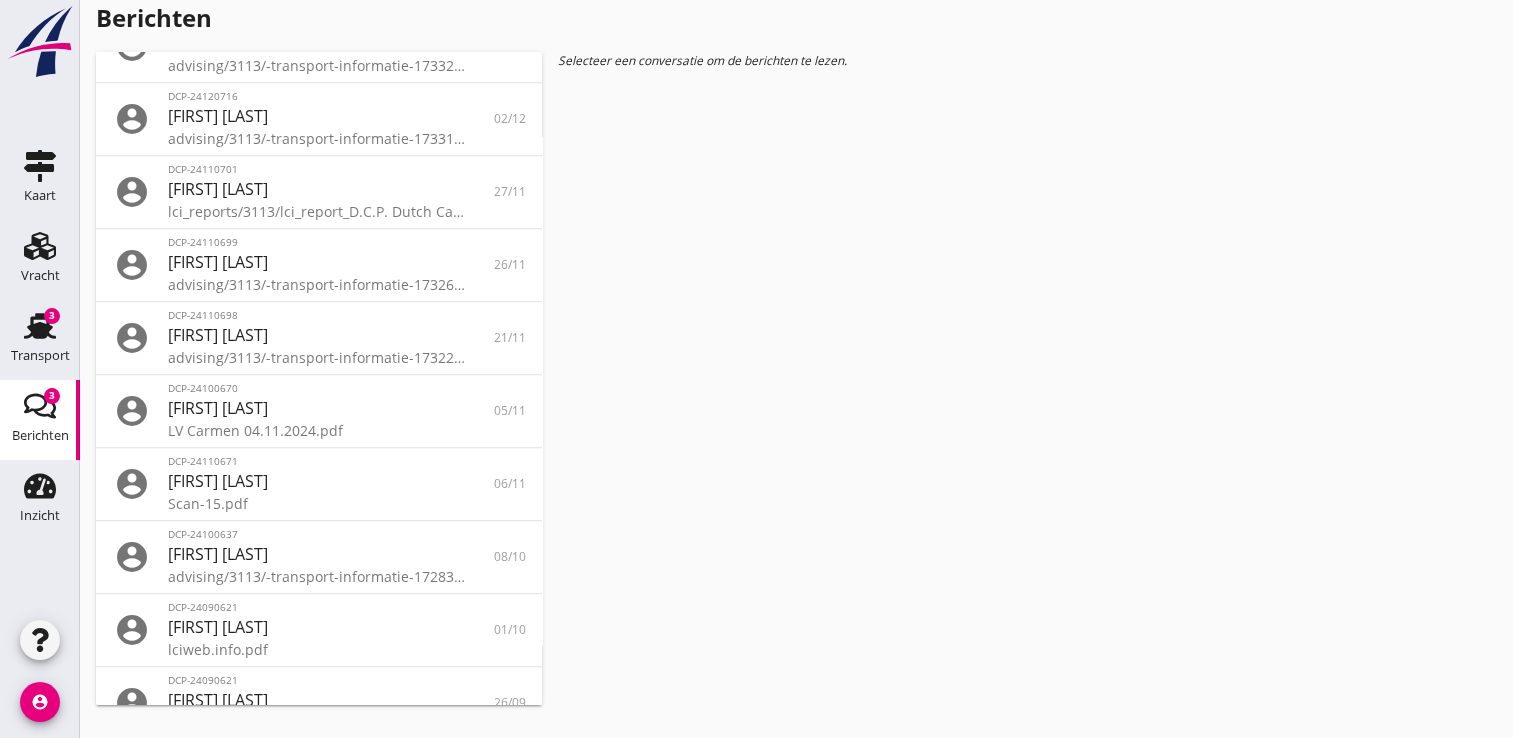 click 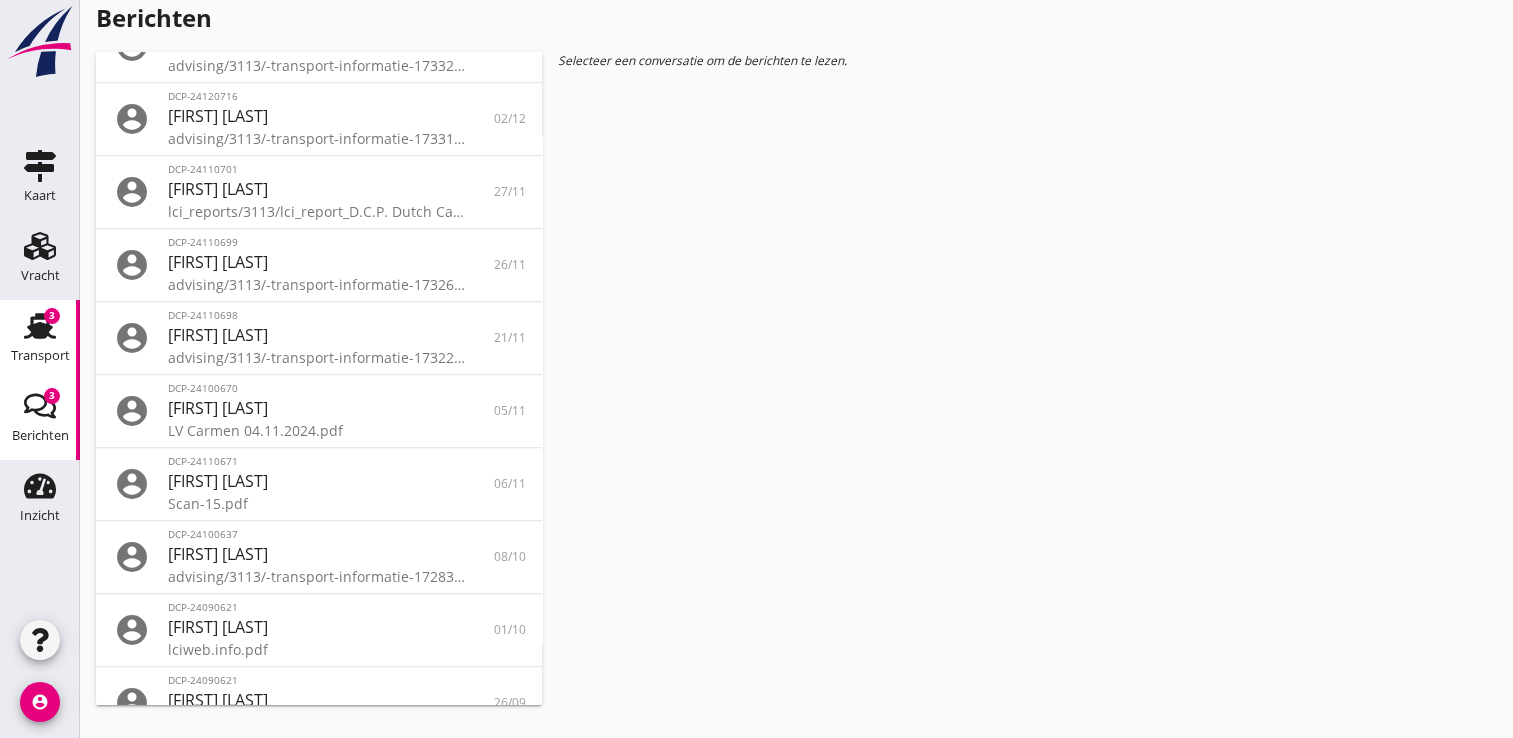 click on "Transport" 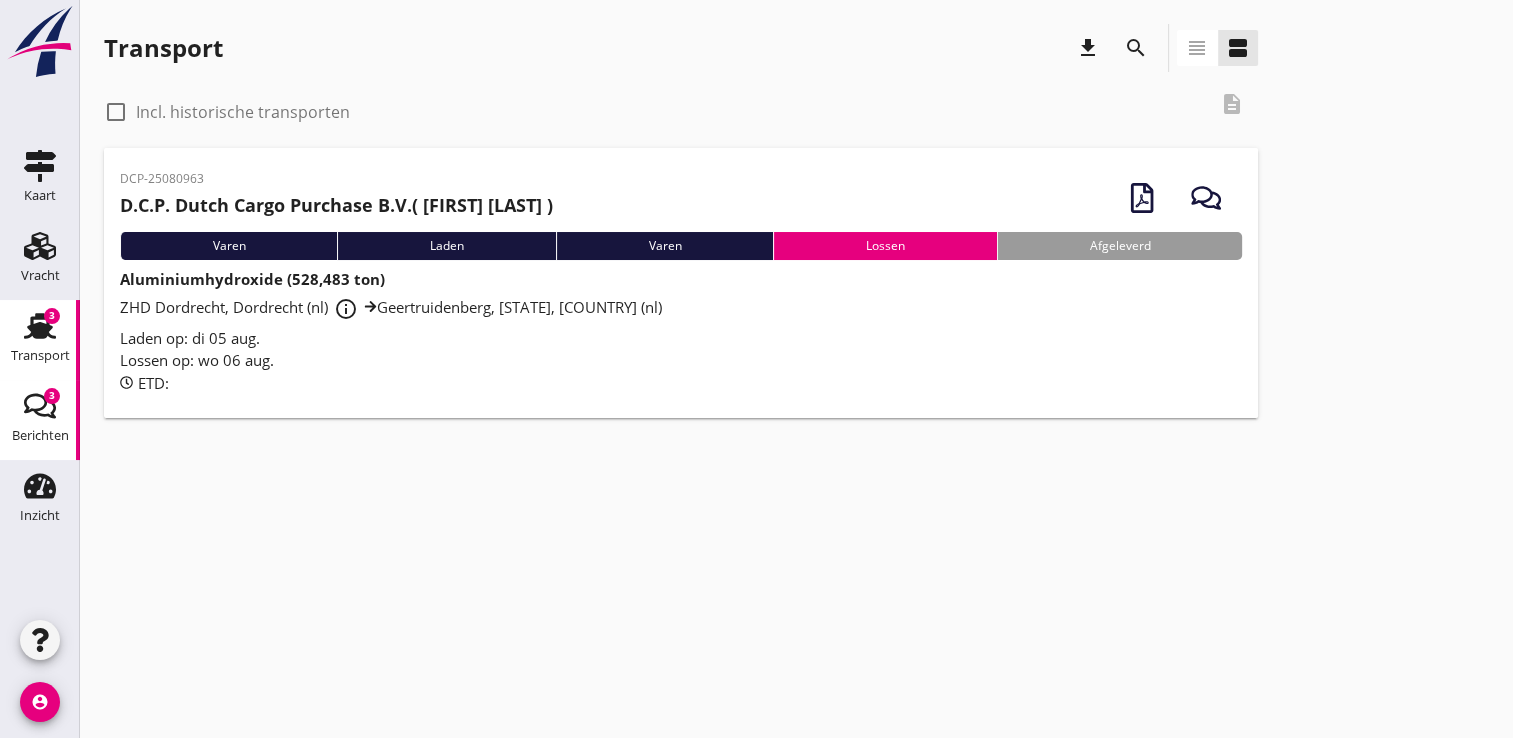 click 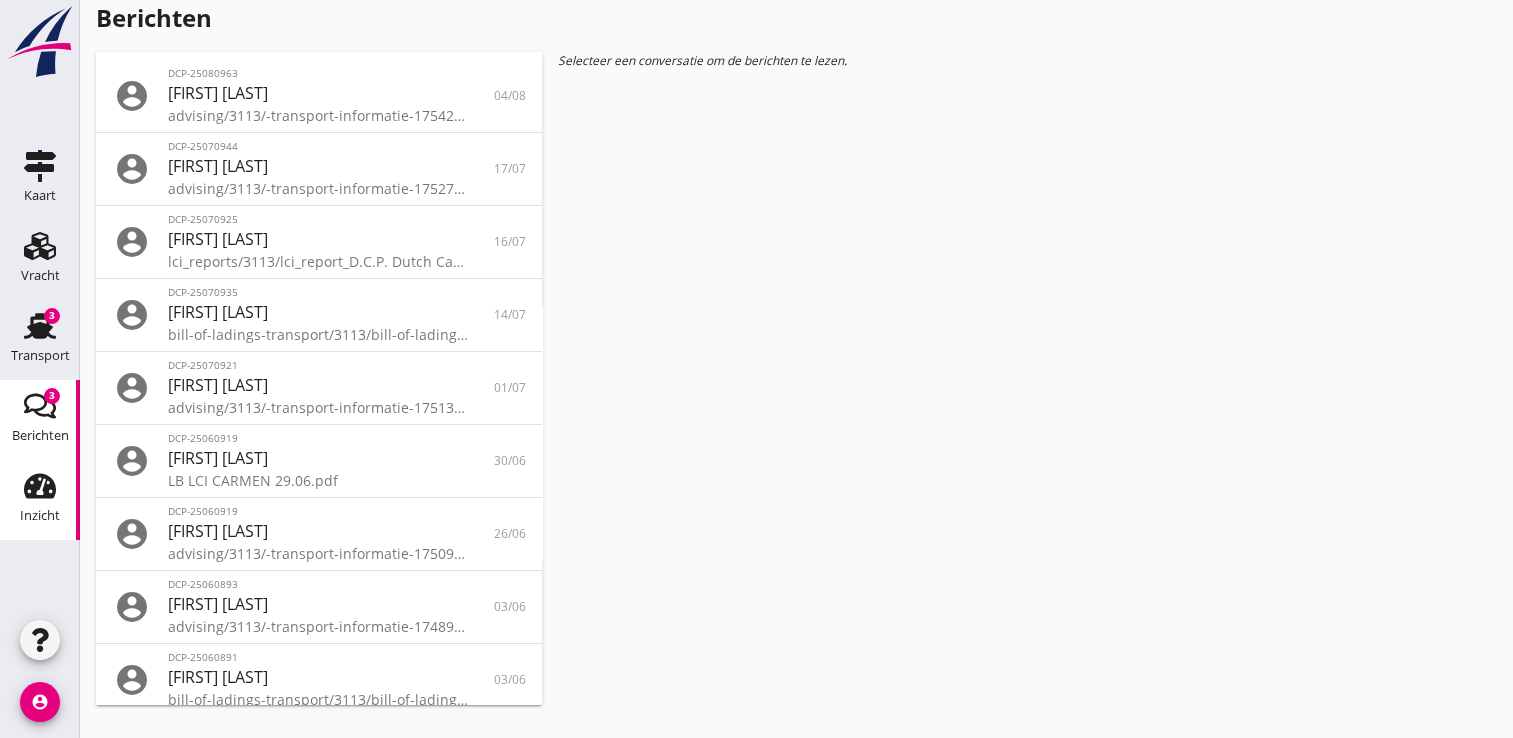 click on "Inzicht" at bounding box center (40, 515) 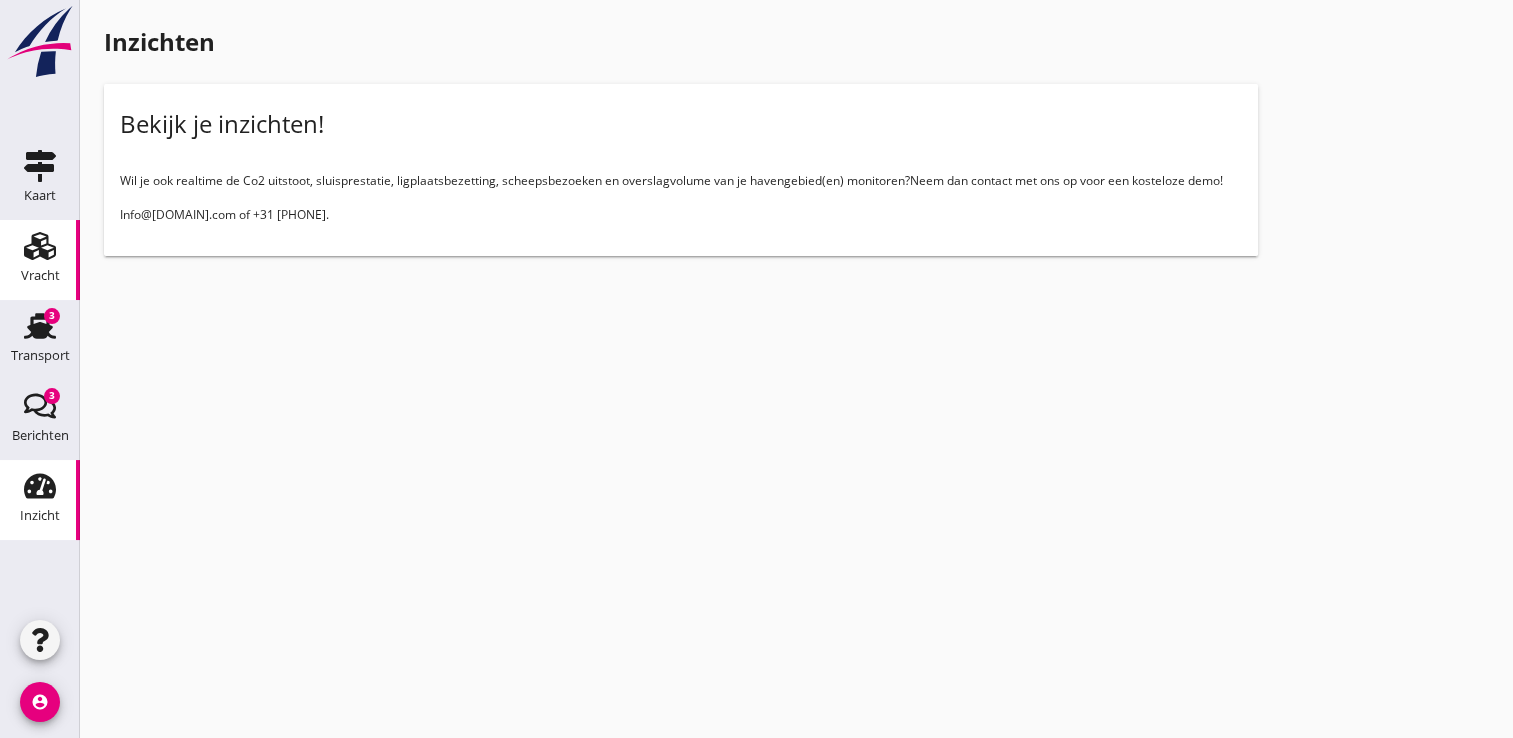 click 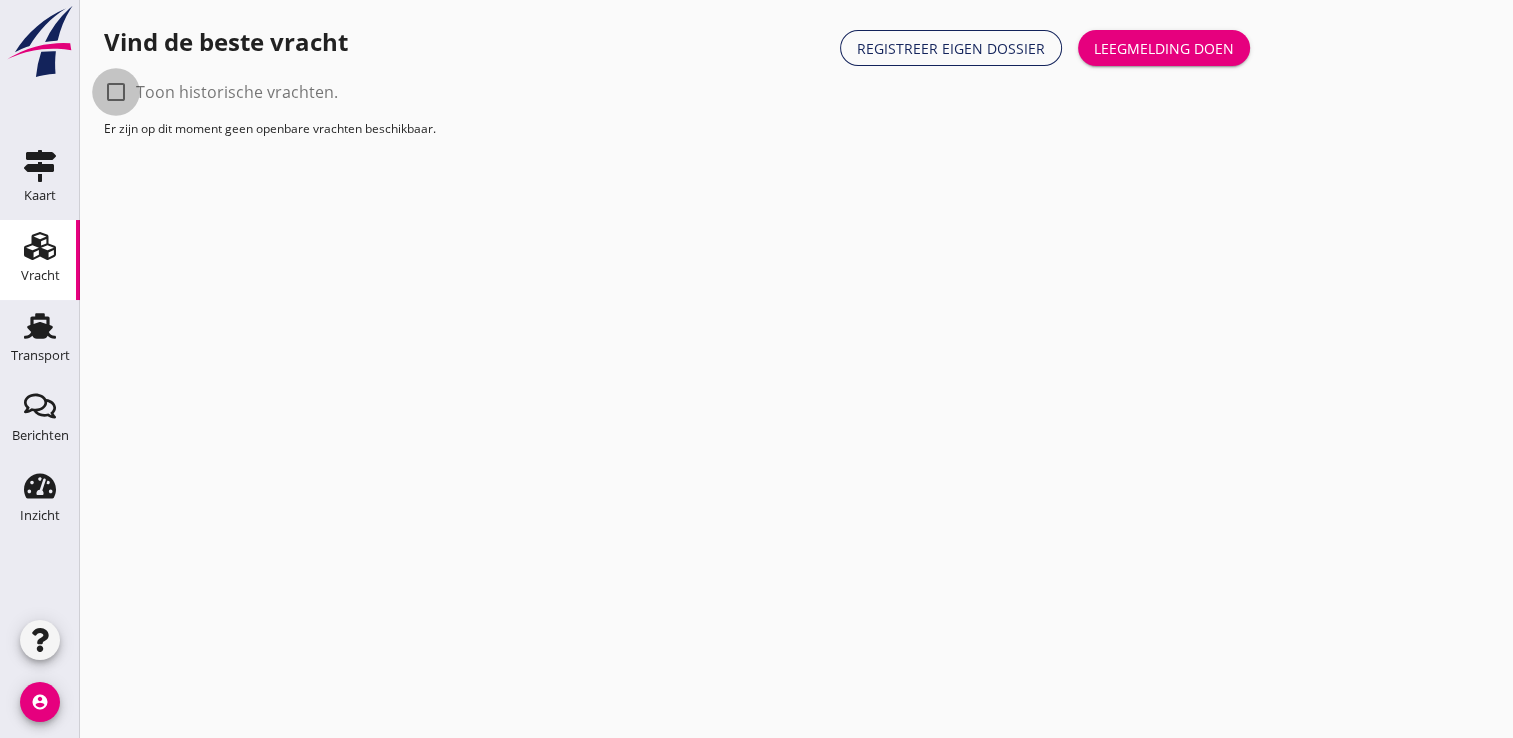 click at bounding box center (116, 92) 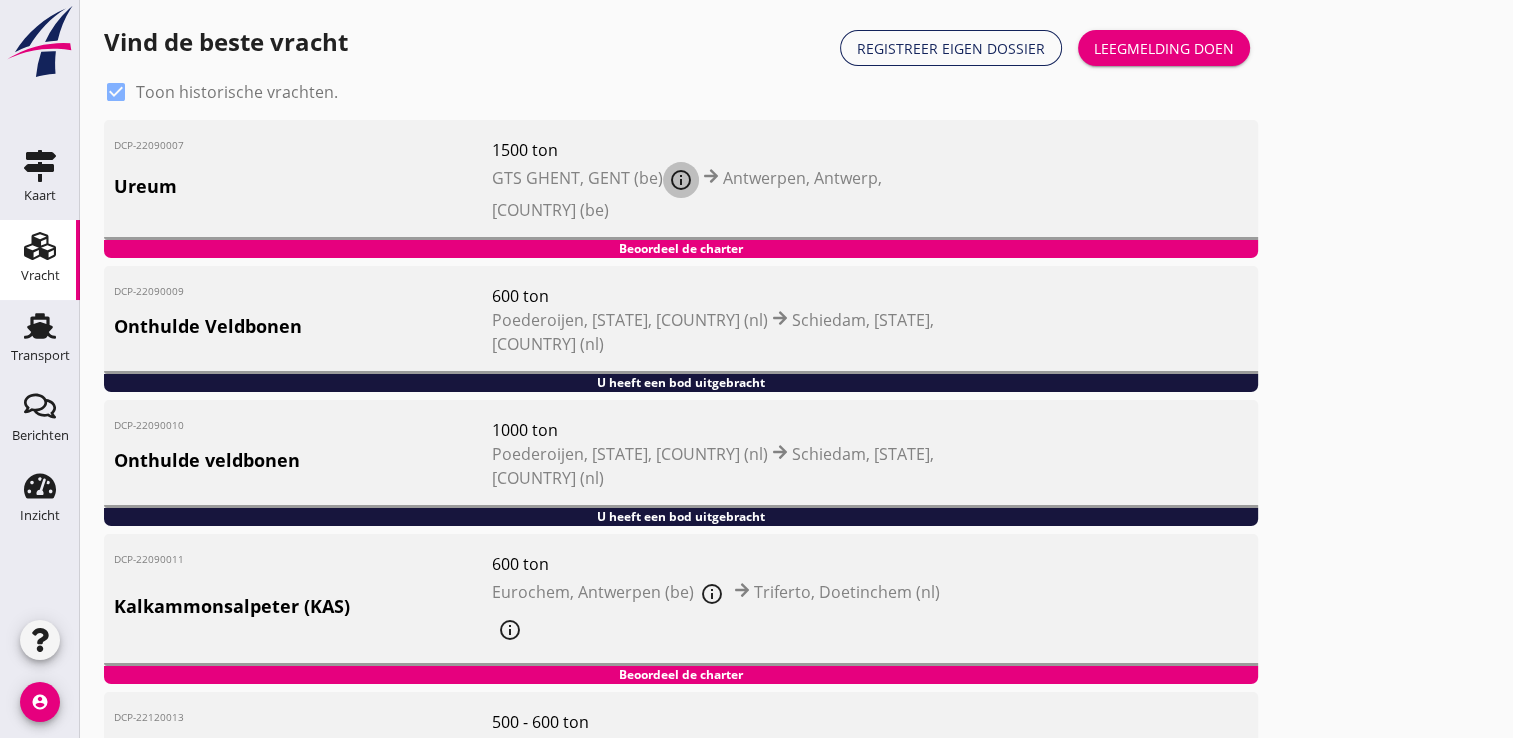 click on "info_outline" at bounding box center (681, 180) 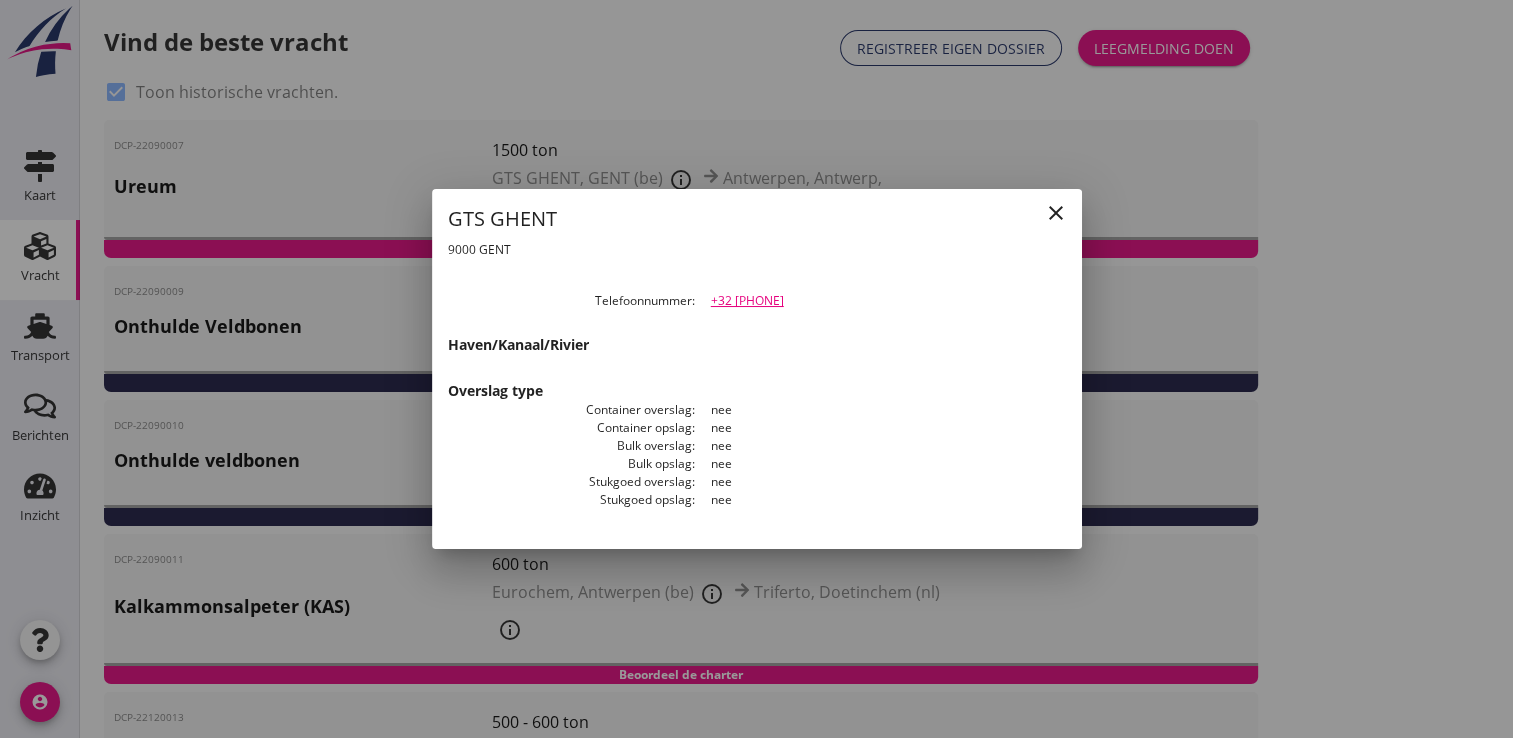 click on "close" at bounding box center [1056, 213] 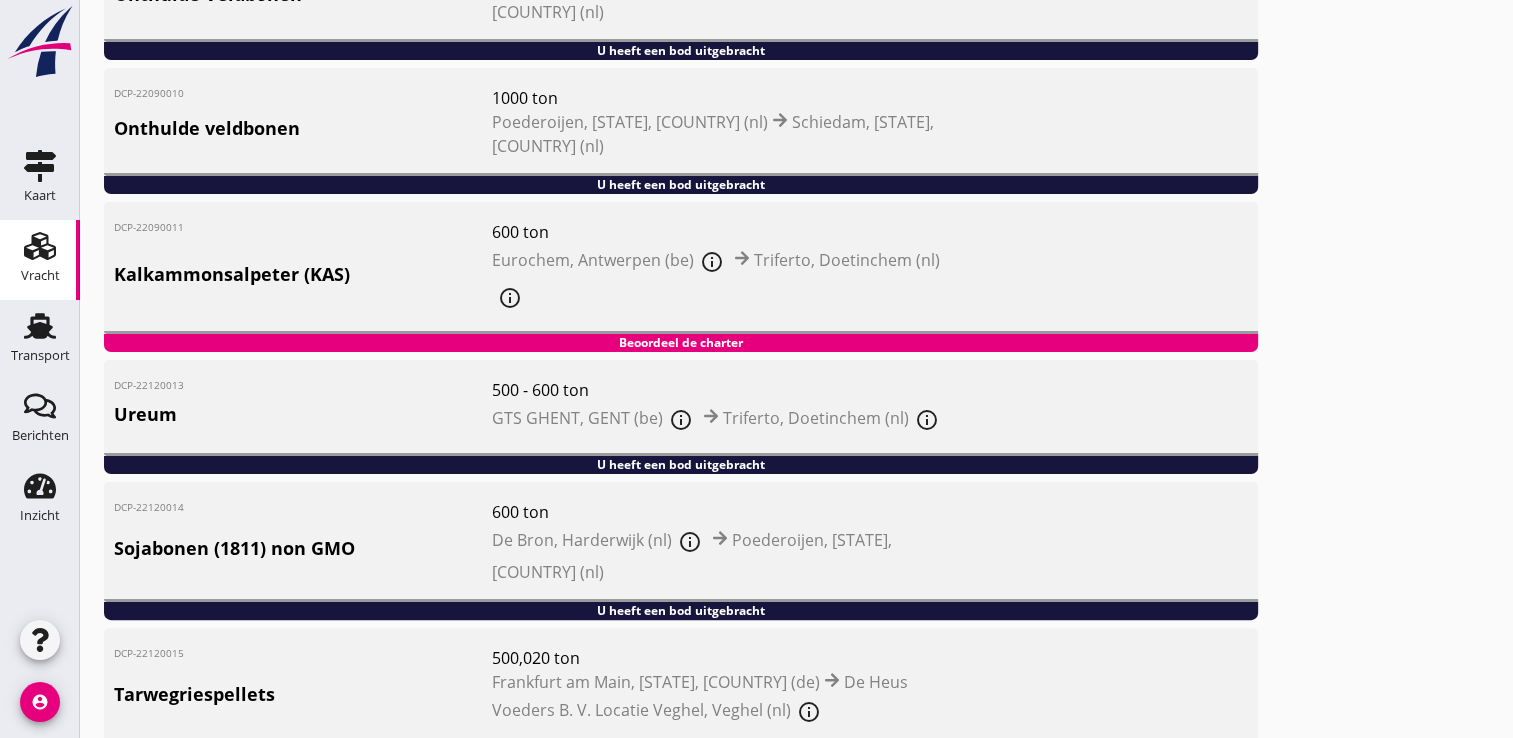 scroll, scrollTop: 334, scrollLeft: 0, axis: vertical 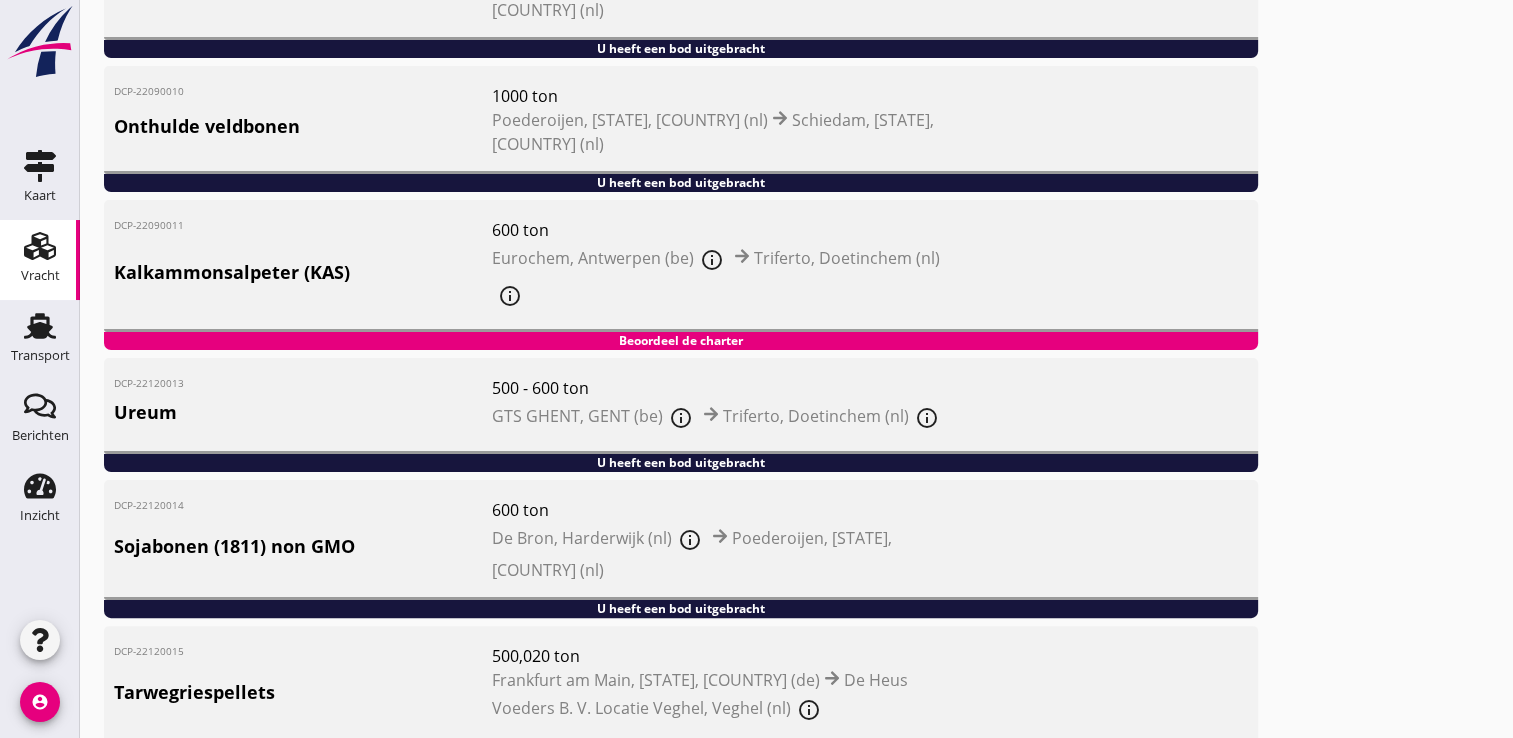click on "Beoordeel de charter" at bounding box center [681, 340] 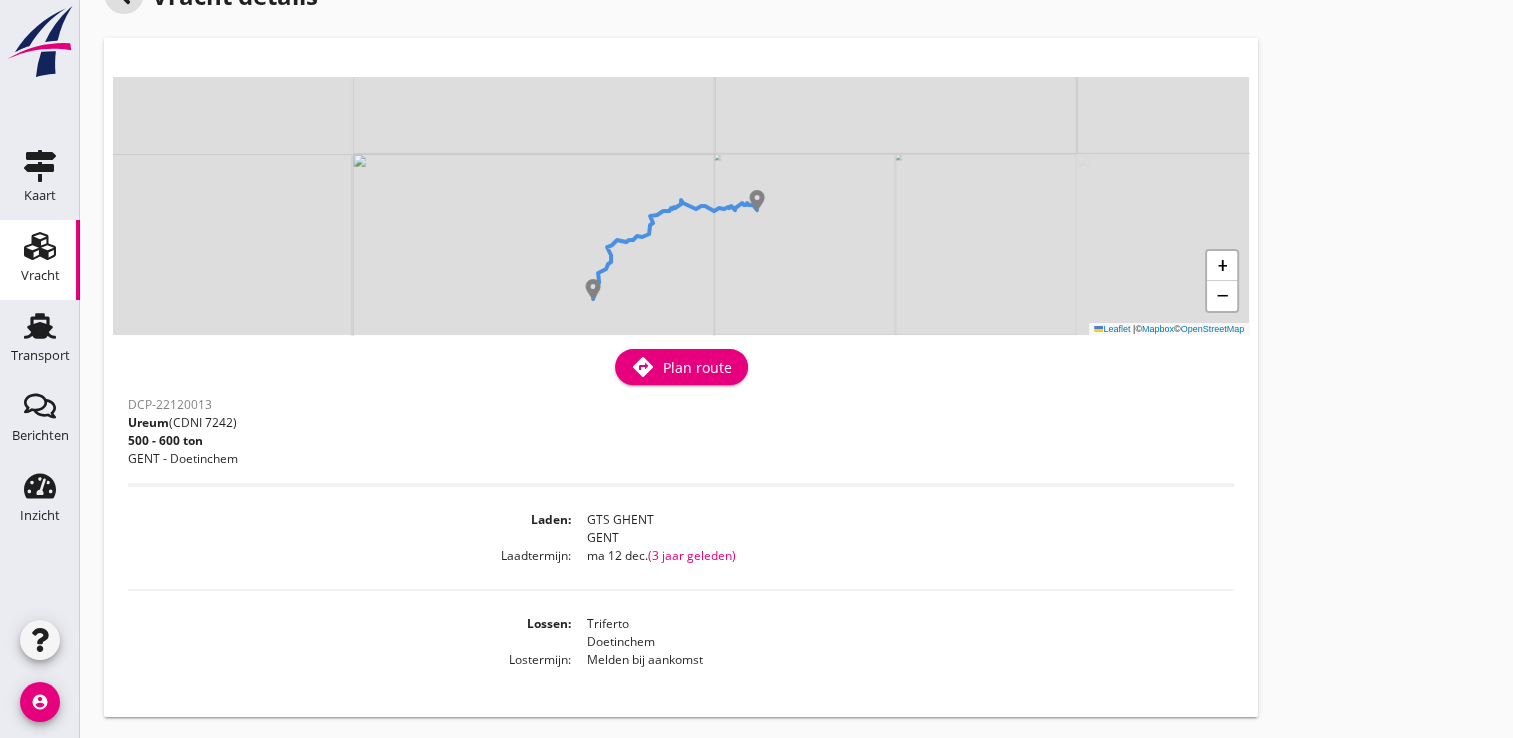 scroll, scrollTop: 68, scrollLeft: 0, axis: vertical 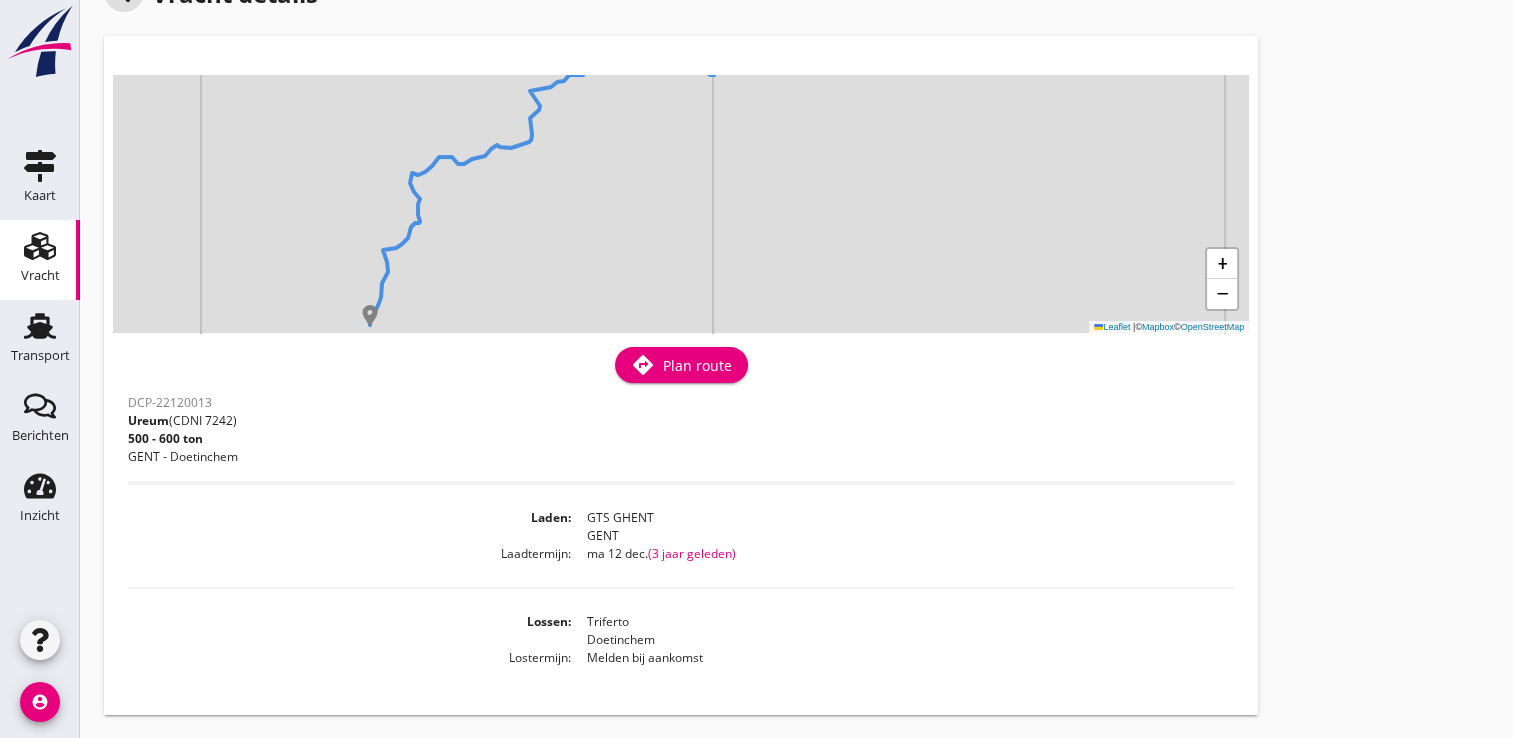 drag, startPoint x: 815, startPoint y: 437, endPoint x: 842, endPoint y: 638, distance: 202.80533 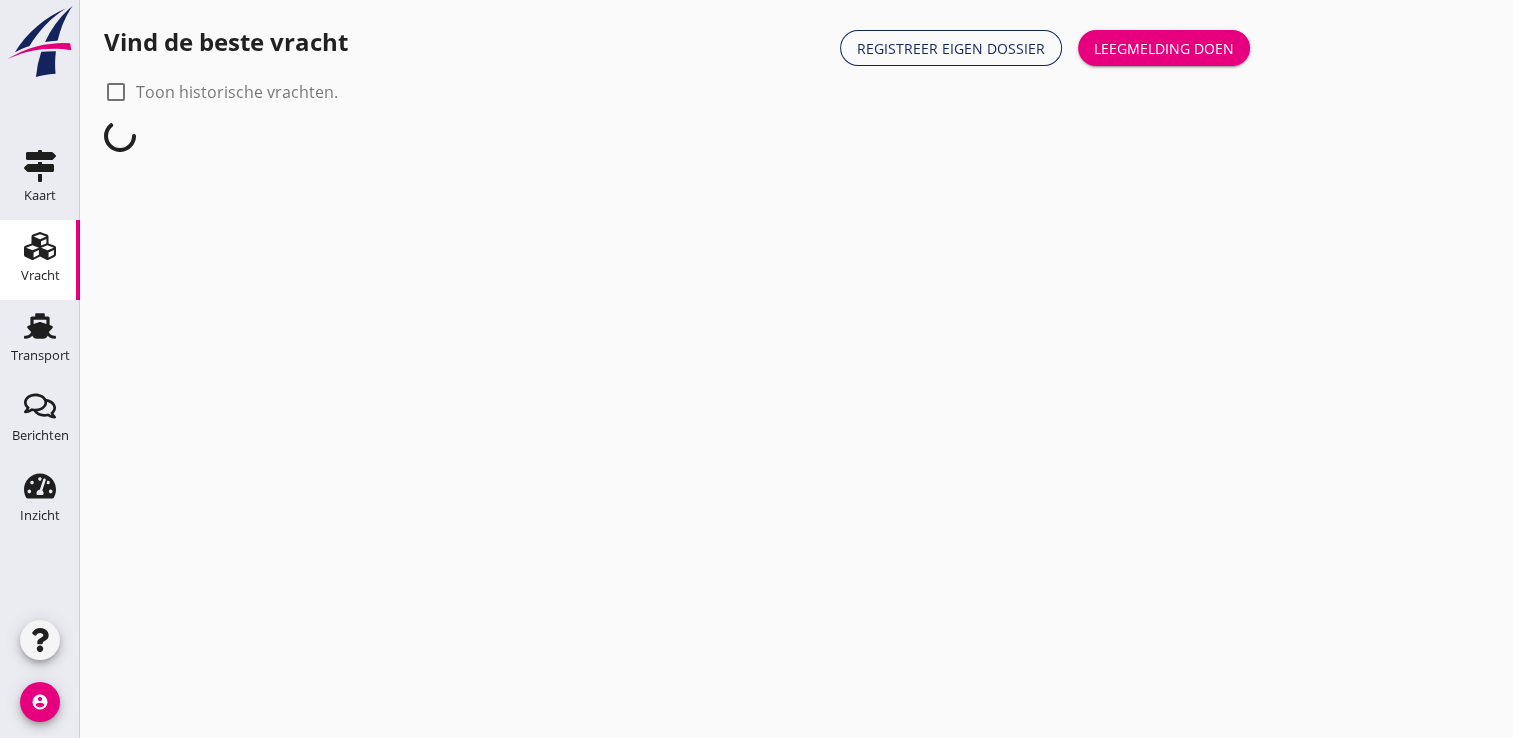 scroll, scrollTop: 0, scrollLeft: 0, axis: both 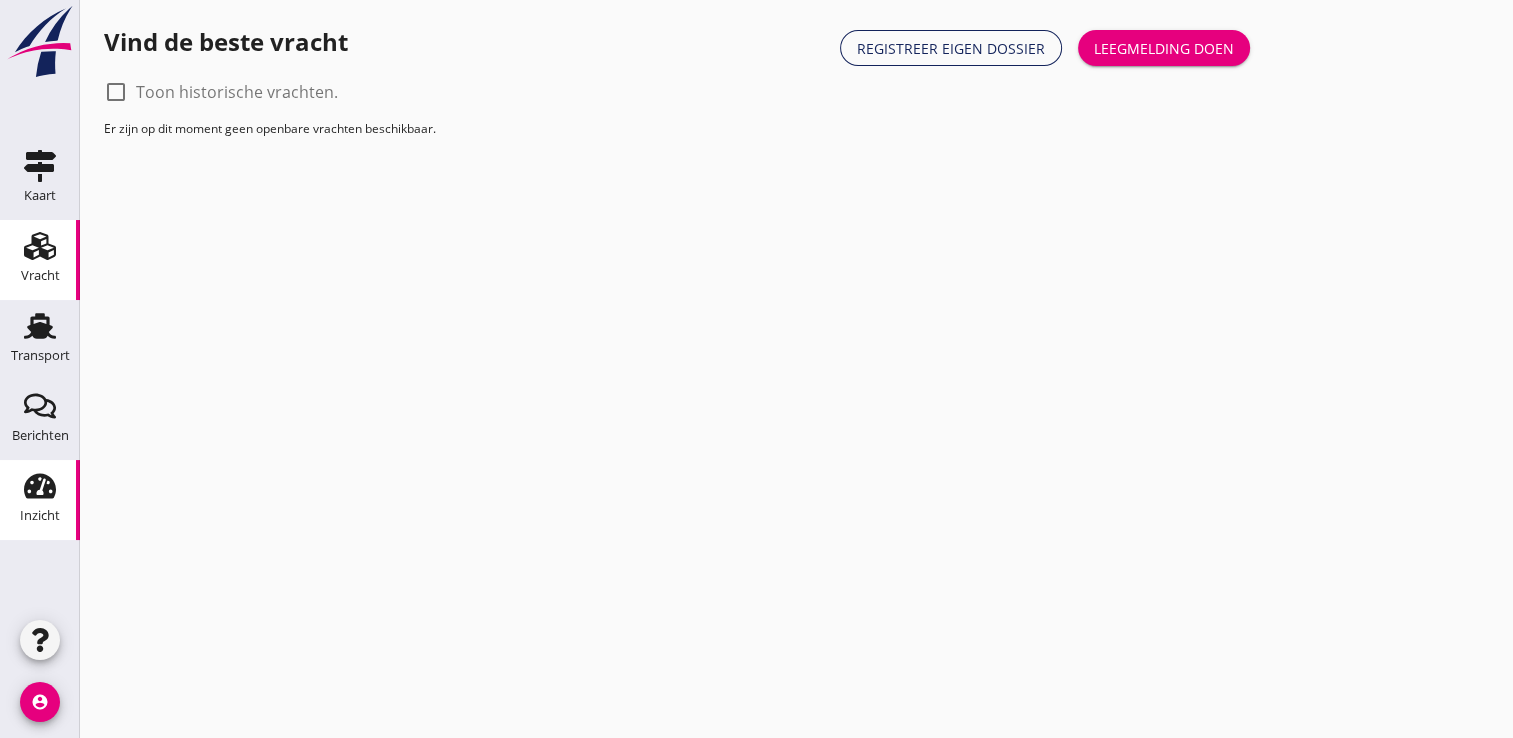 click 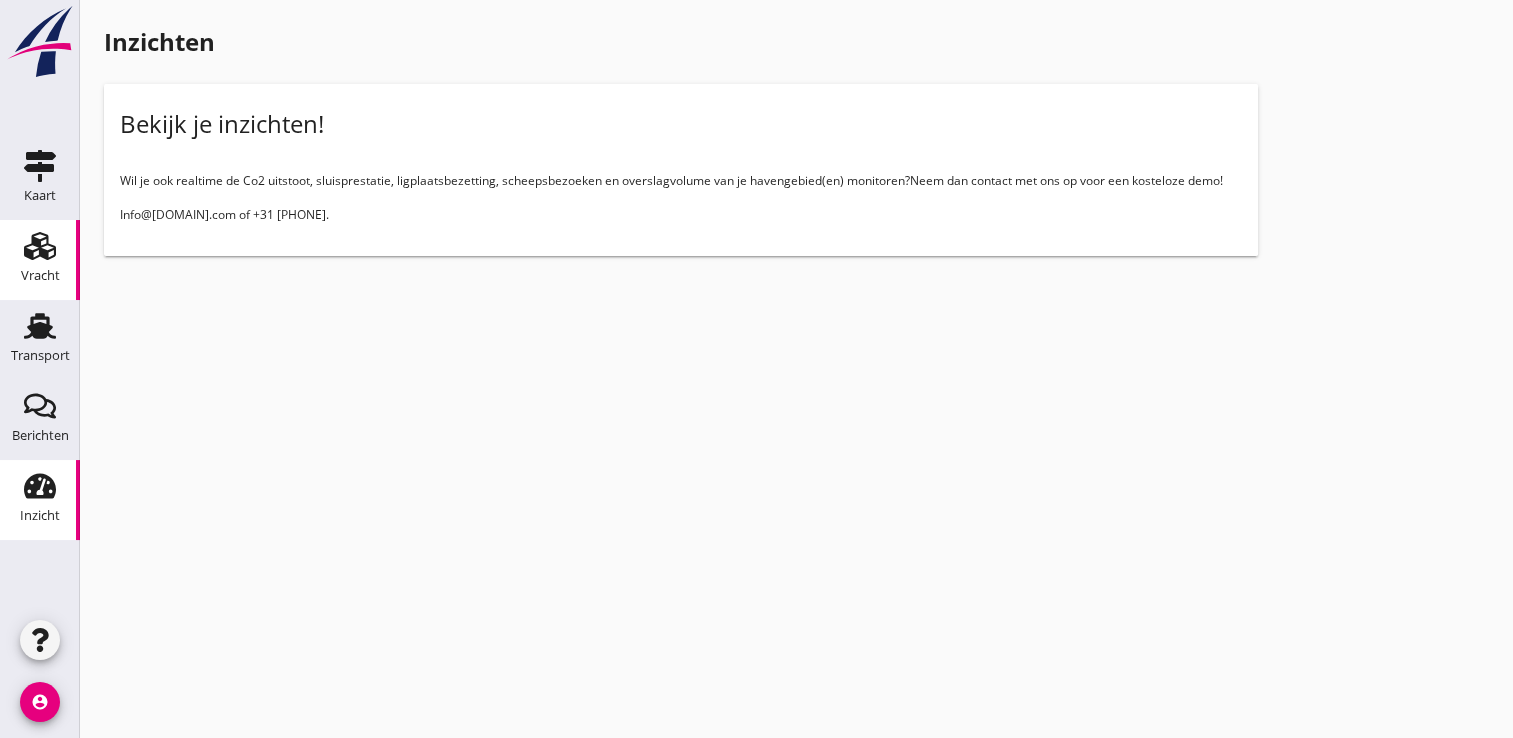 click 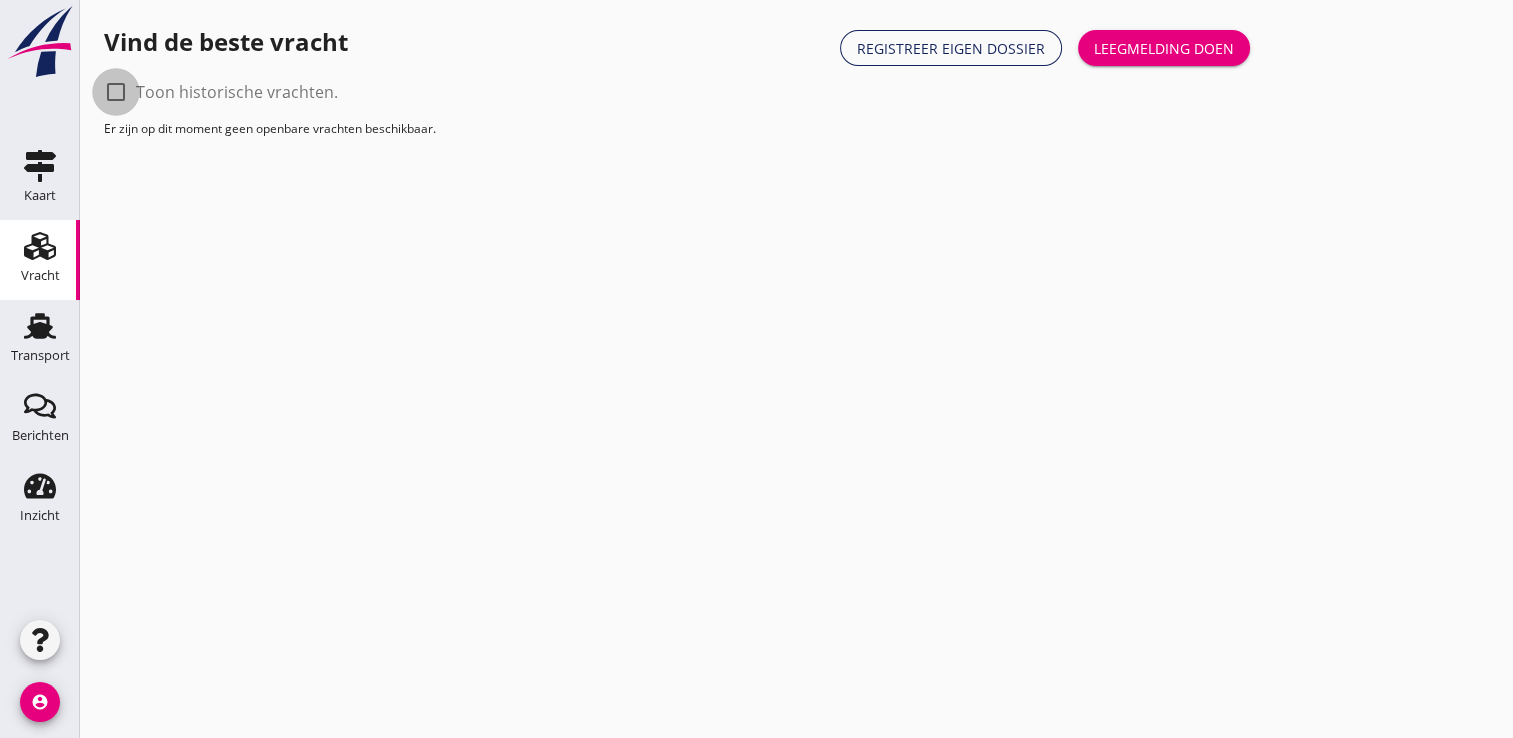 click at bounding box center [116, 92] 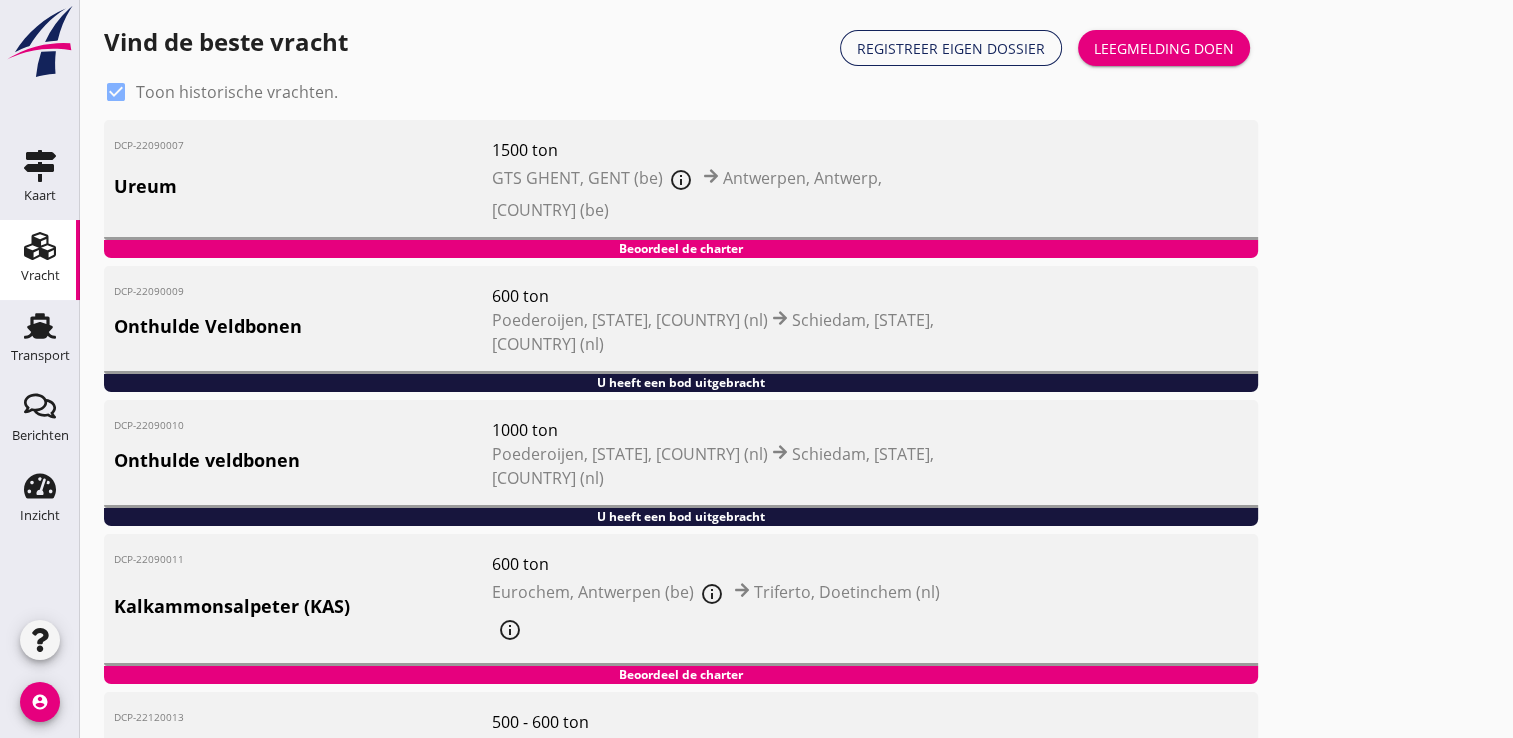 click on "Ureum" at bounding box center [303, 186] 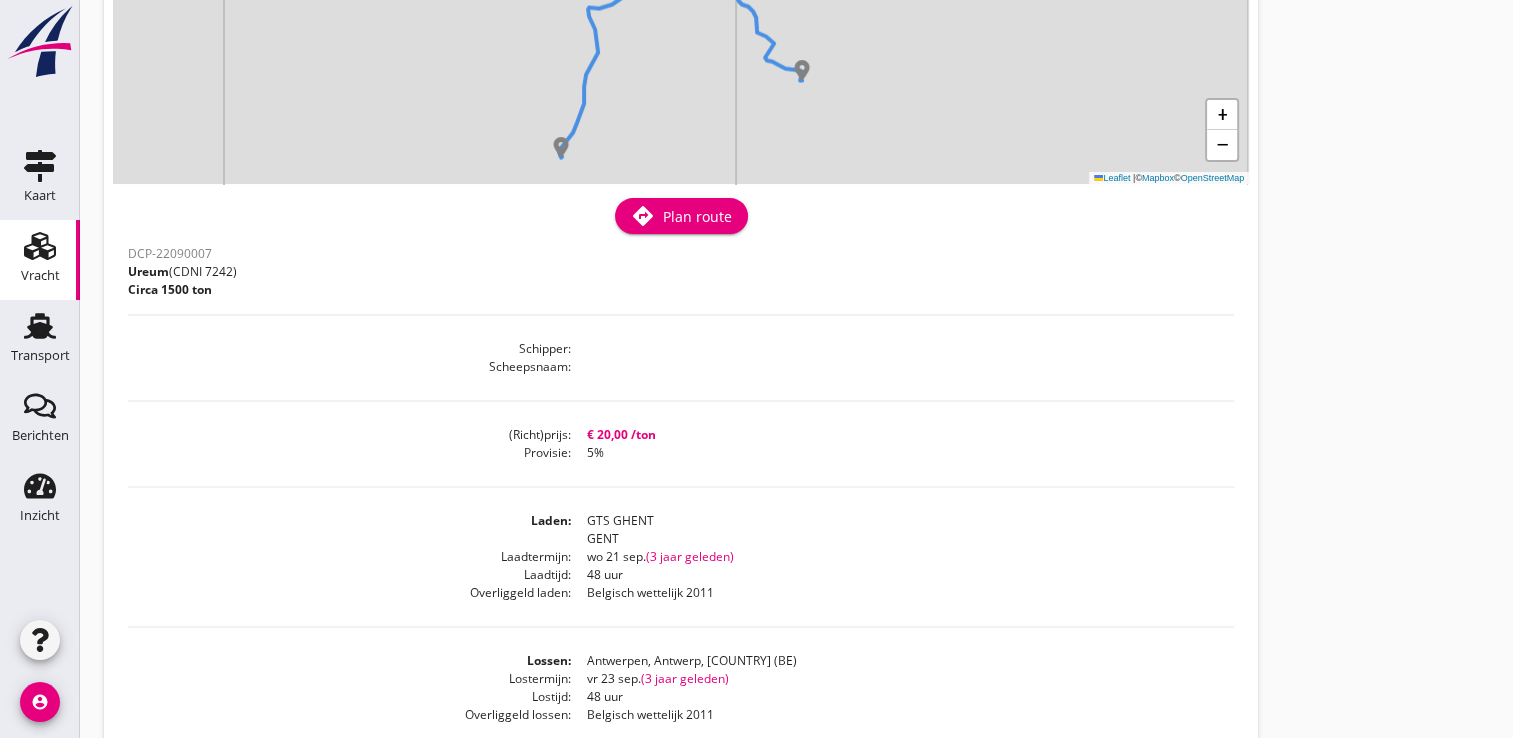 scroll, scrollTop: 0, scrollLeft: 0, axis: both 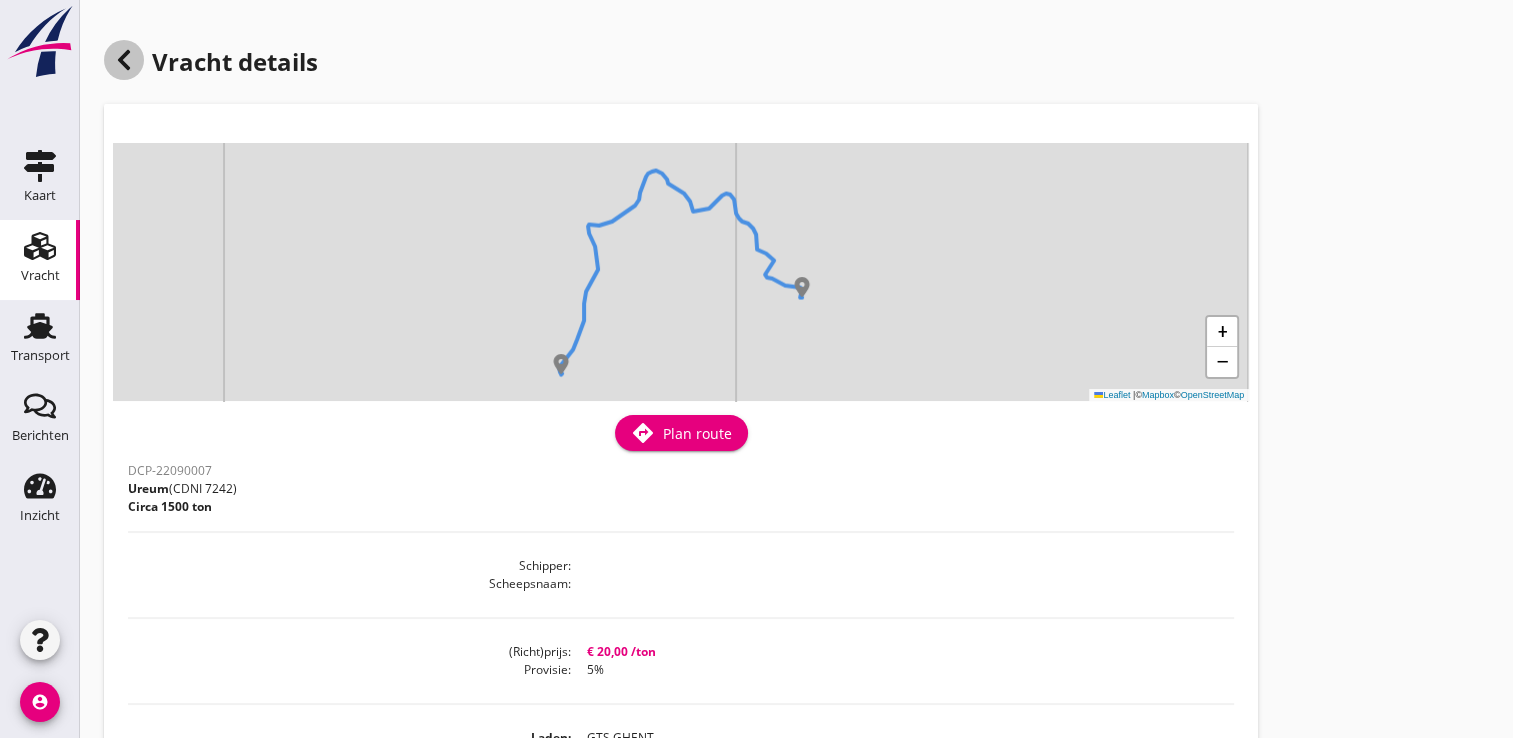 click 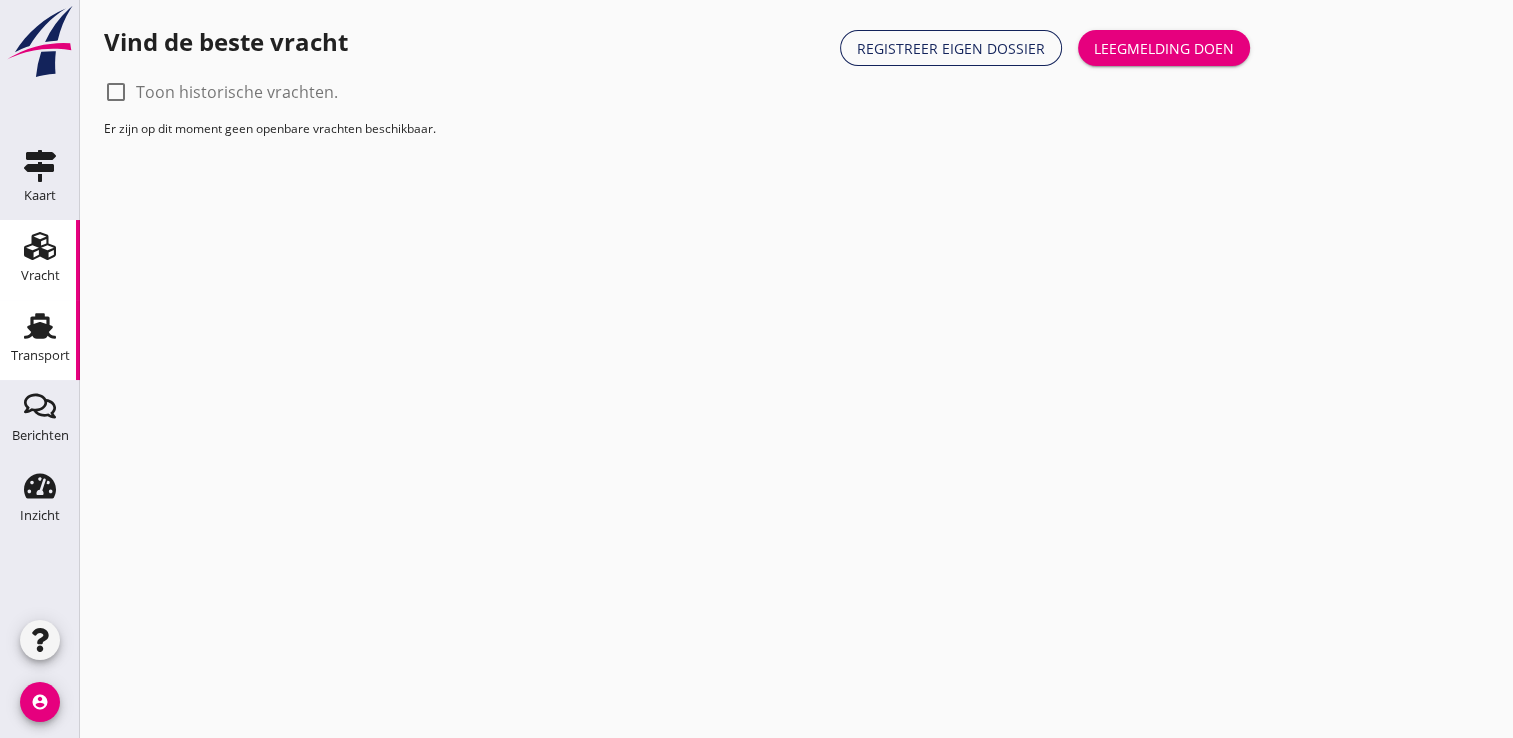 click 